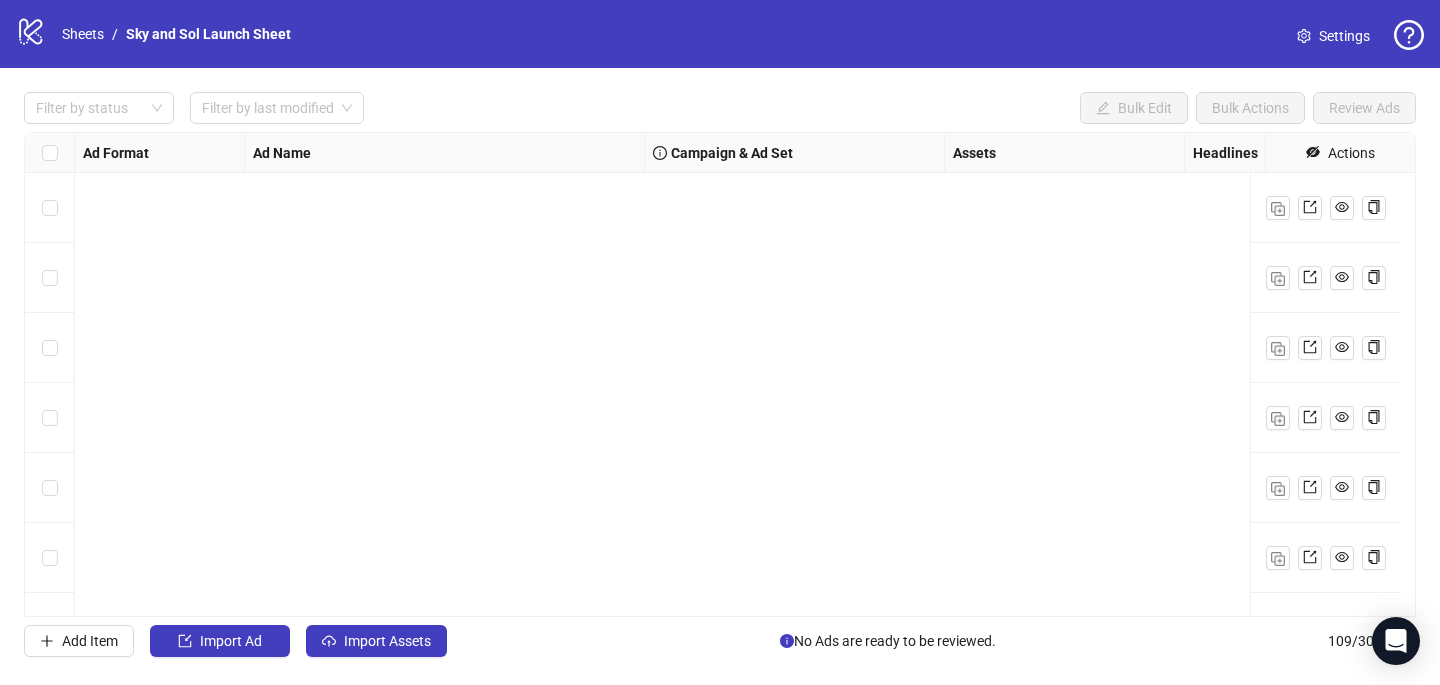 scroll, scrollTop: 0, scrollLeft: 0, axis: both 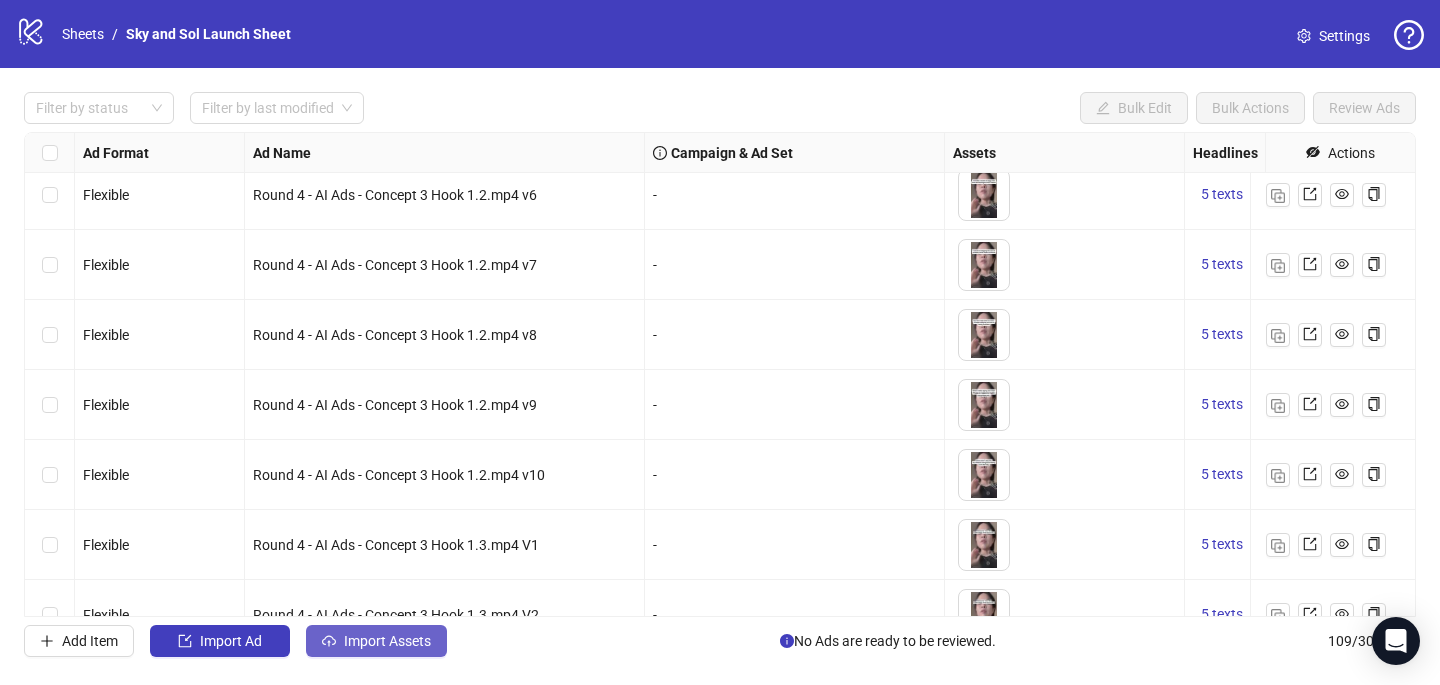 click on "Import Assets" at bounding box center [387, 641] 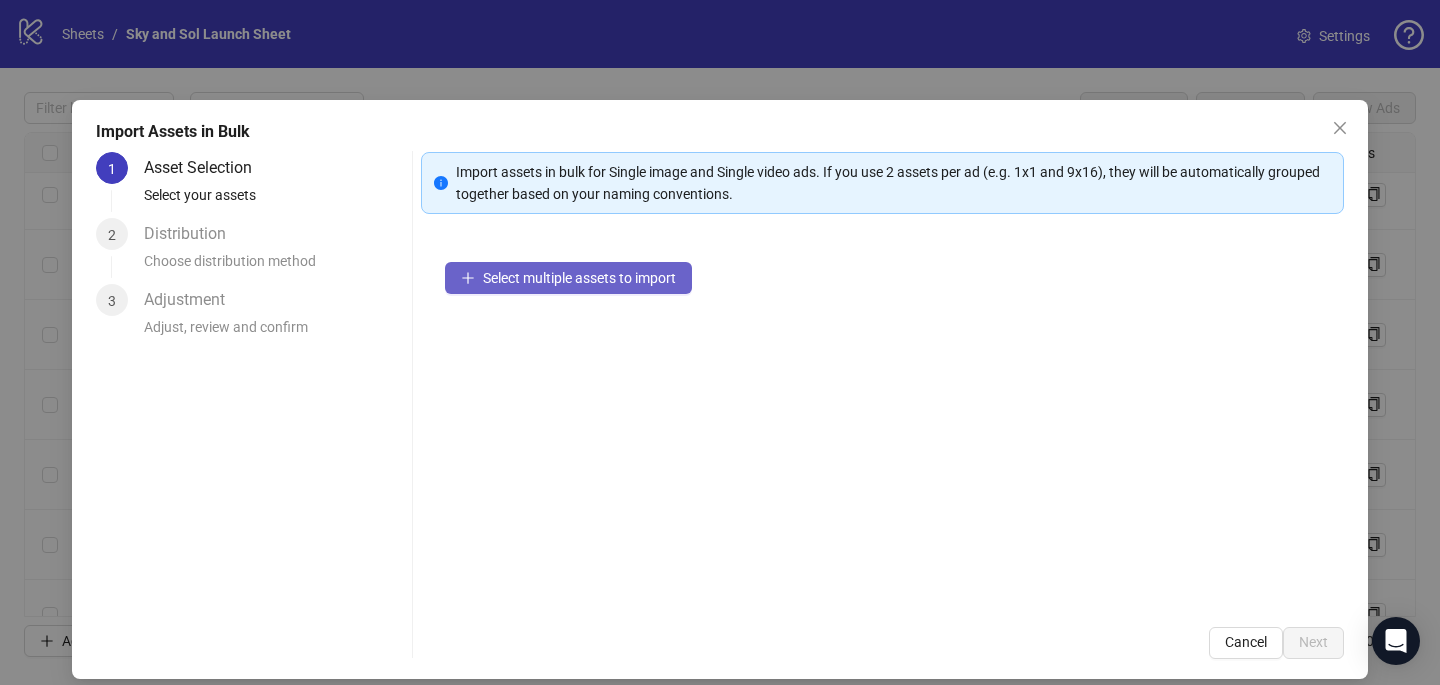 click on "Select multiple assets to import" at bounding box center [579, 278] 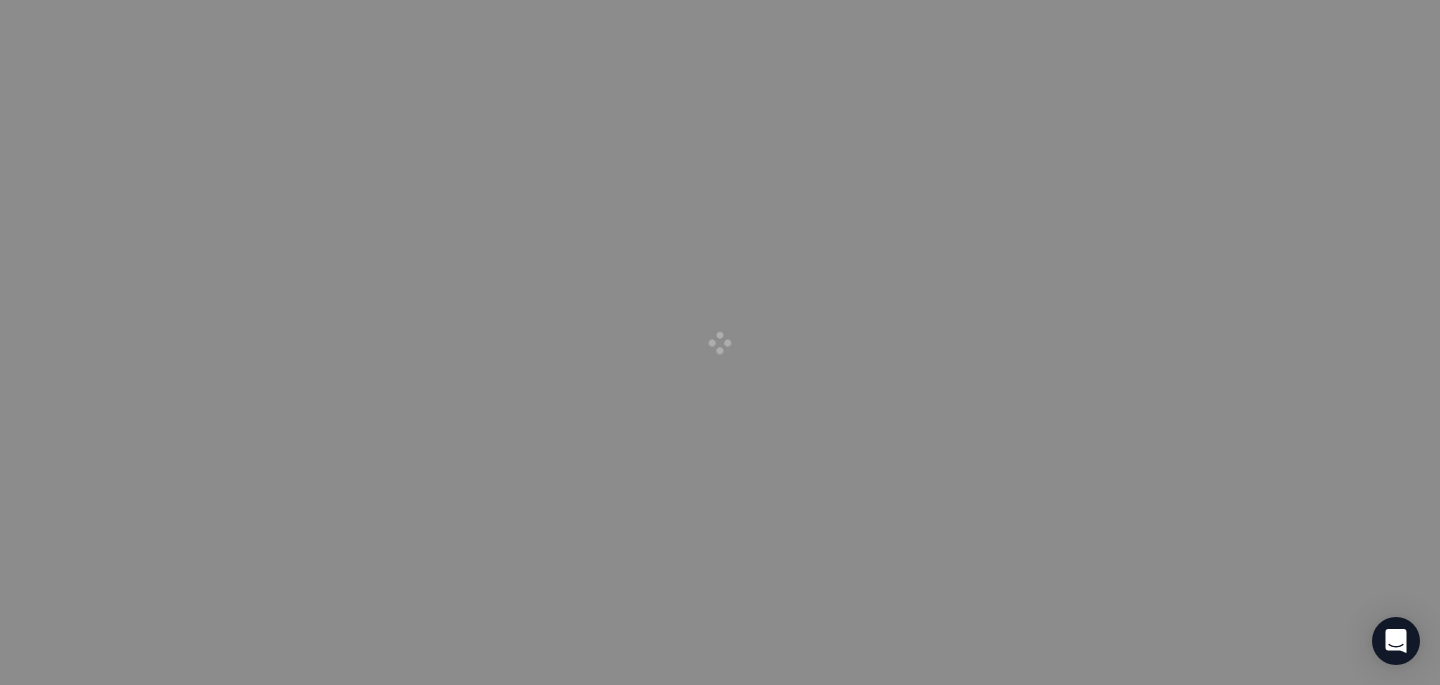 scroll, scrollTop: 0, scrollLeft: 0, axis: both 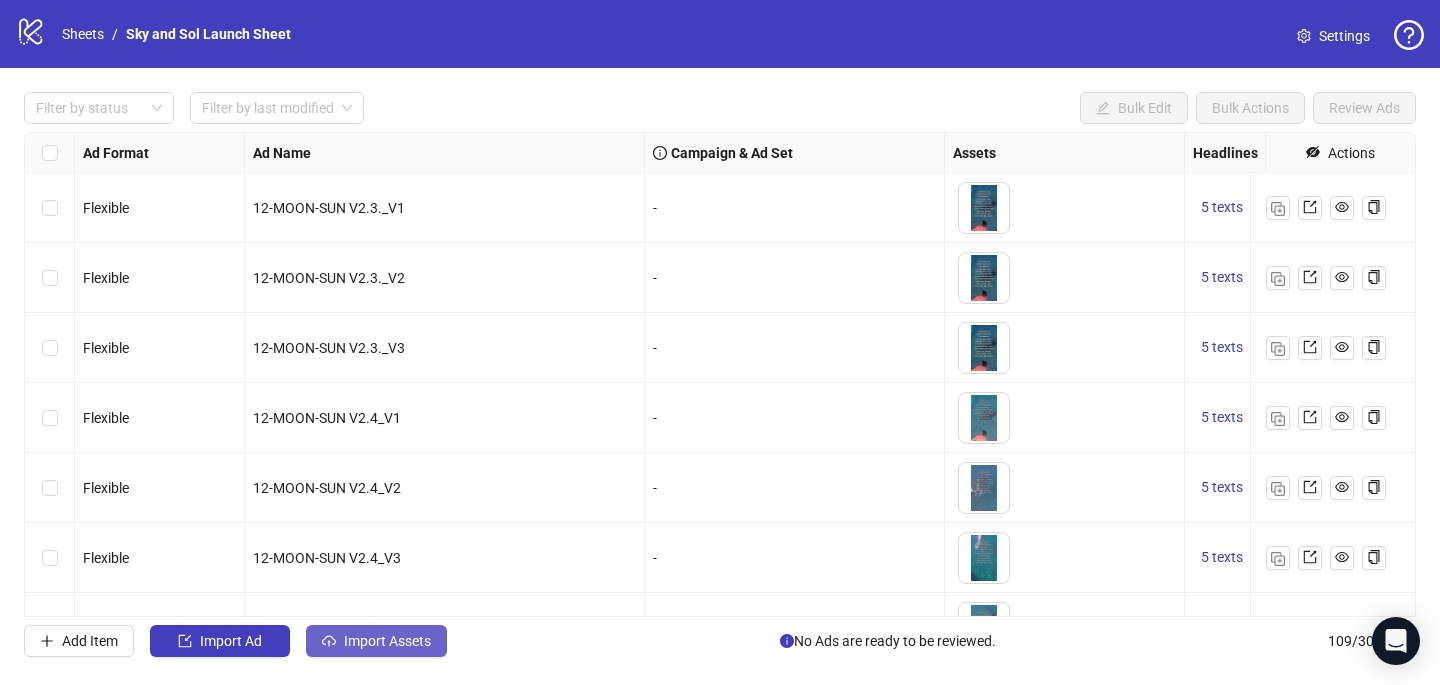 click on "Import Assets" at bounding box center [387, 641] 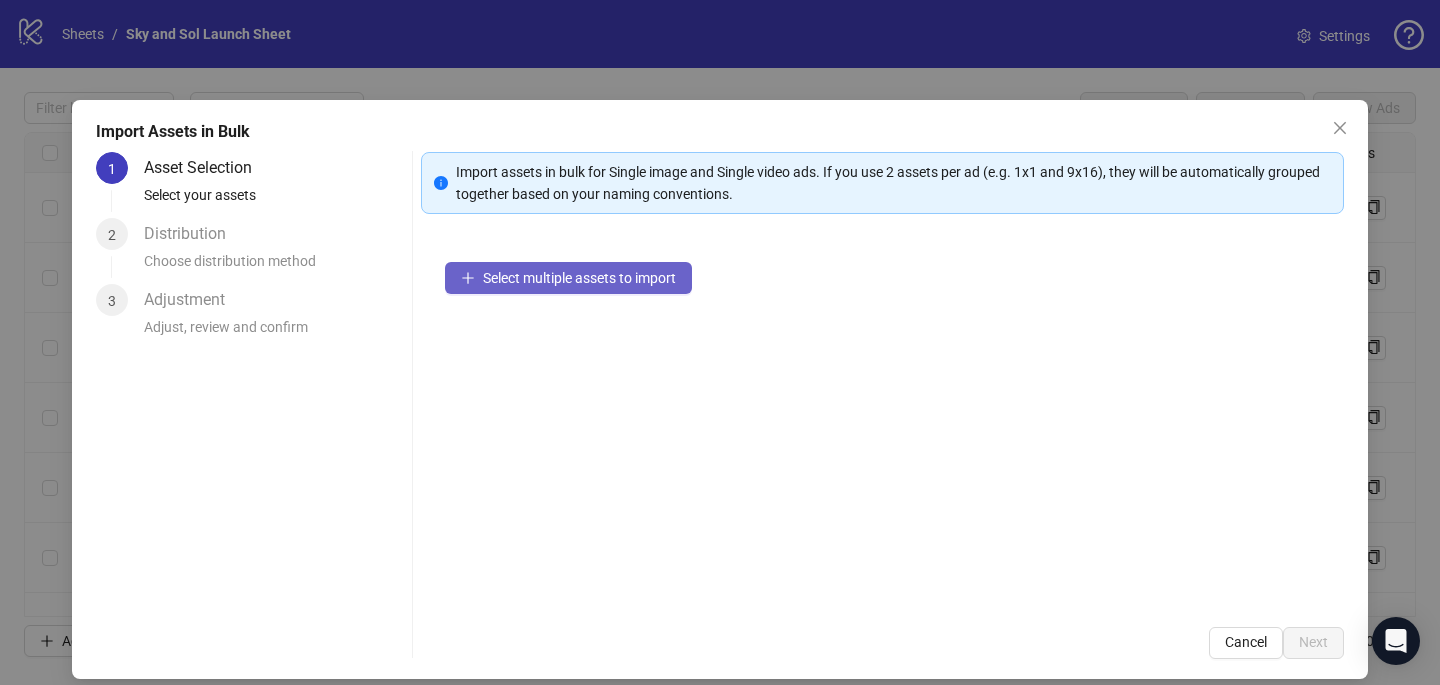 click on "Select multiple assets to import" at bounding box center [579, 278] 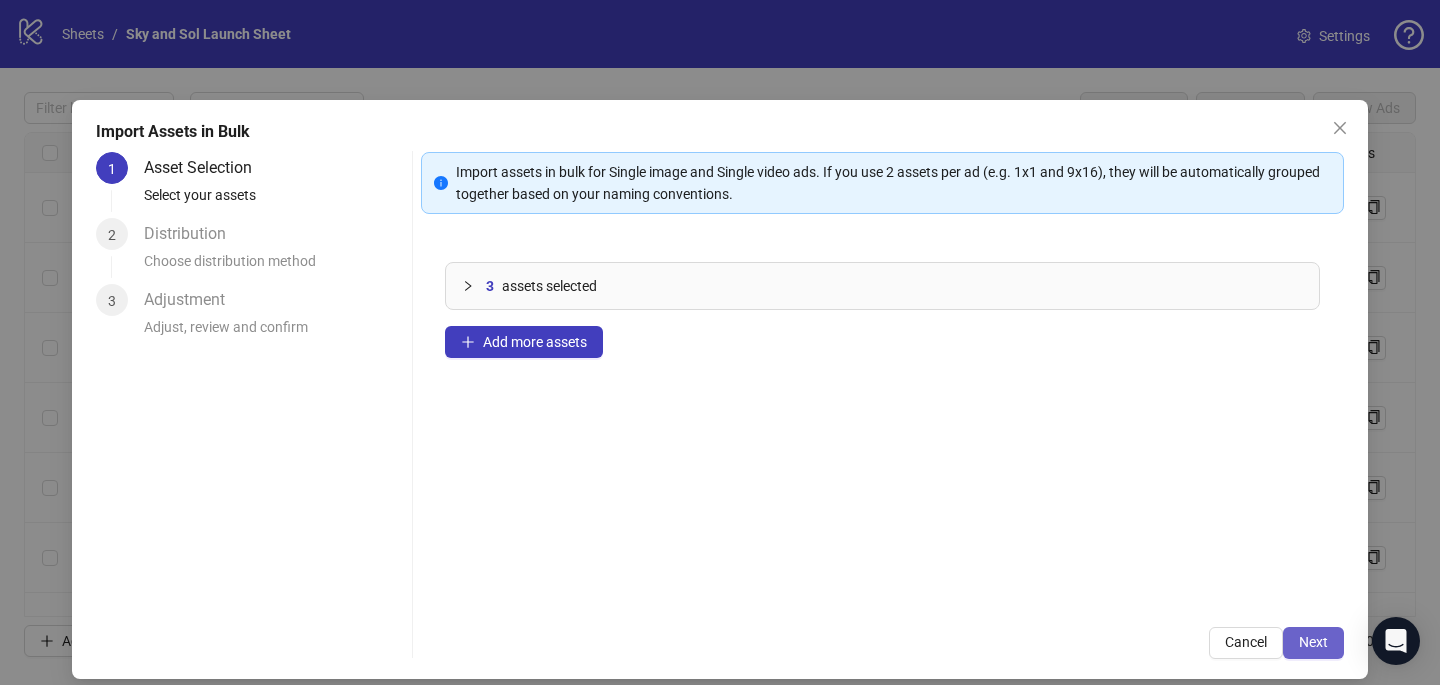 click on "Next" at bounding box center (1313, 642) 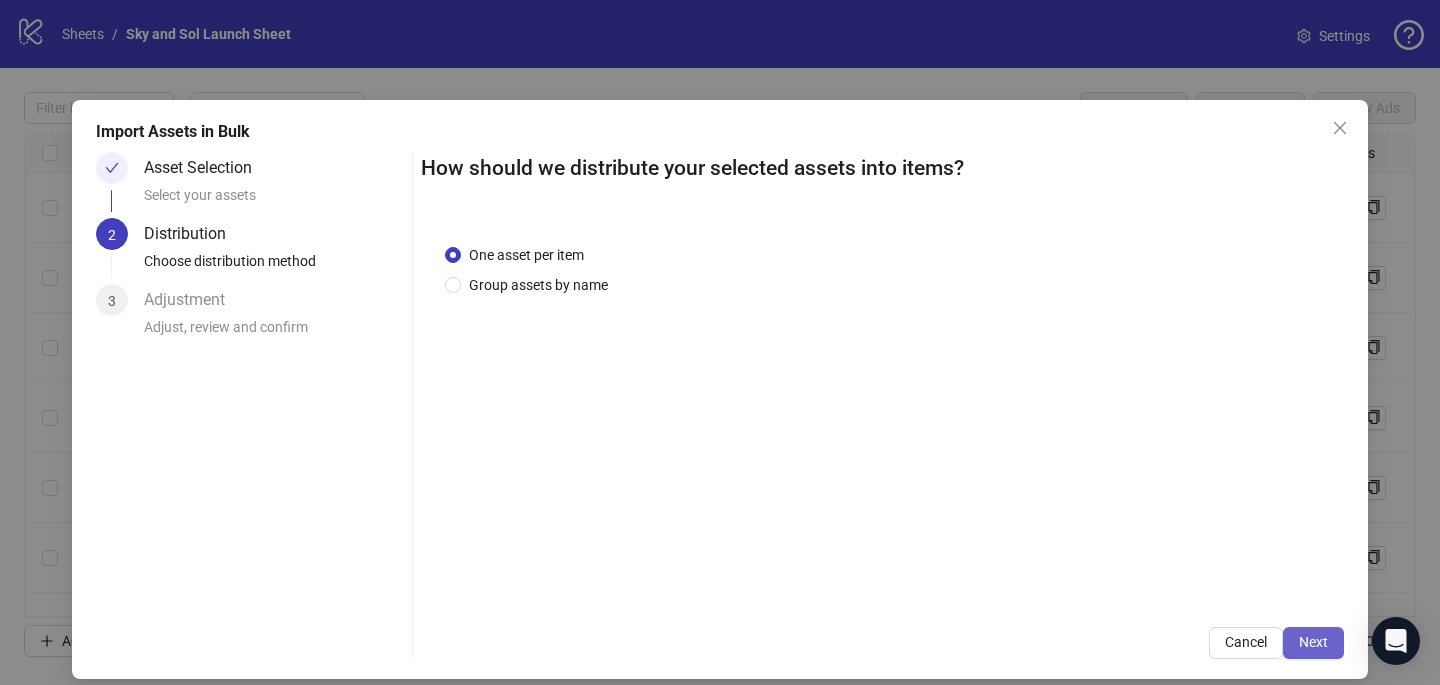 click on "Next" at bounding box center (1313, 642) 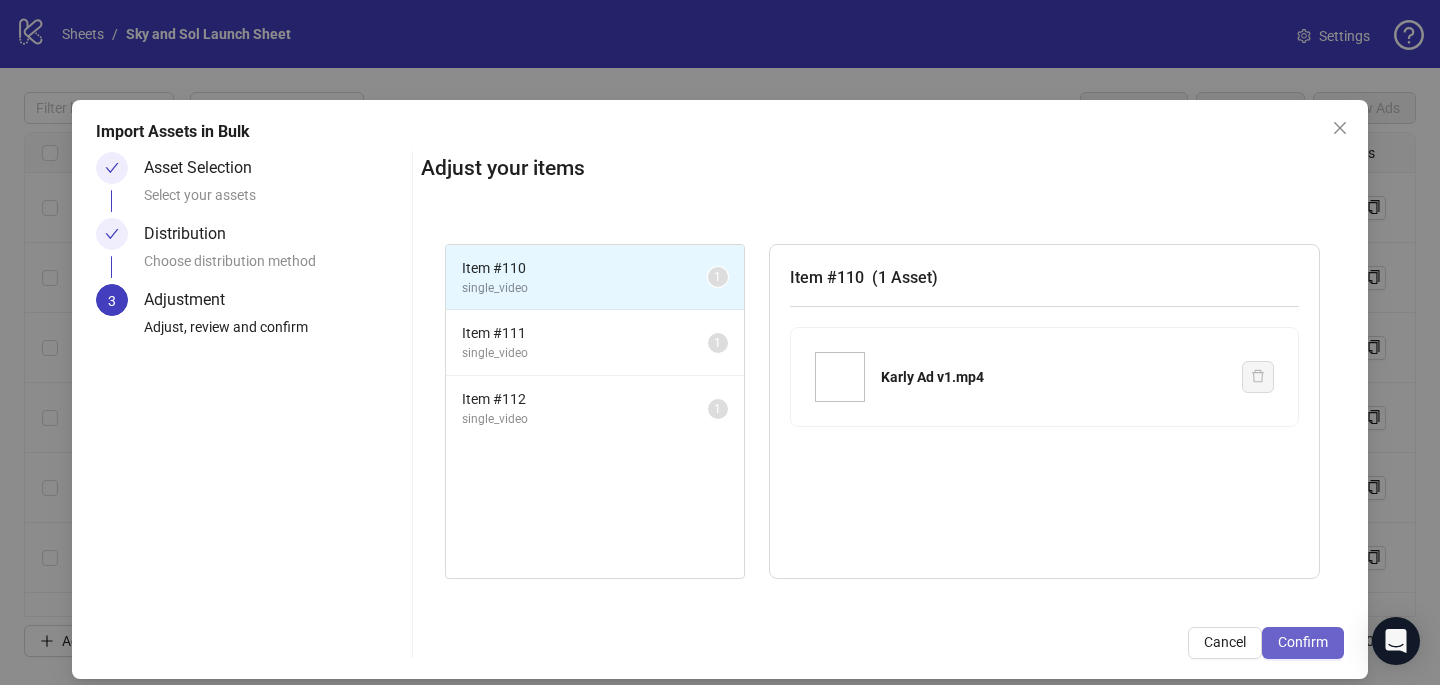 click on "Confirm" at bounding box center (1303, 642) 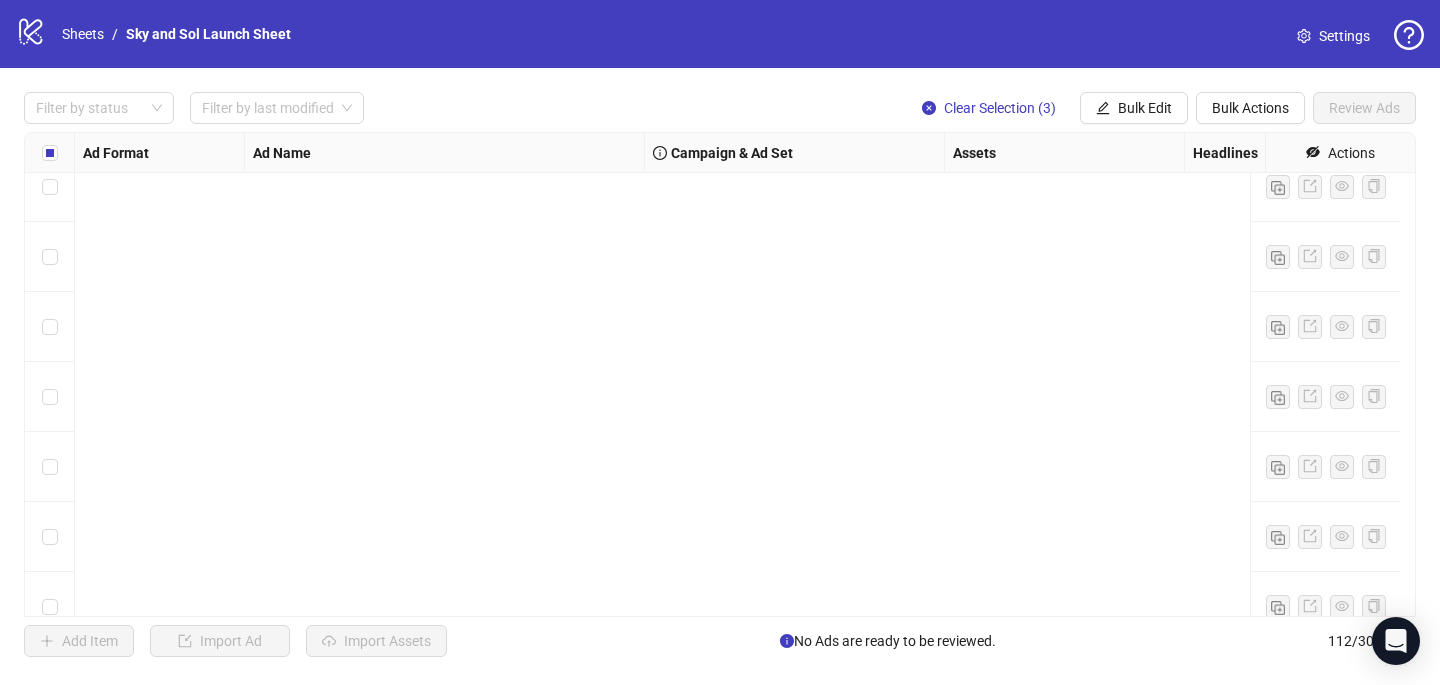scroll, scrollTop: 7412, scrollLeft: 0, axis: vertical 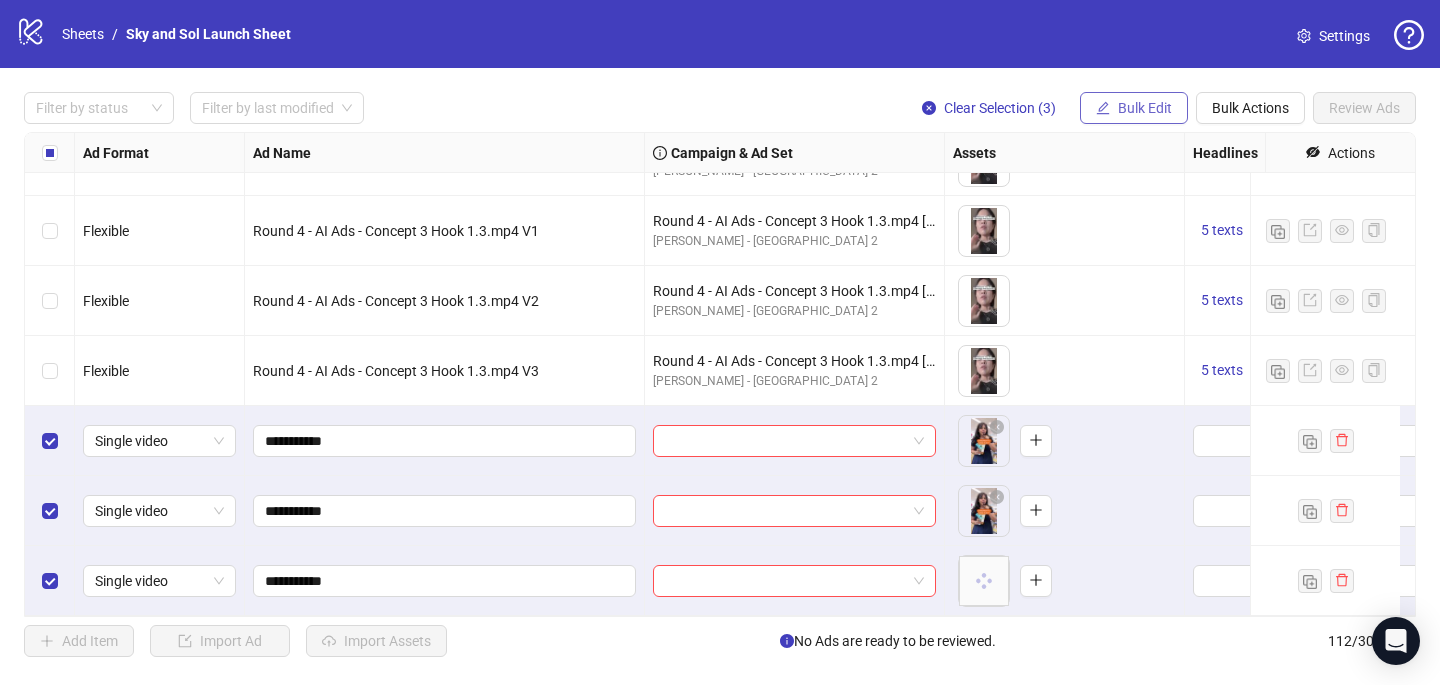 click on "Bulk Edit" at bounding box center (1145, 108) 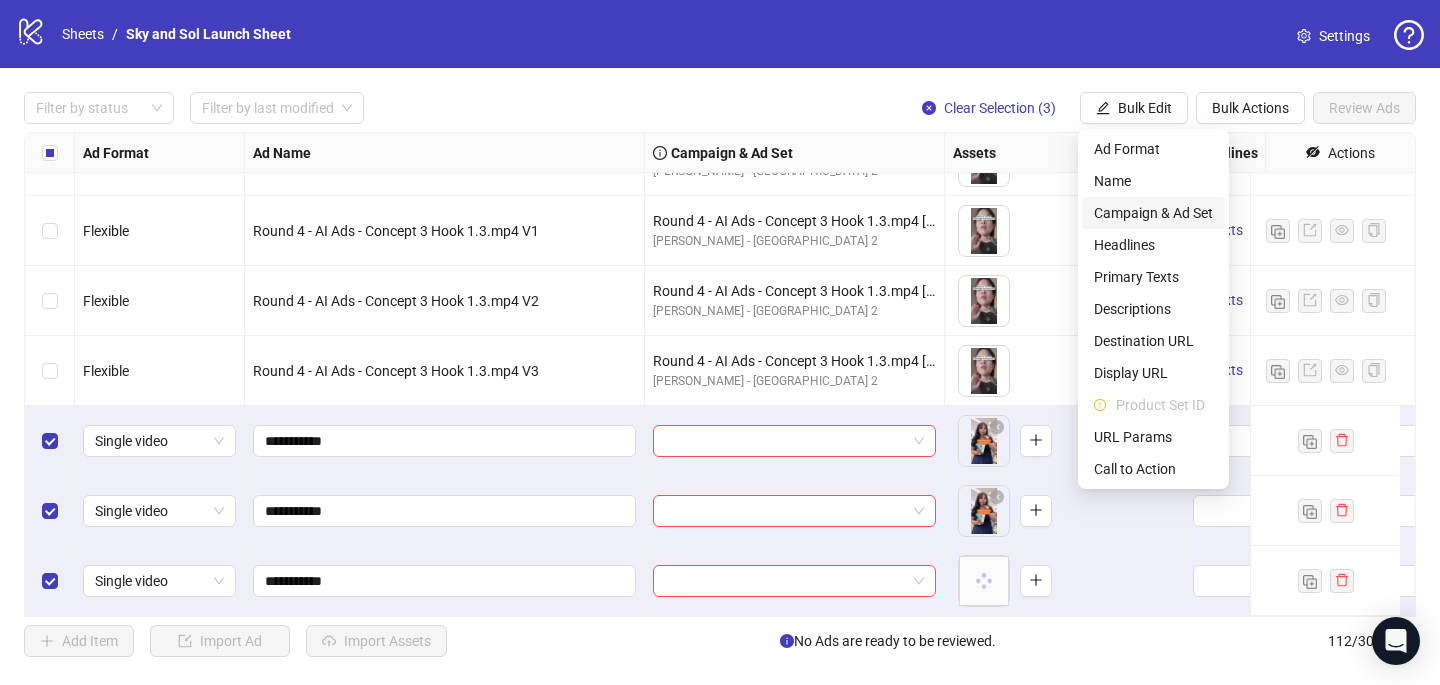 click on "Campaign & Ad Set" at bounding box center (1153, 213) 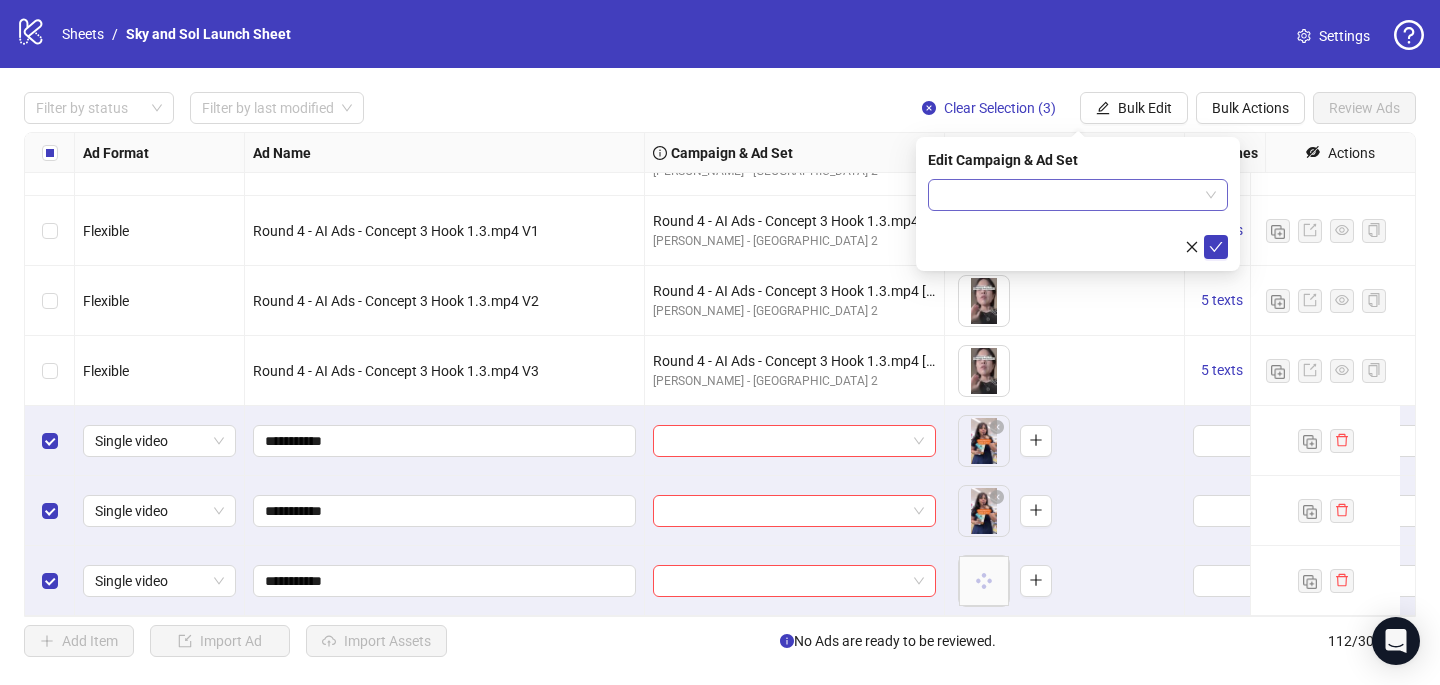 click at bounding box center (1069, 195) 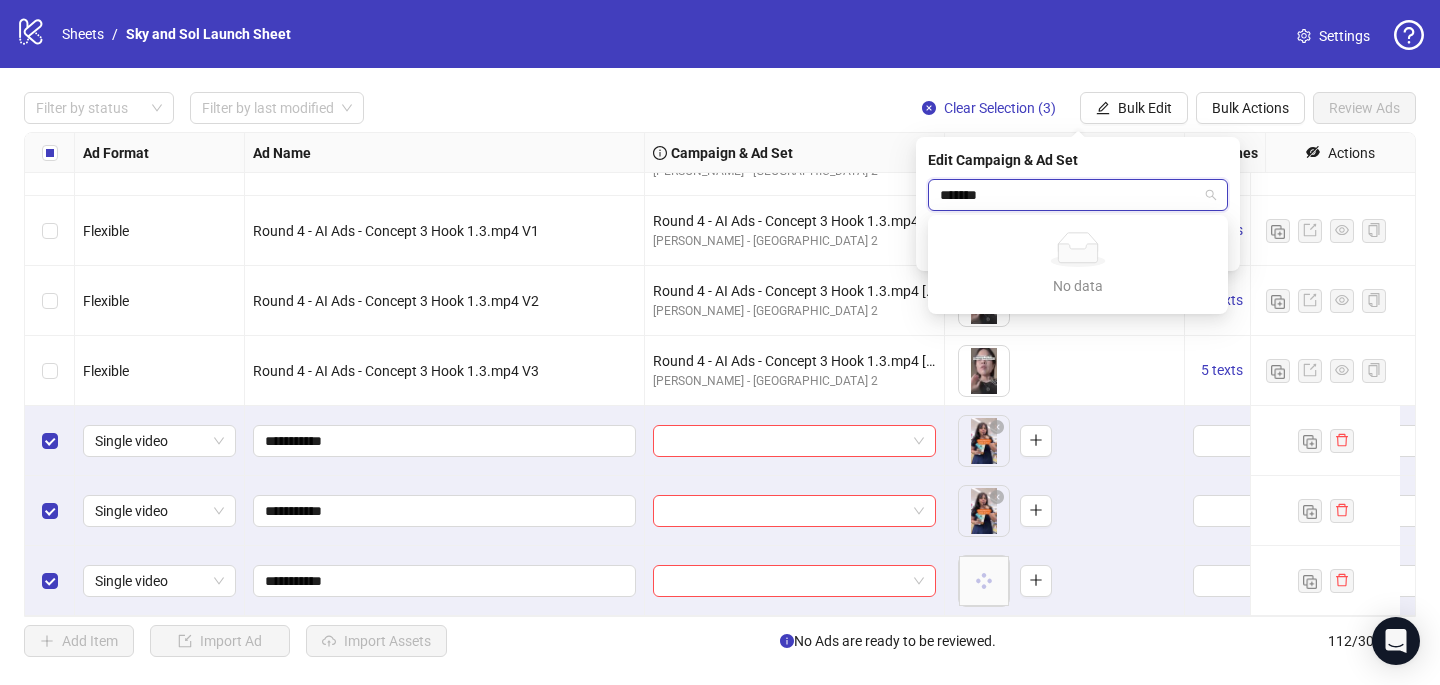 type on "********" 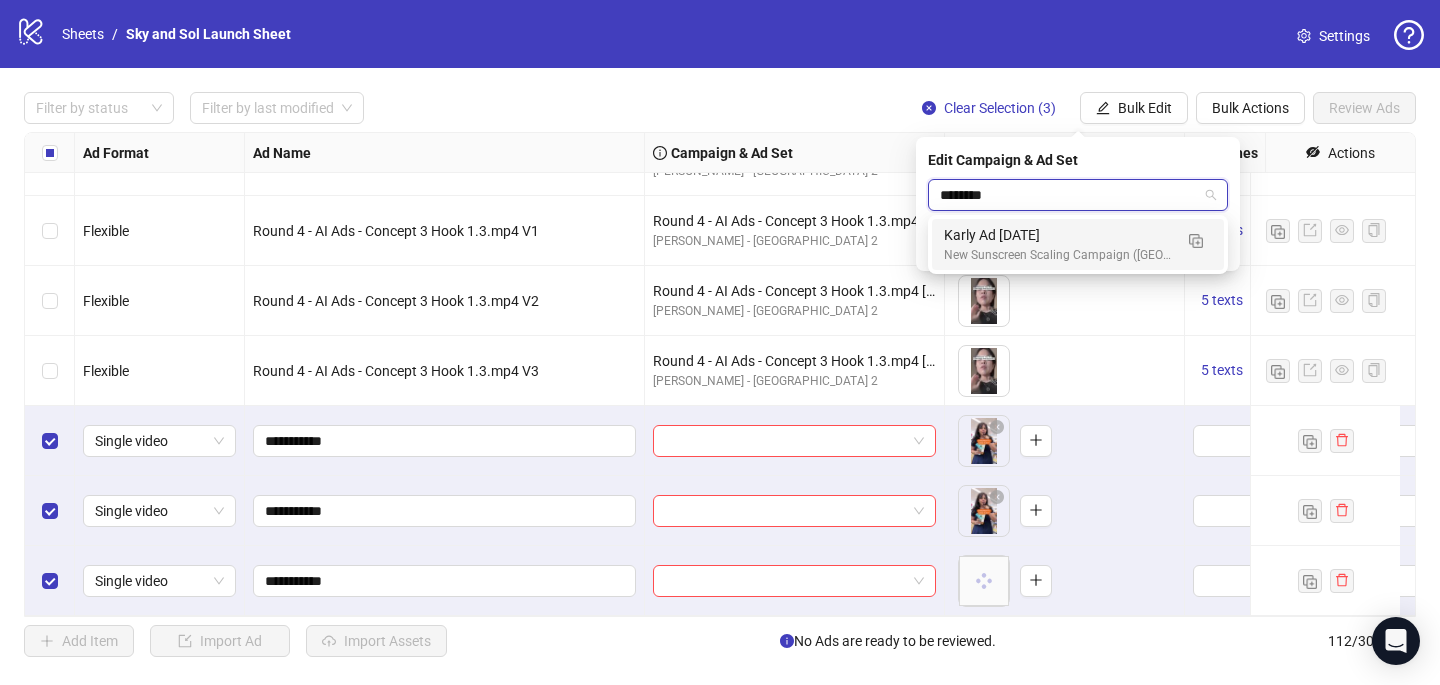 type 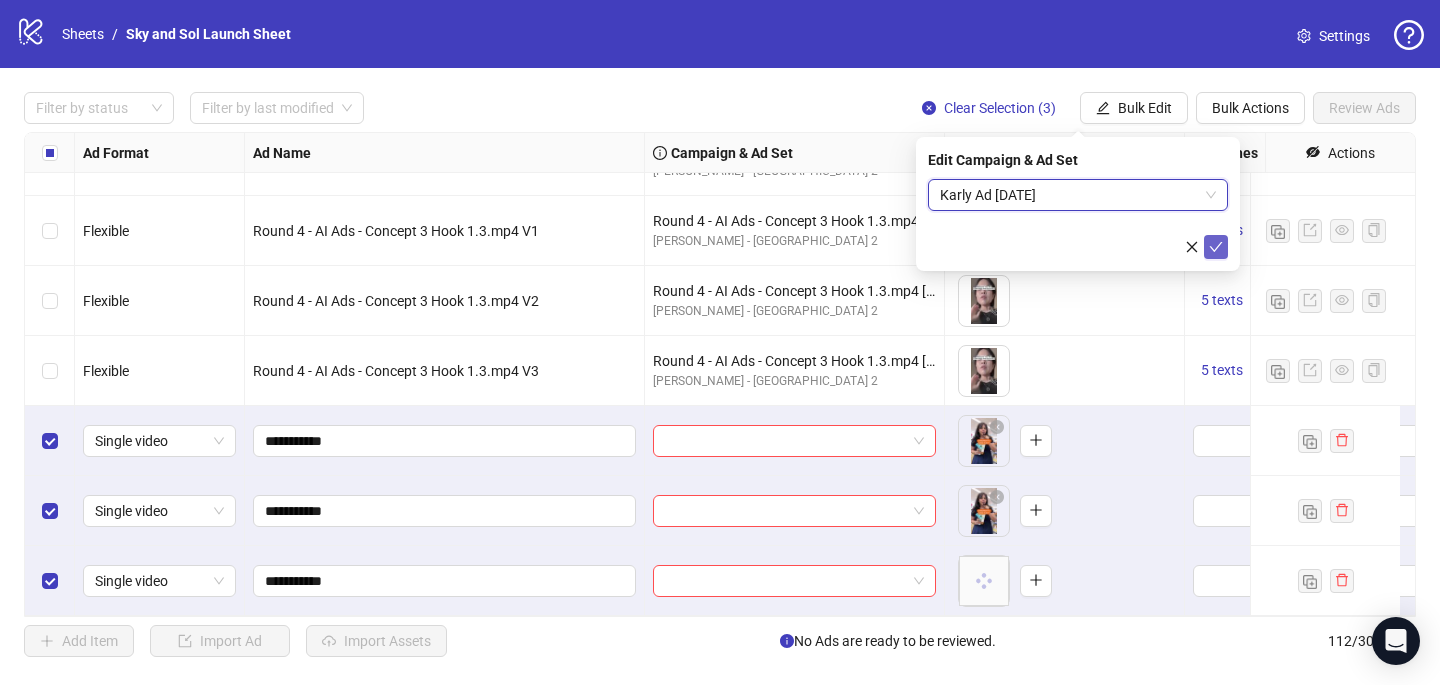 click 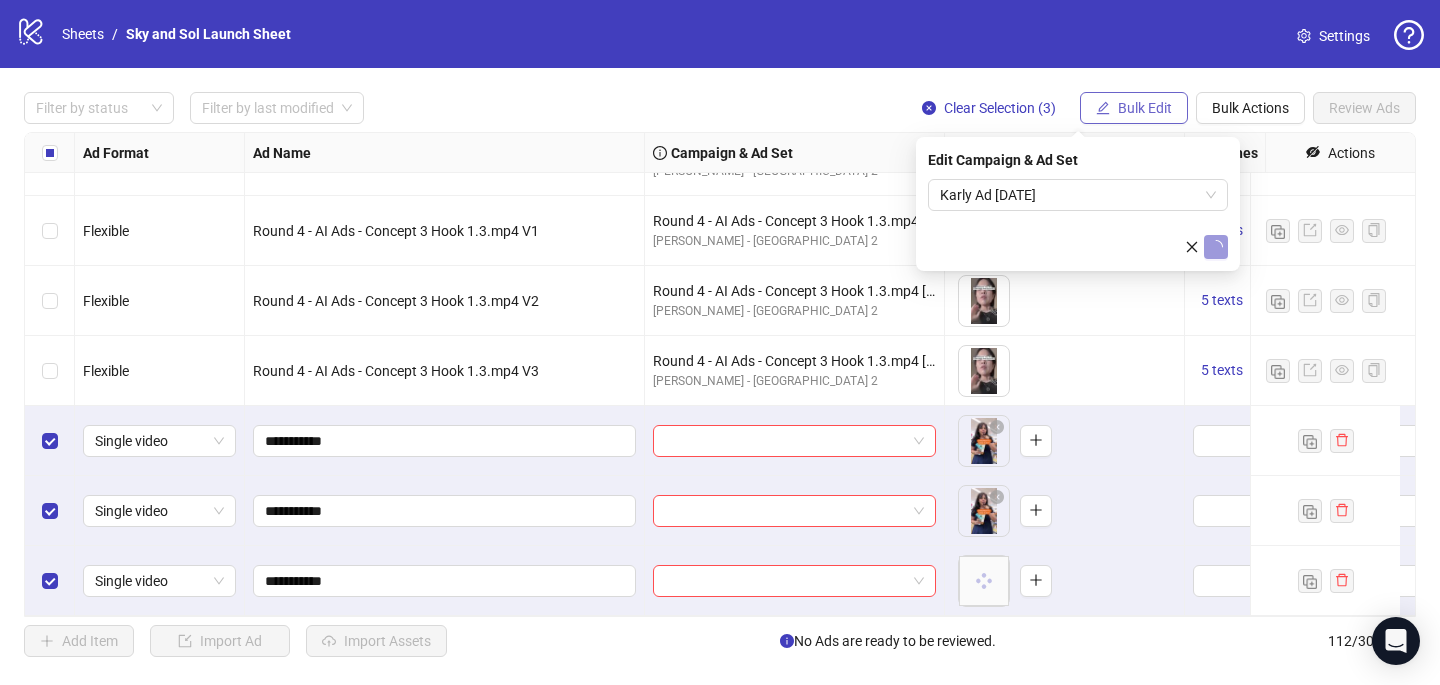 click on "Bulk Edit" at bounding box center (1145, 108) 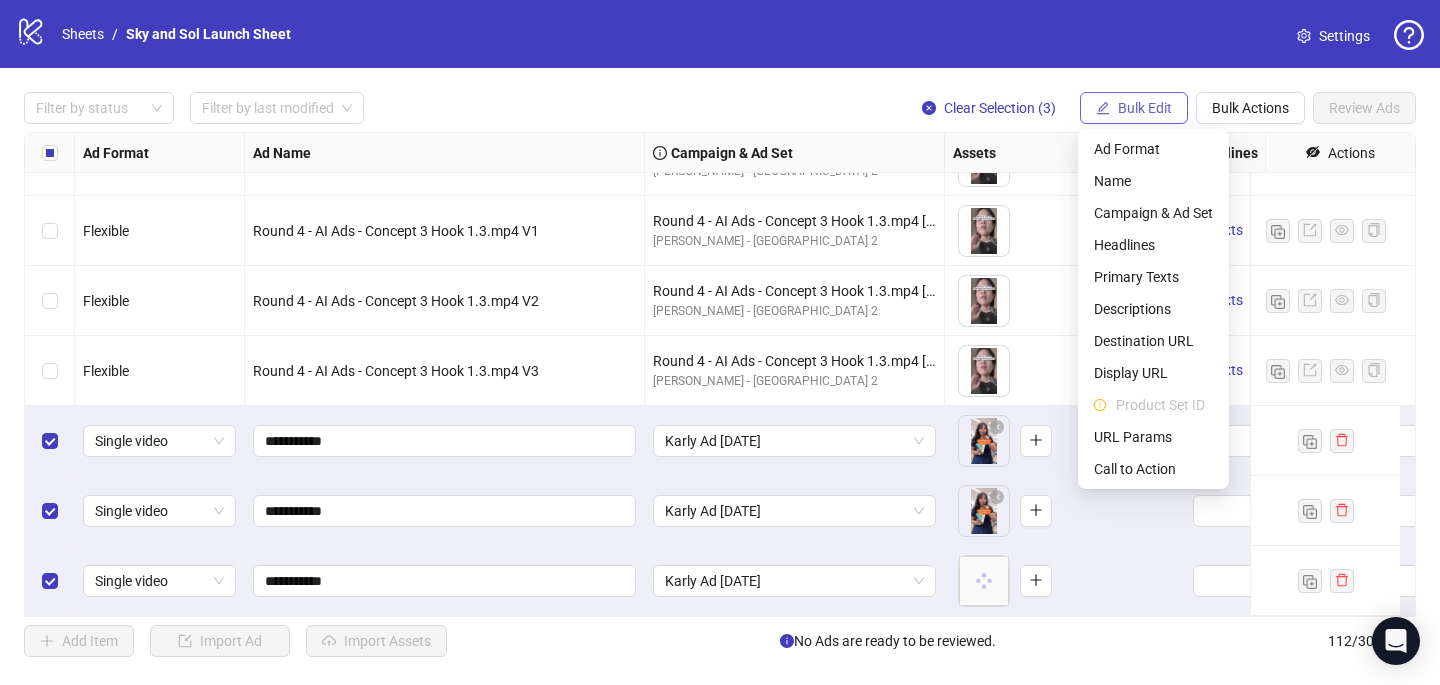 click on "Bulk Edit" at bounding box center (1145, 108) 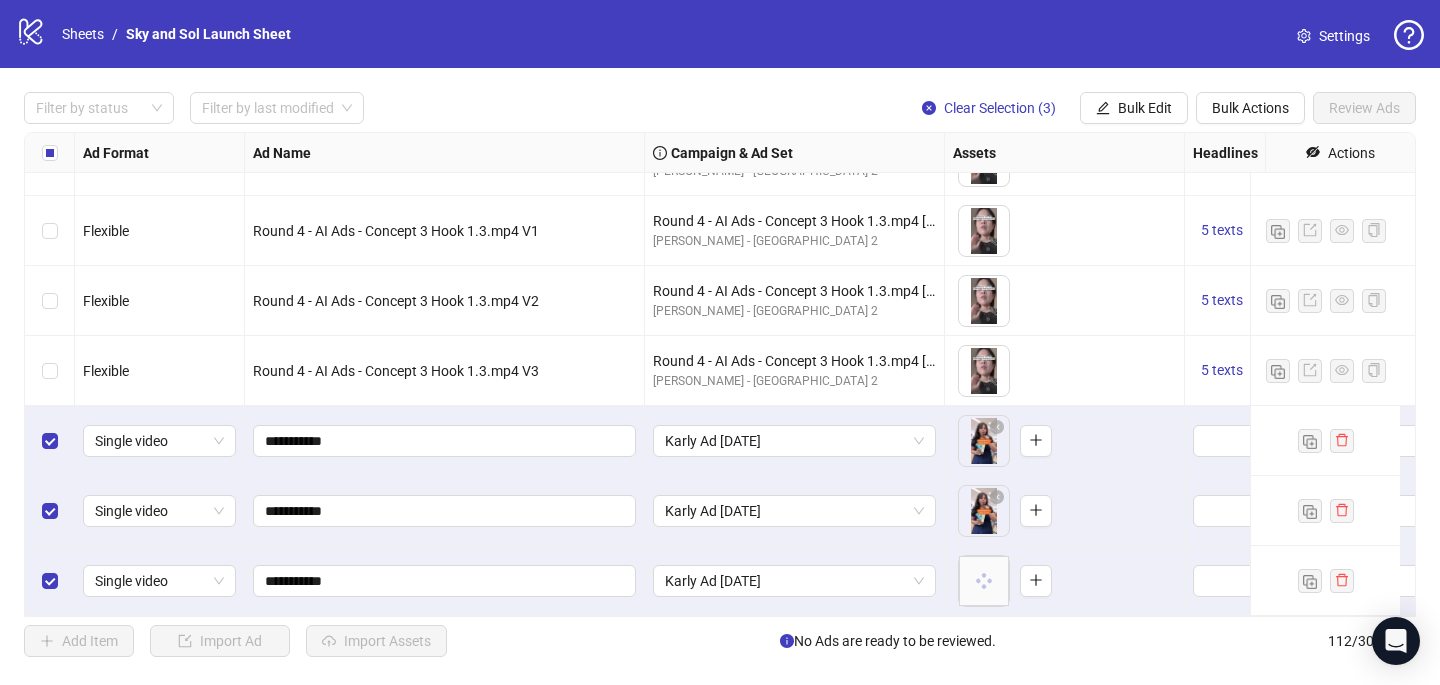 click on "Assets" at bounding box center (1065, 153) 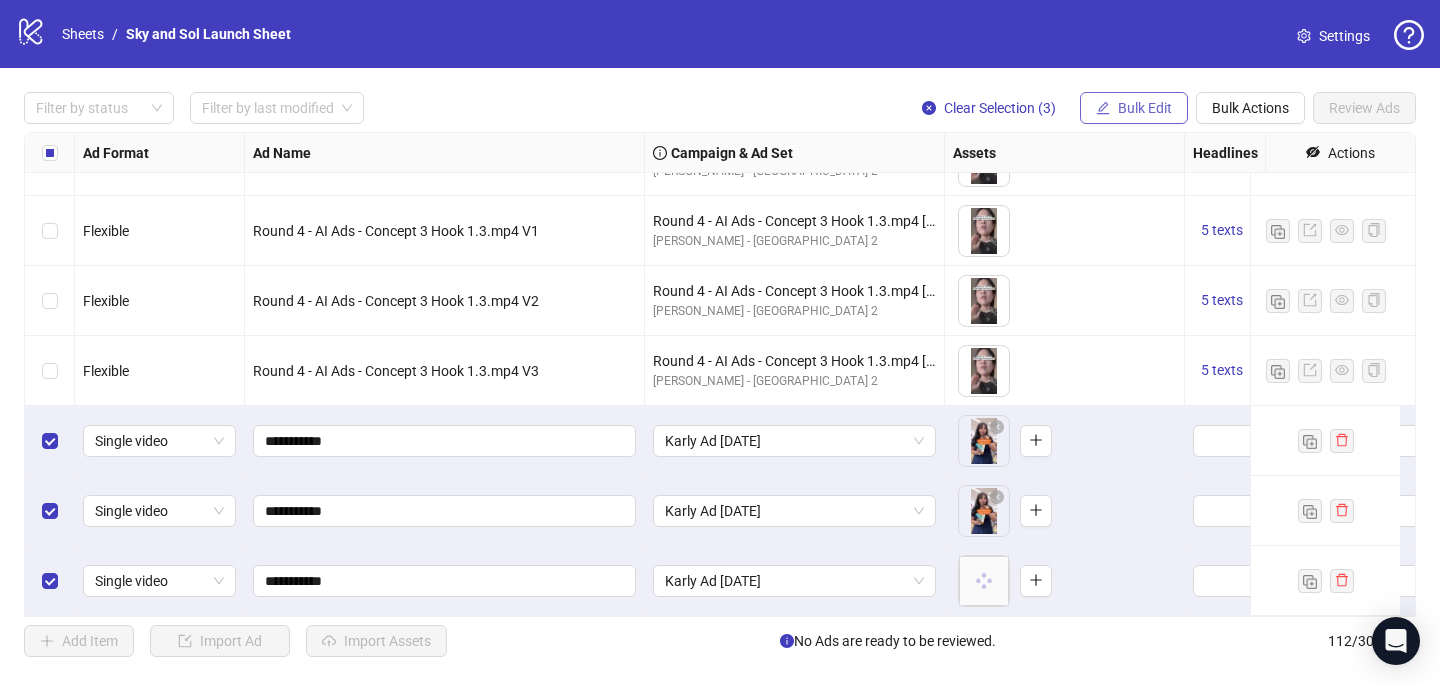 click on "Bulk Edit" at bounding box center [1145, 108] 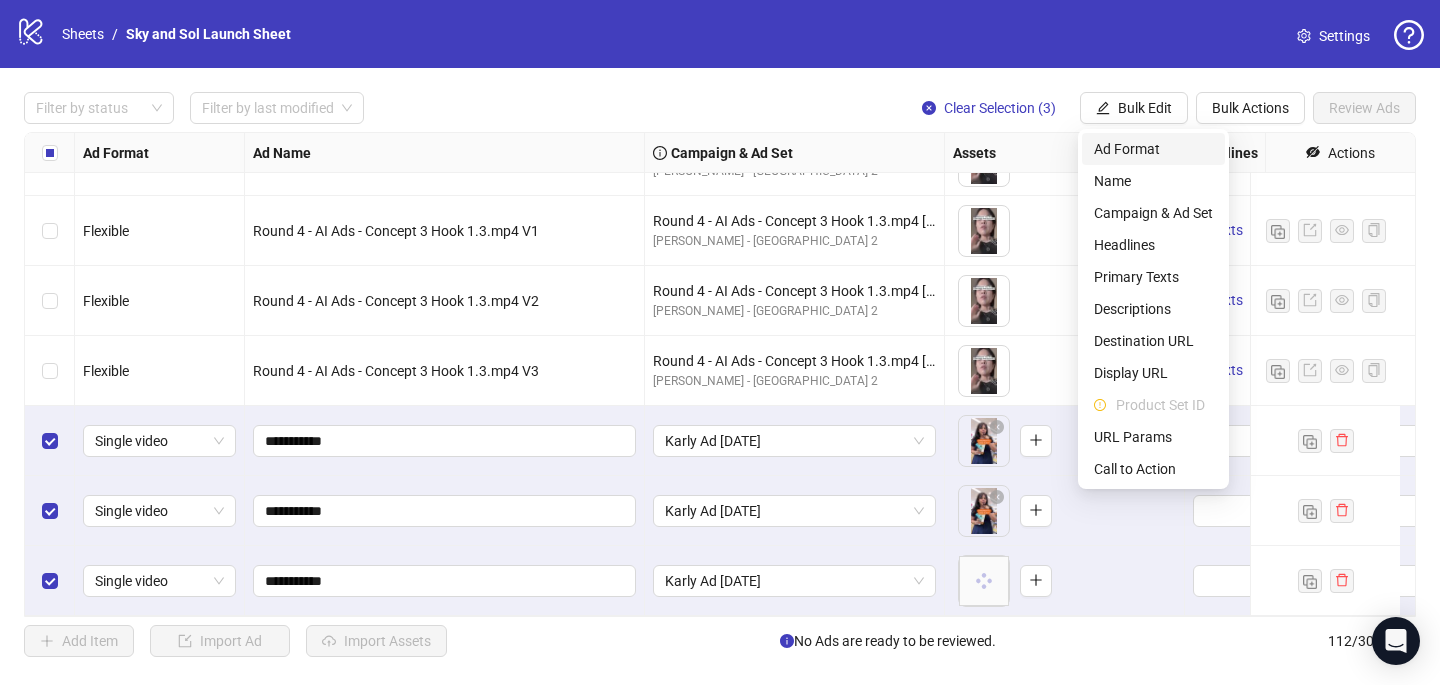 click on "Ad Format" at bounding box center [1153, 149] 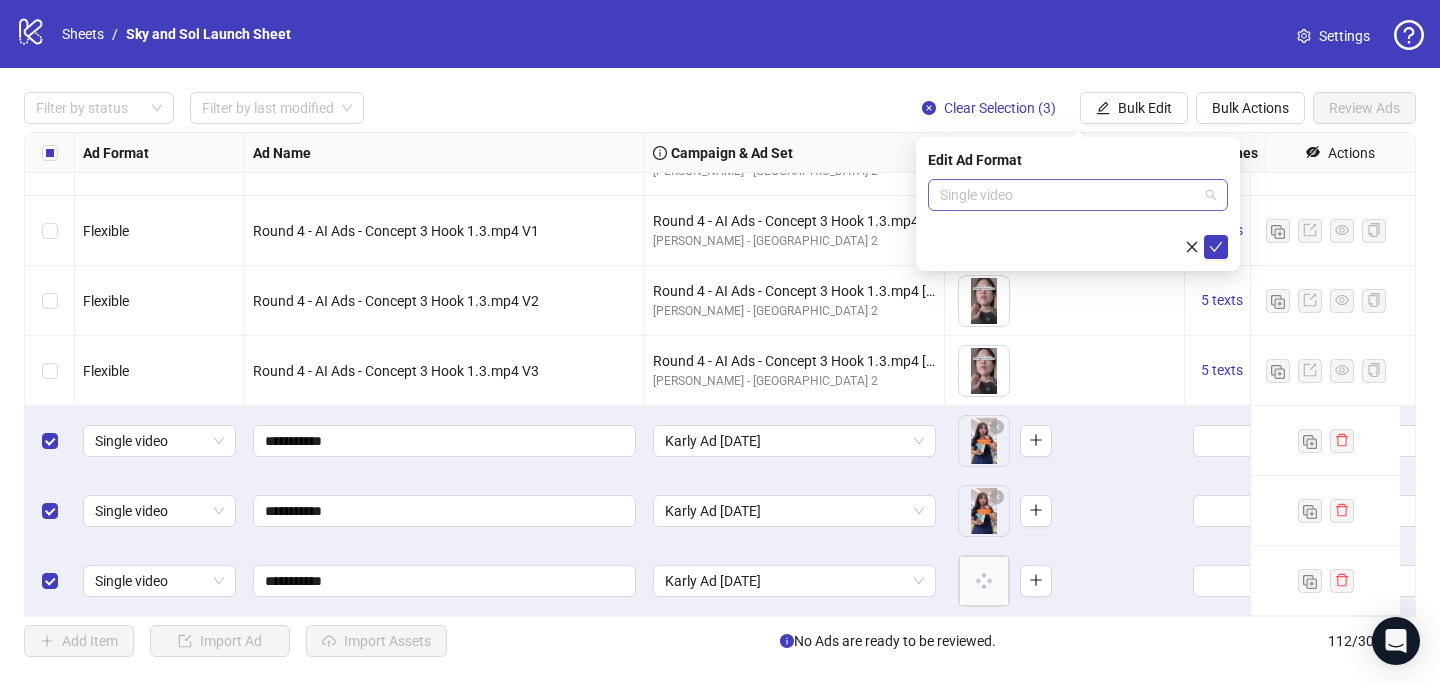 click on "Single video" at bounding box center [1078, 195] 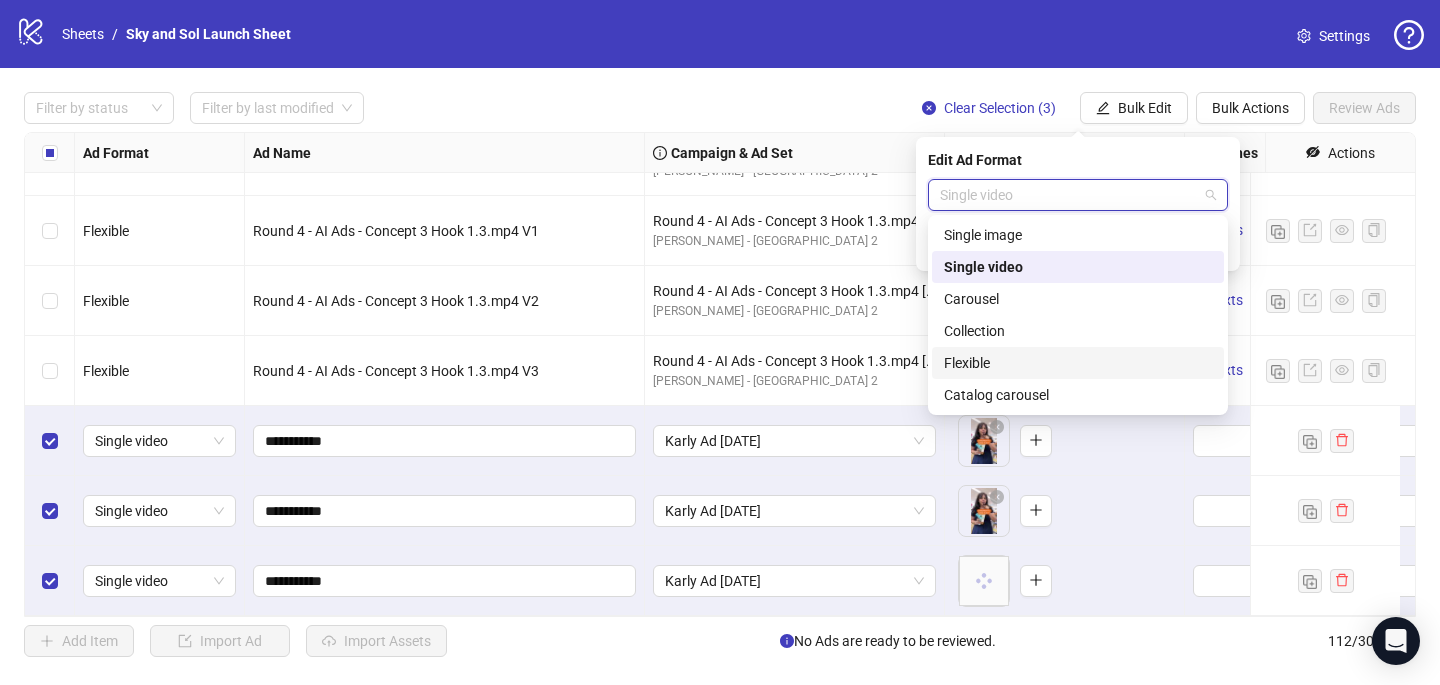 click on "Flexible" at bounding box center (1078, 363) 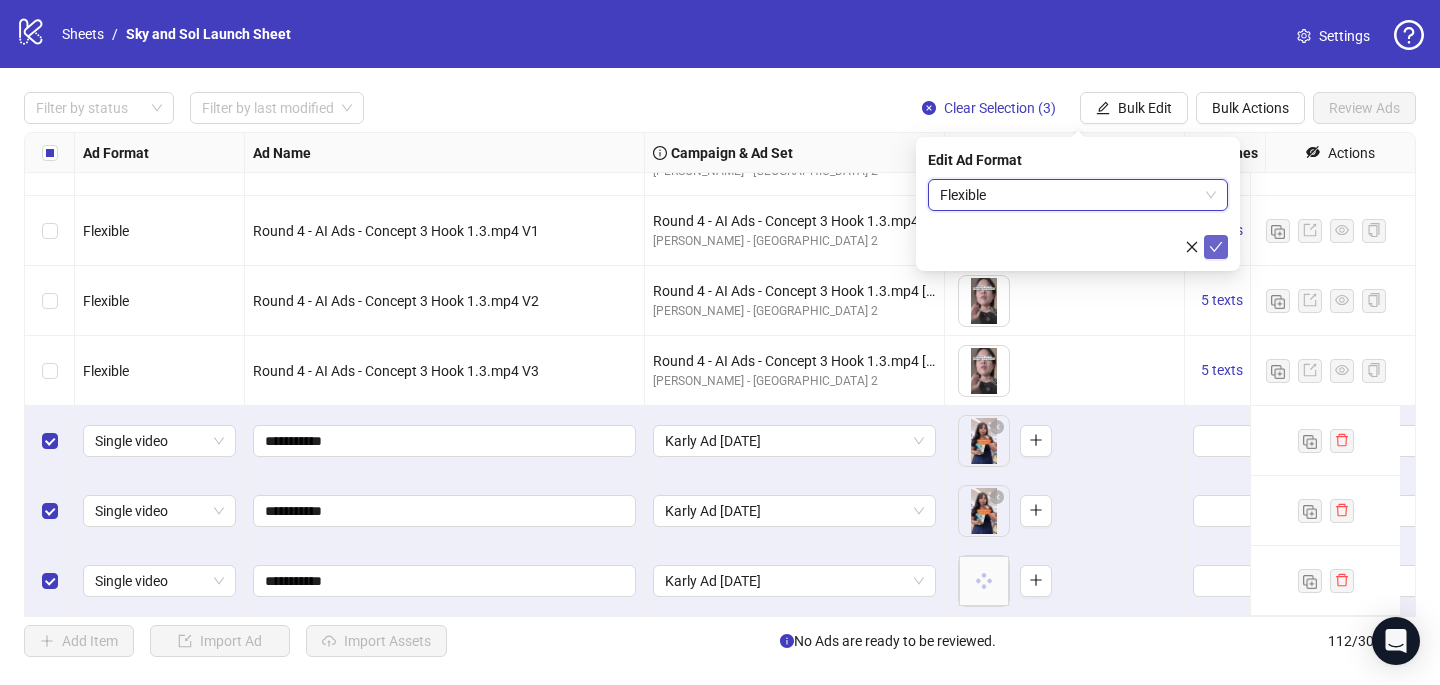 click 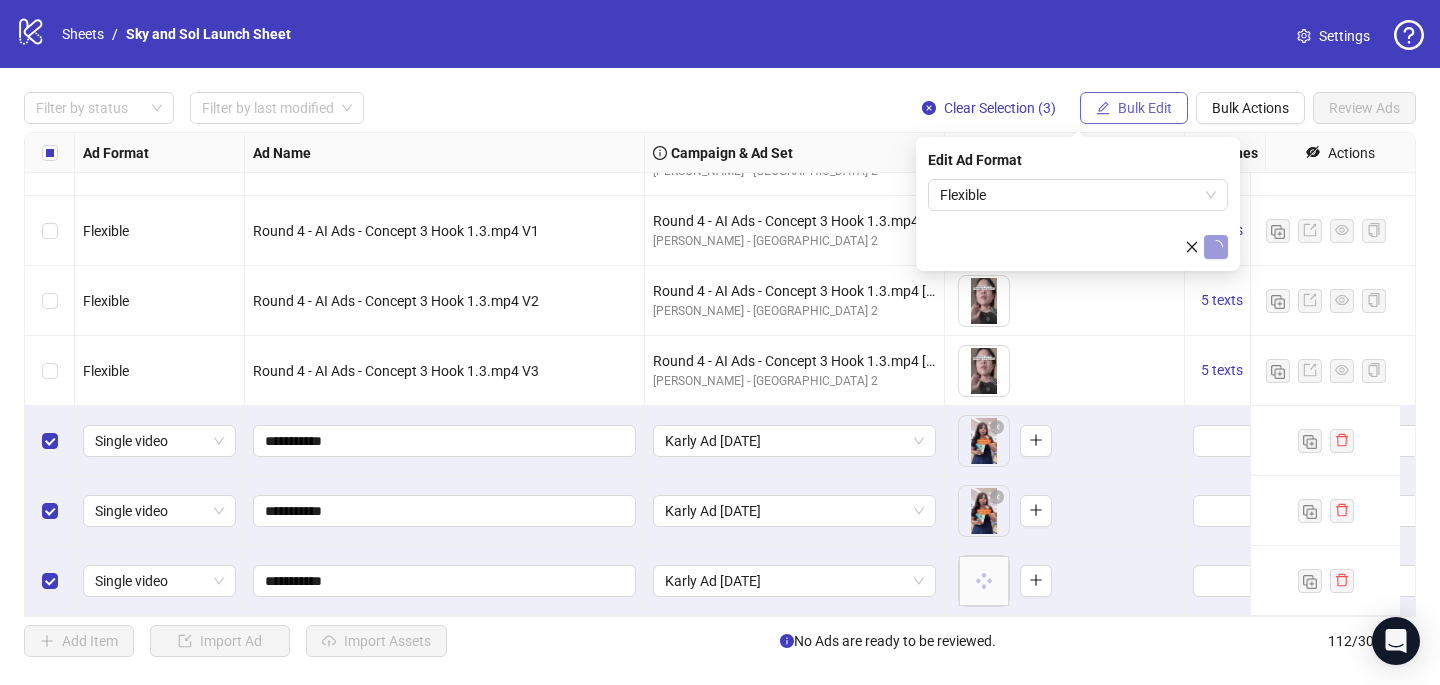 click 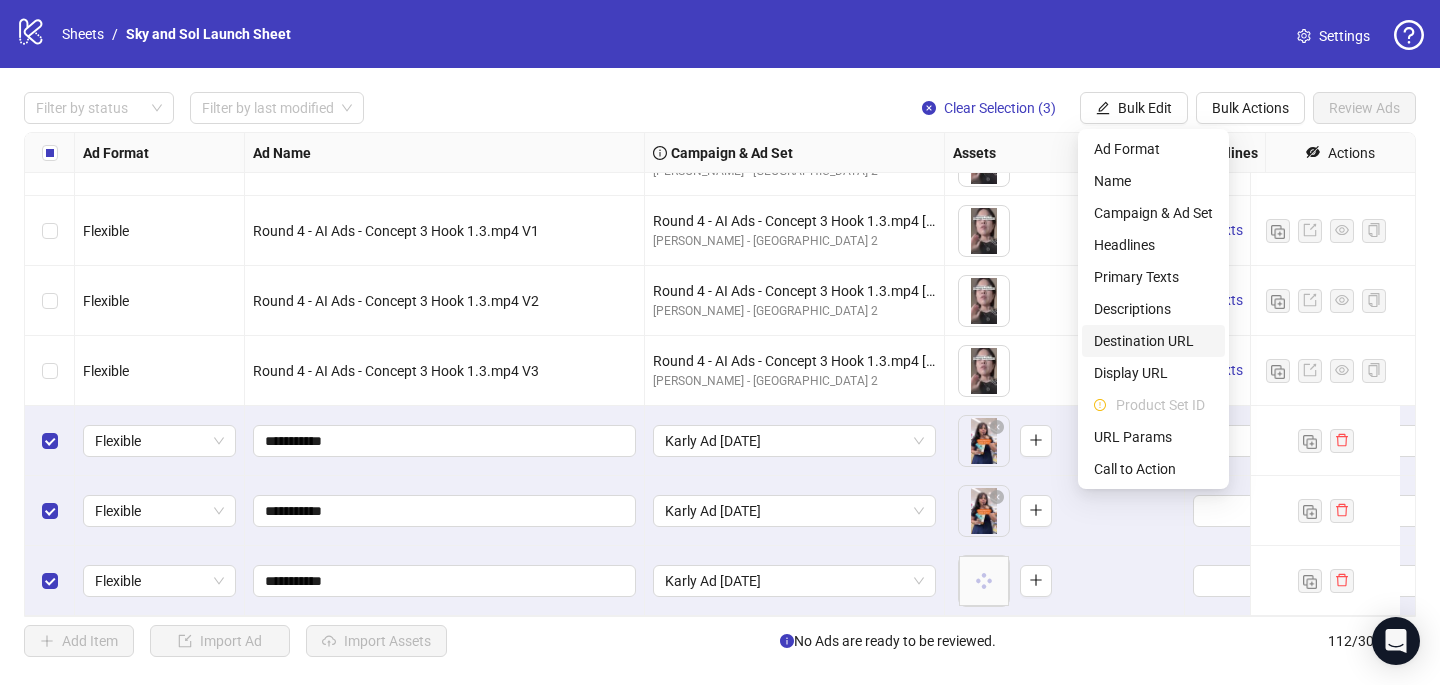 click on "Destination URL" at bounding box center (1153, 341) 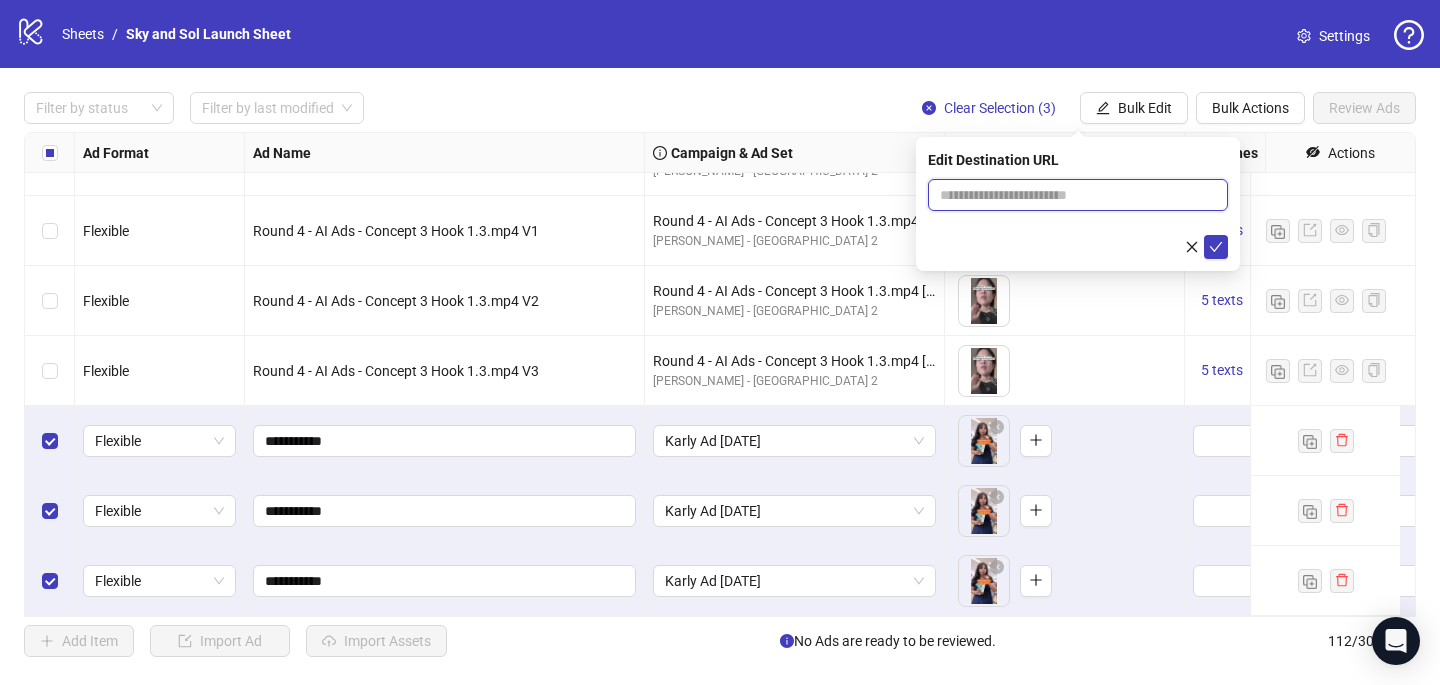 click at bounding box center [1070, 195] 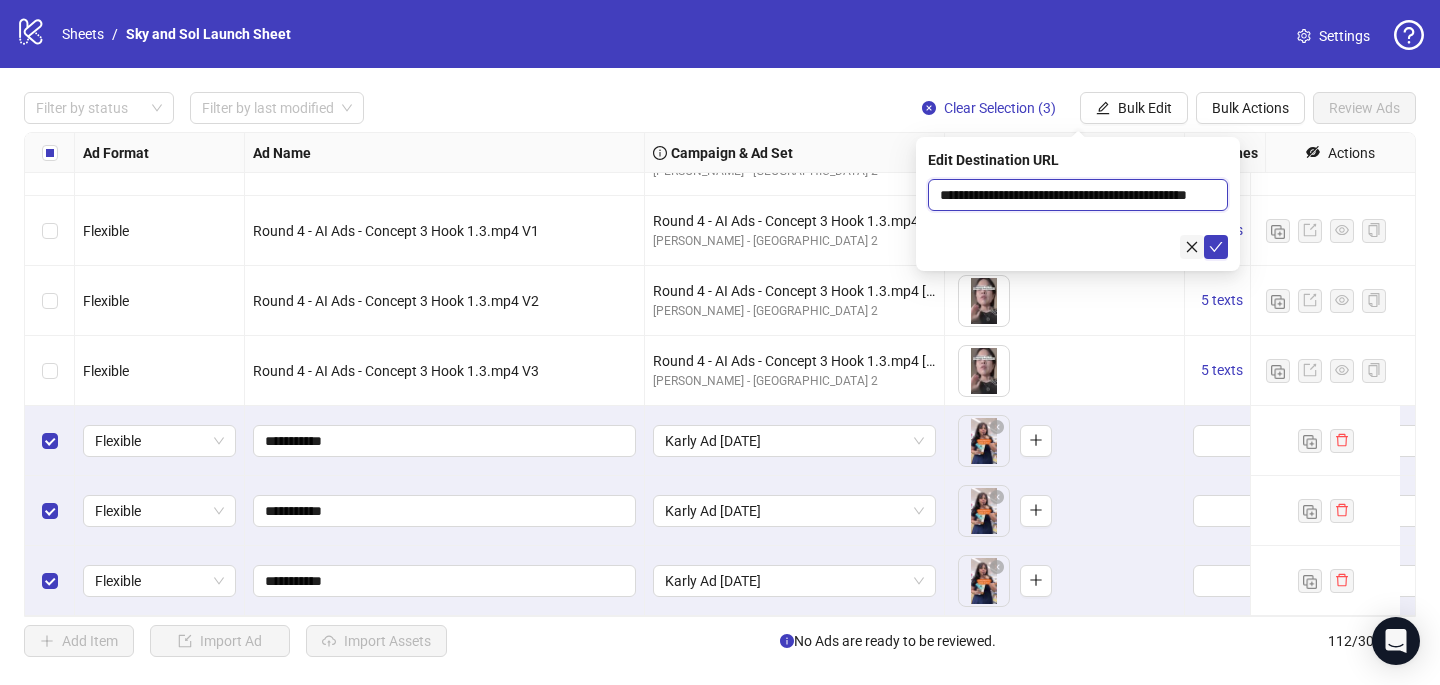 scroll, scrollTop: 0, scrollLeft: 72, axis: horizontal 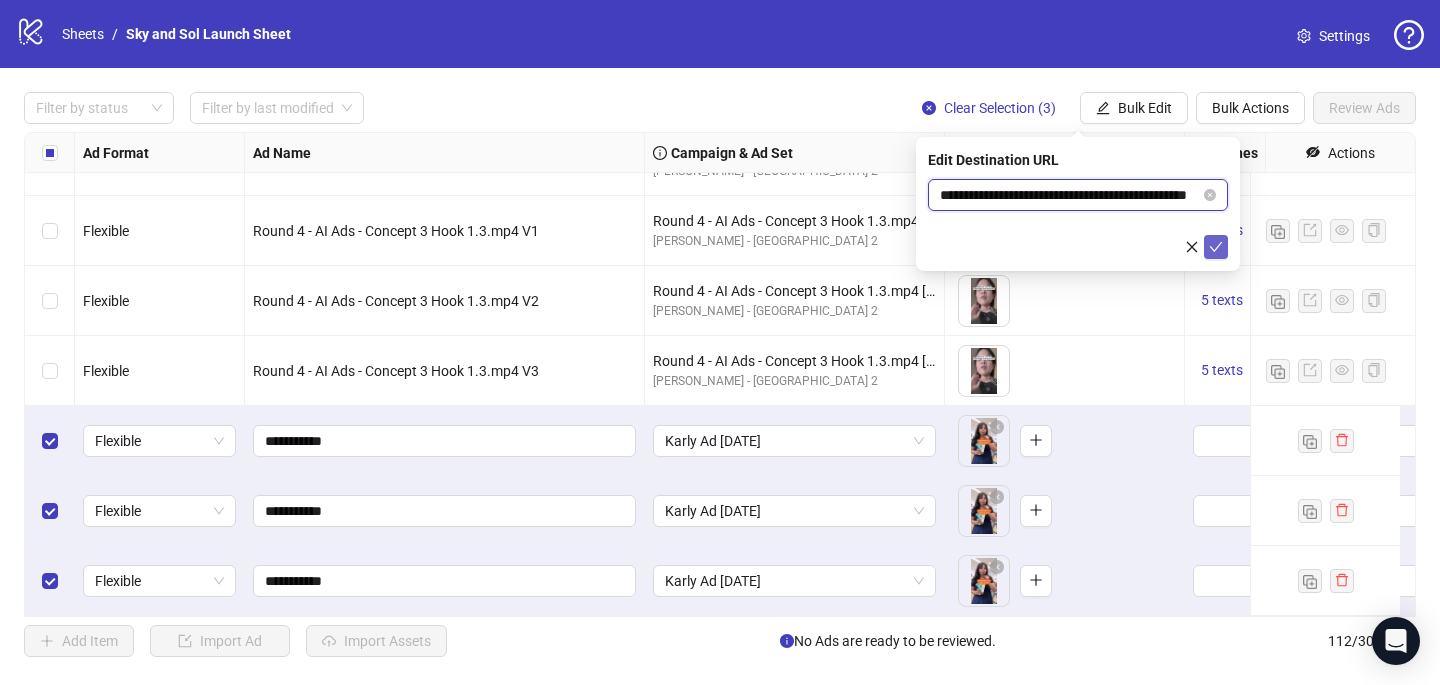 type on "**********" 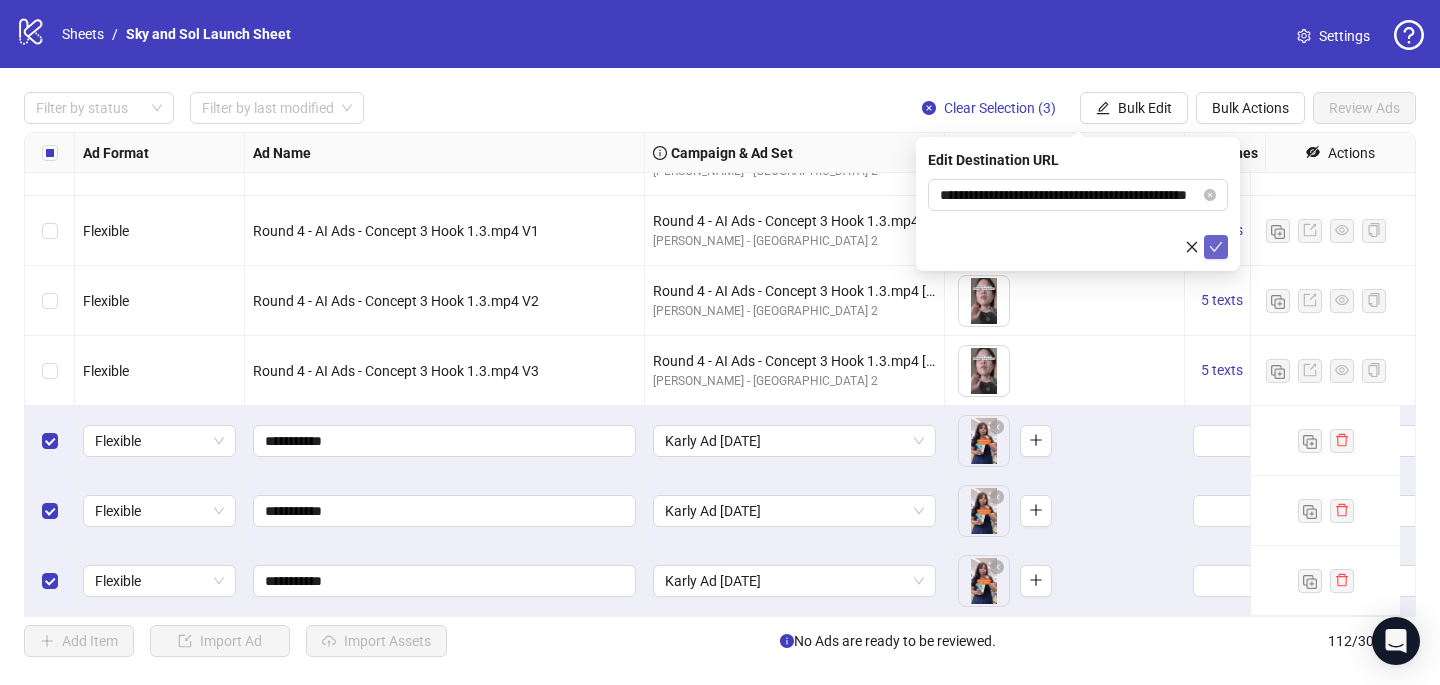 click 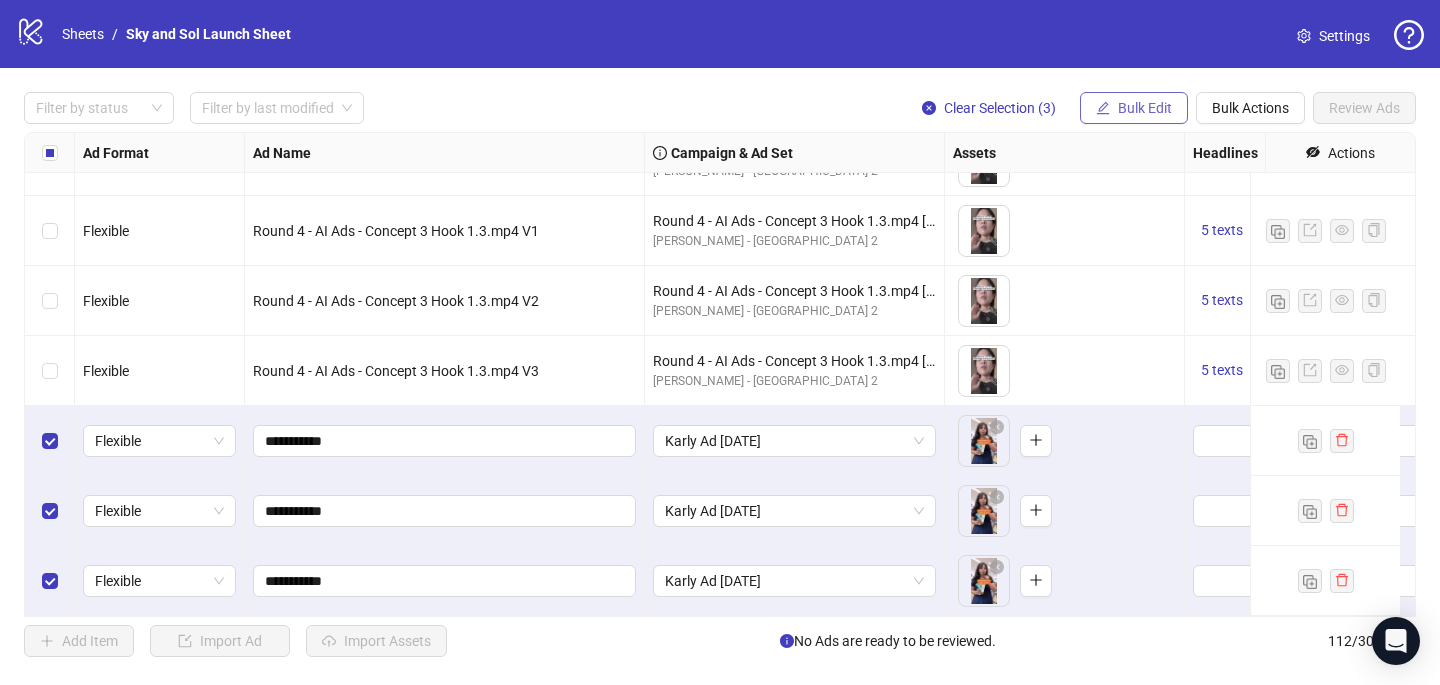 click on "Bulk Edit" at bounding box center [1145, 108] 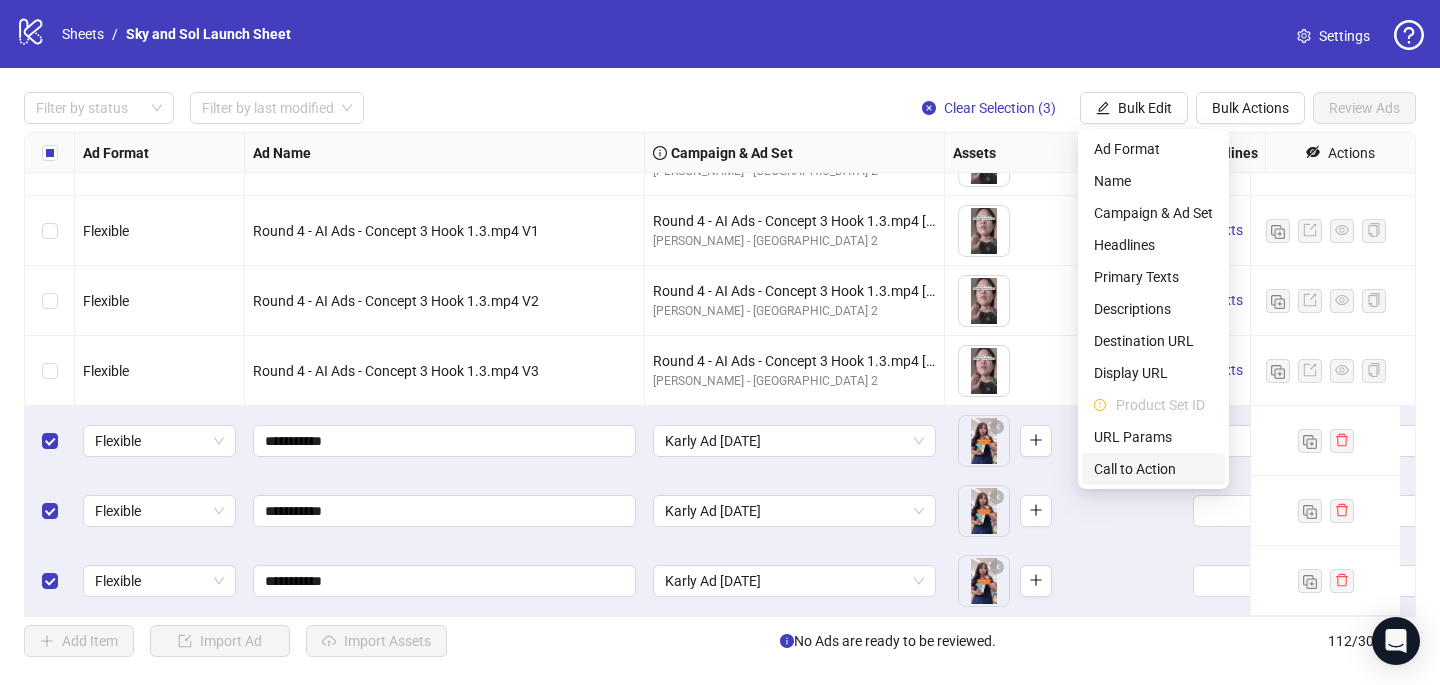 drag, startPoint x: 1160, startPoint y: 470, endPoint x: 1122, endPoint y: 400, distance: 79.64923 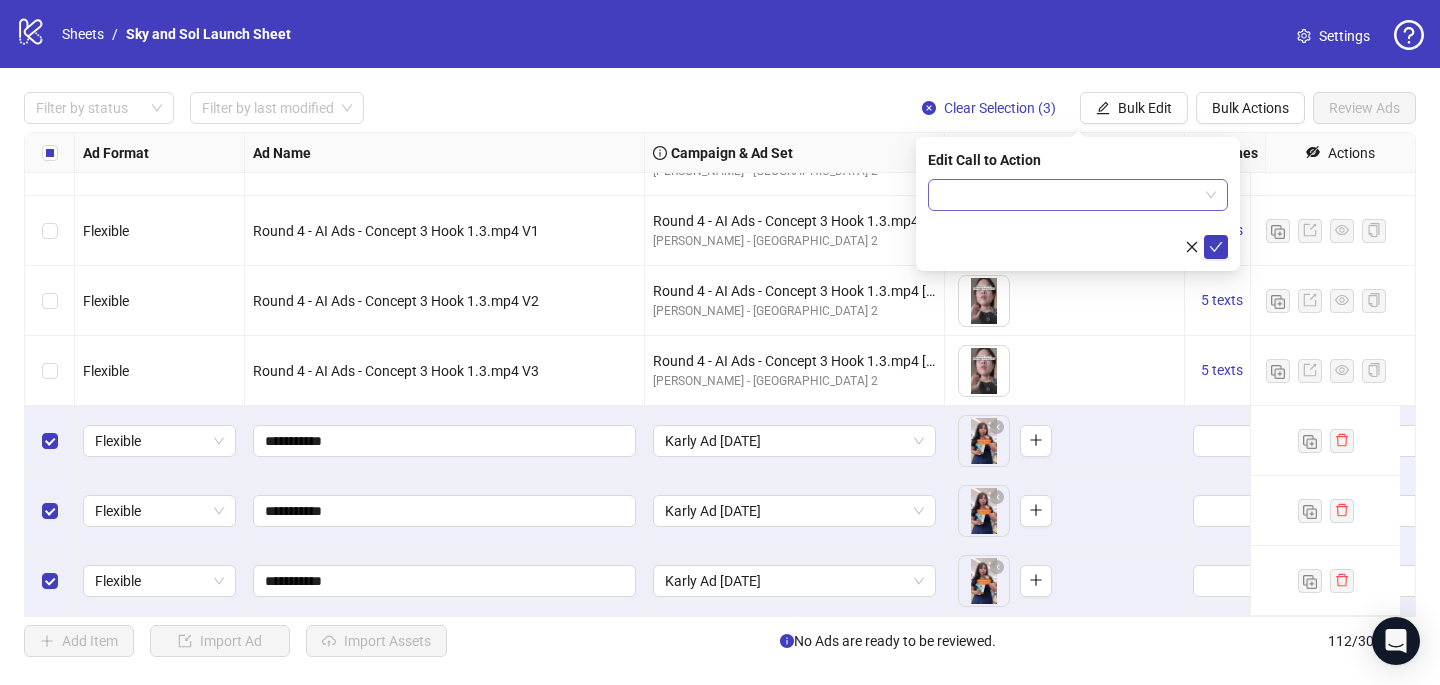 click at bounding box center (1069, 195) 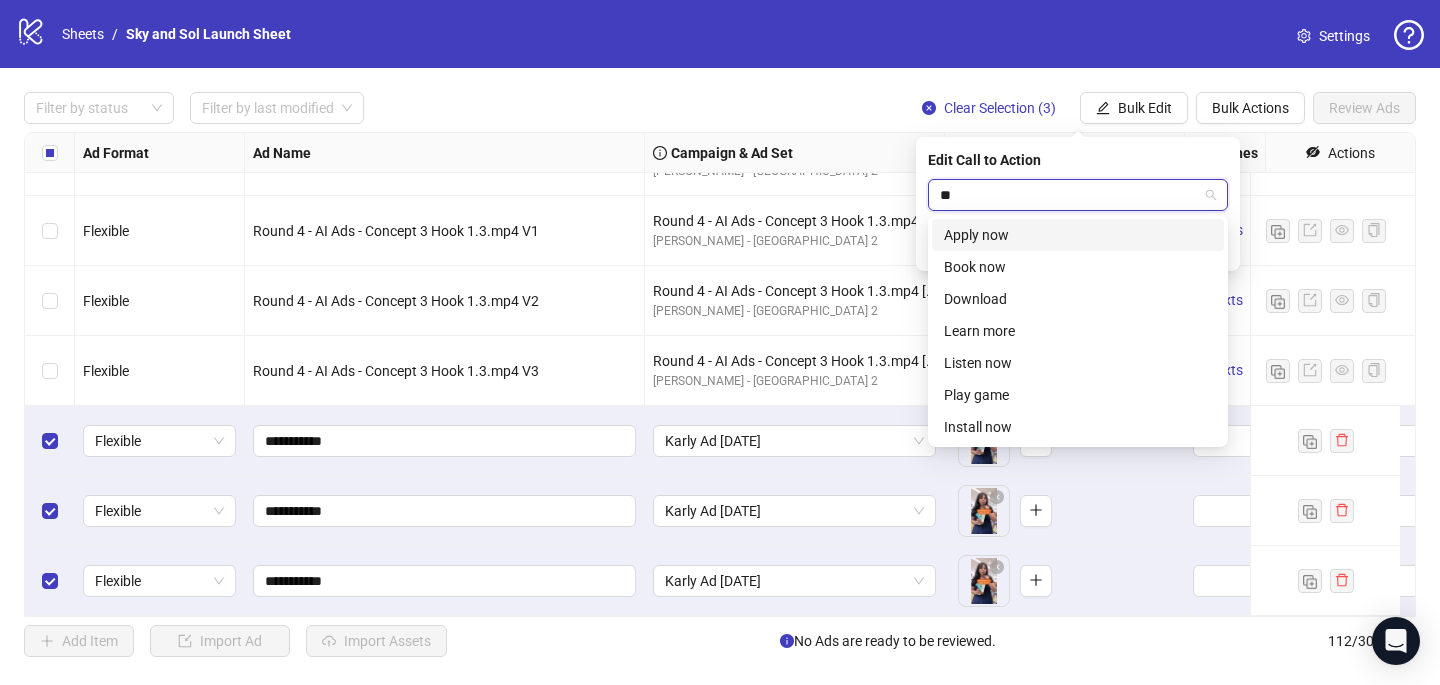 type on "***" 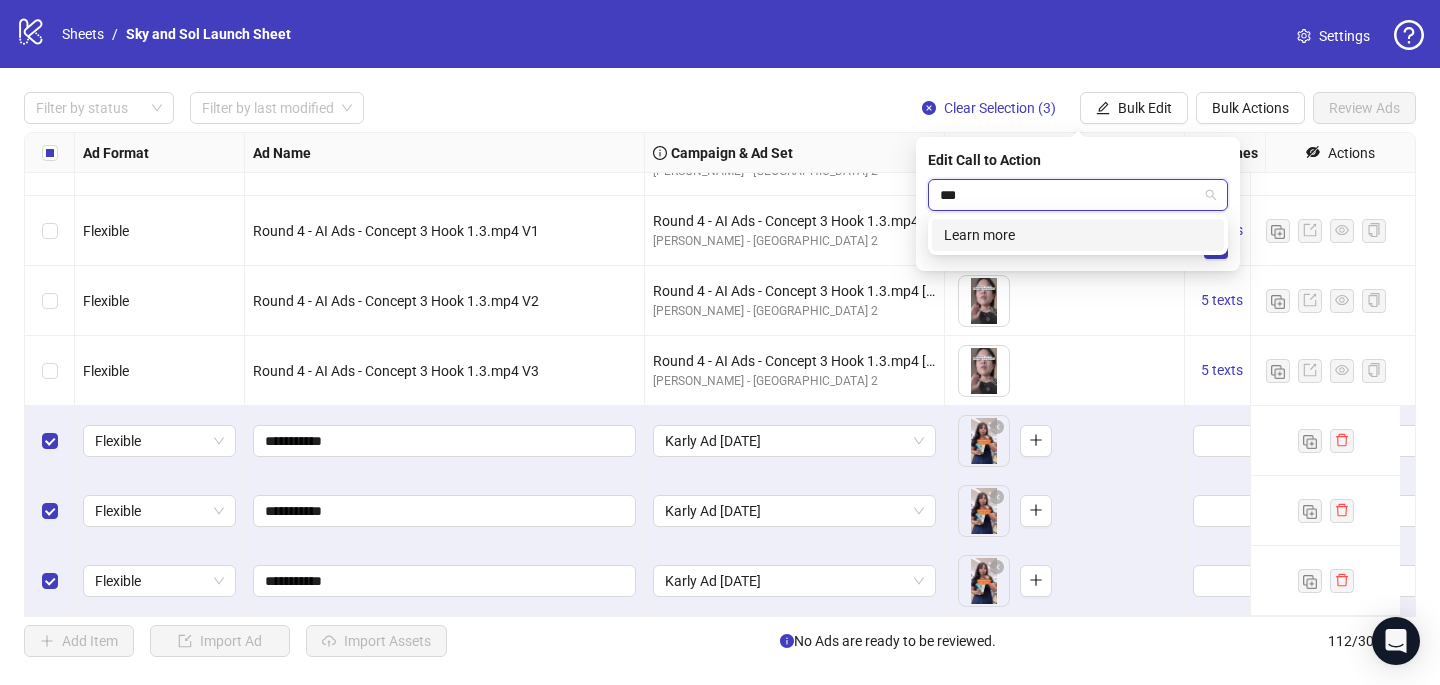 type 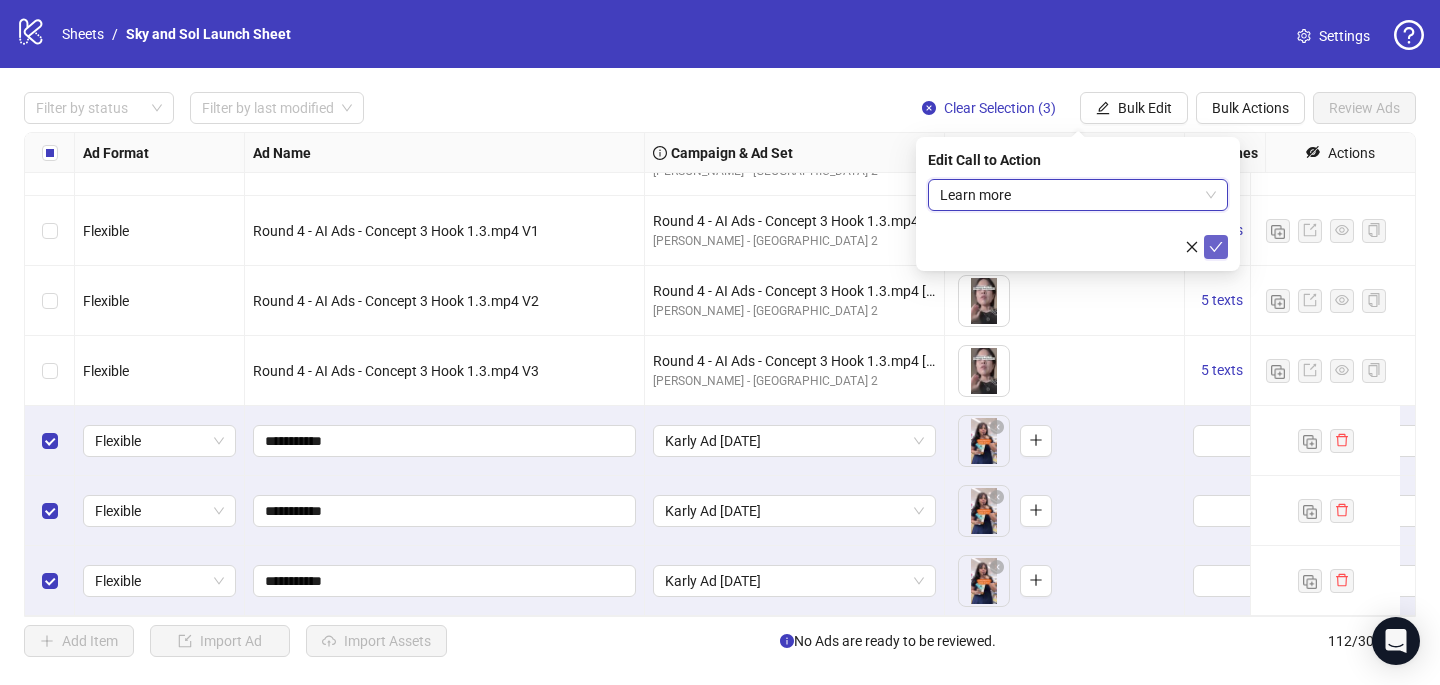 click 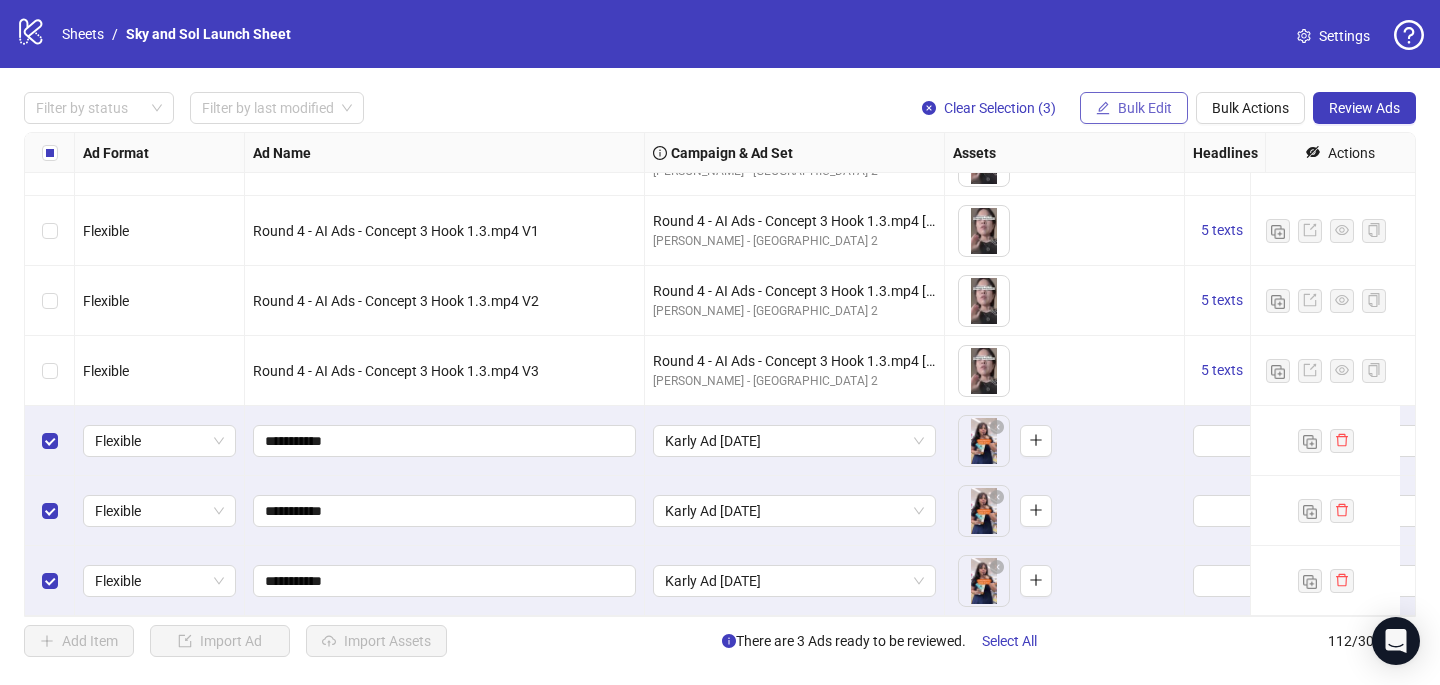 click on "Bulk Edit" at bounding box center (1145, 108) 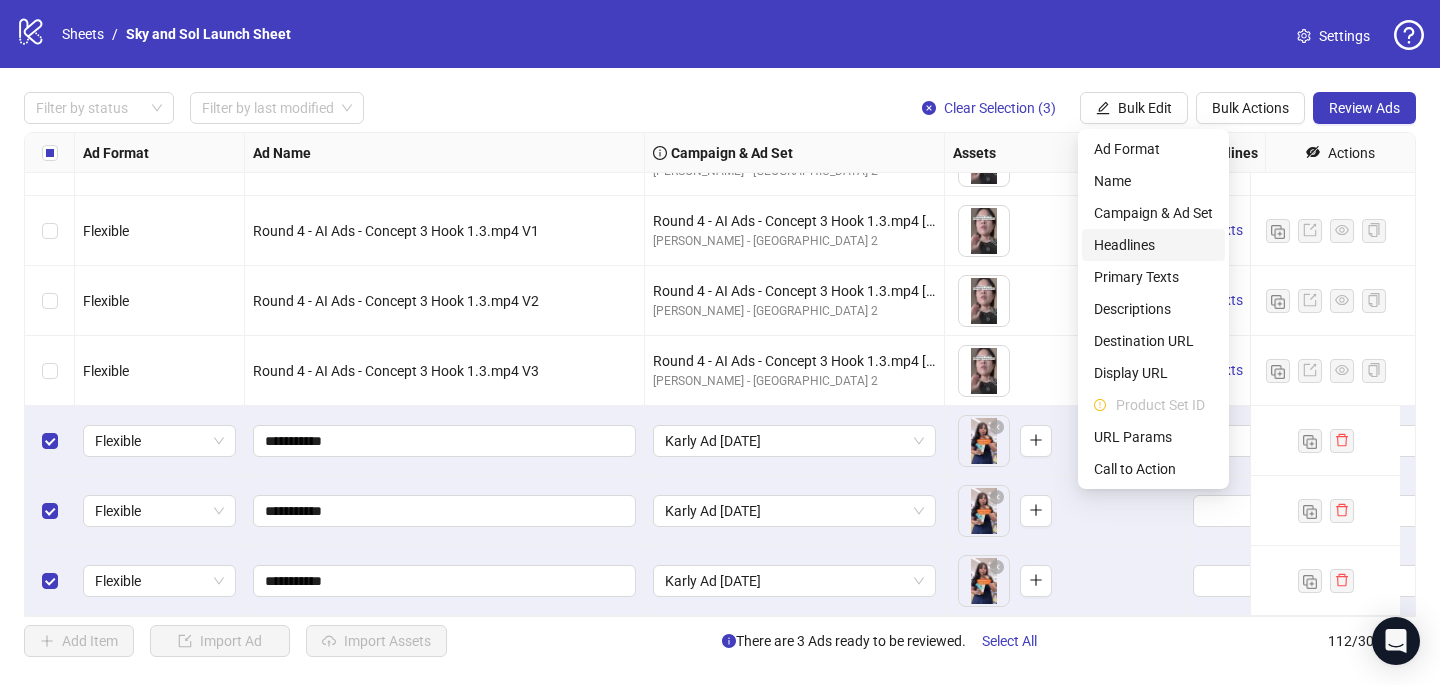 click on "Headlines" at bounding box center [1153, 245] 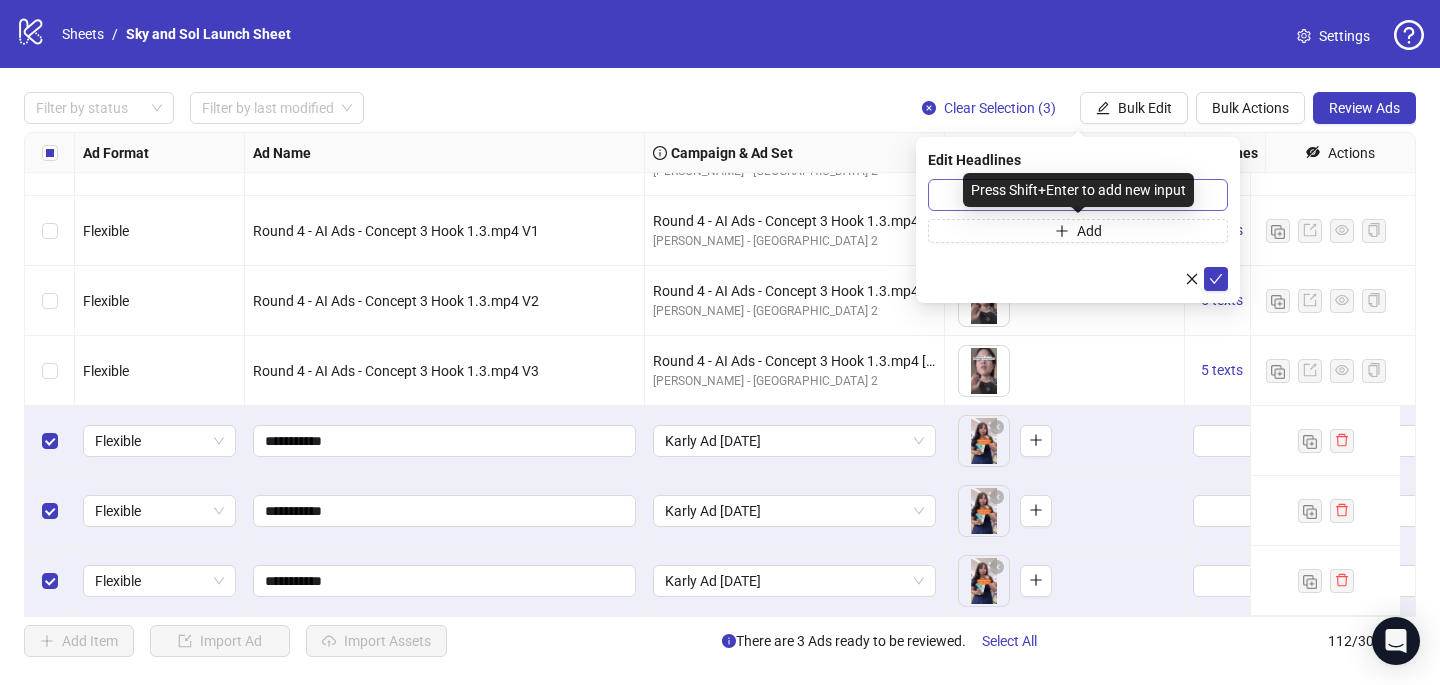 click on "Press Shift+Enter to add new input" at bounding box center [1078, 190] 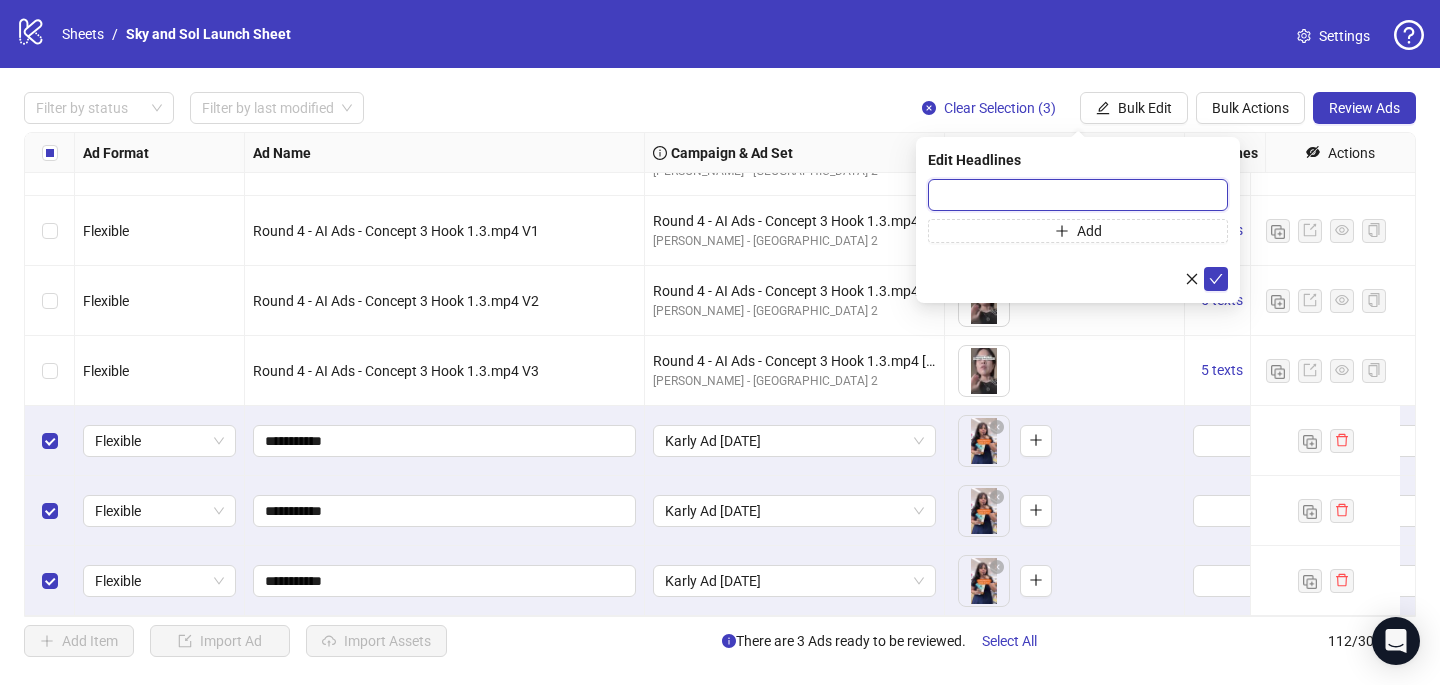 click at bounding box center [1078, 195] 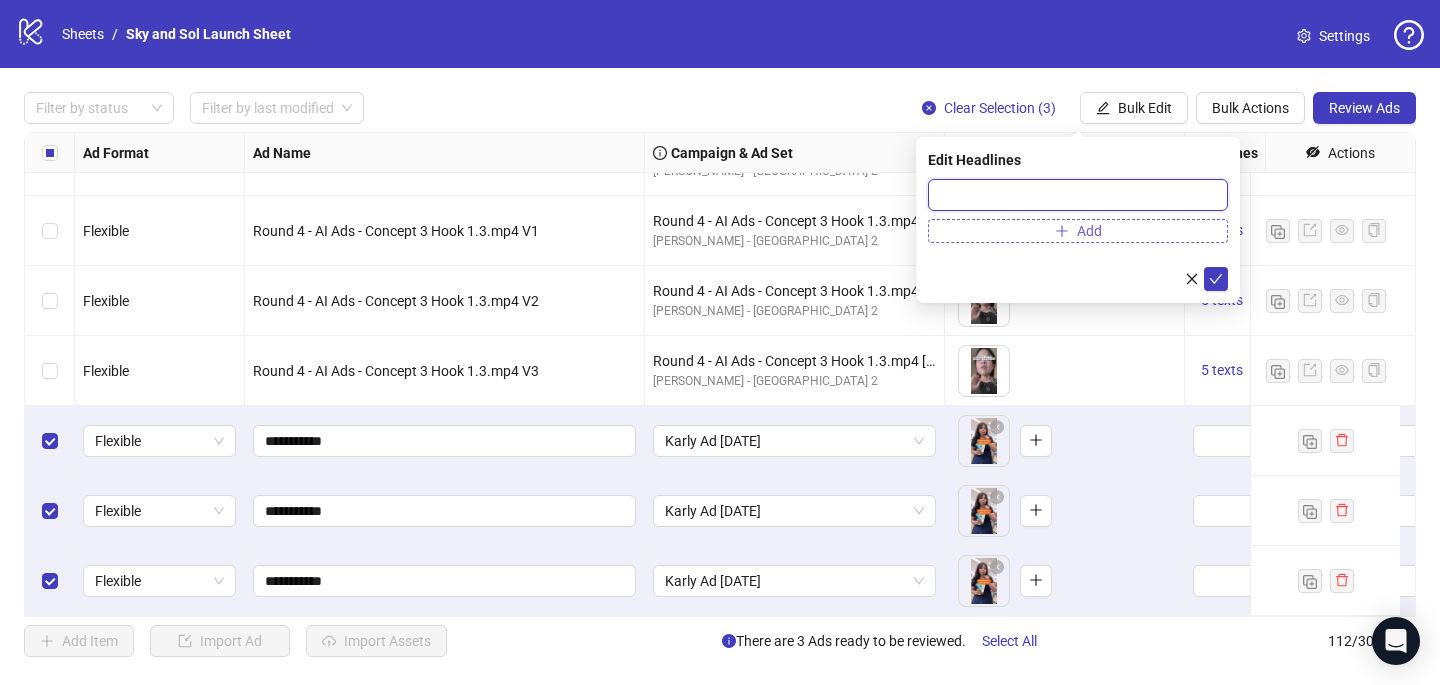paste on "**********" 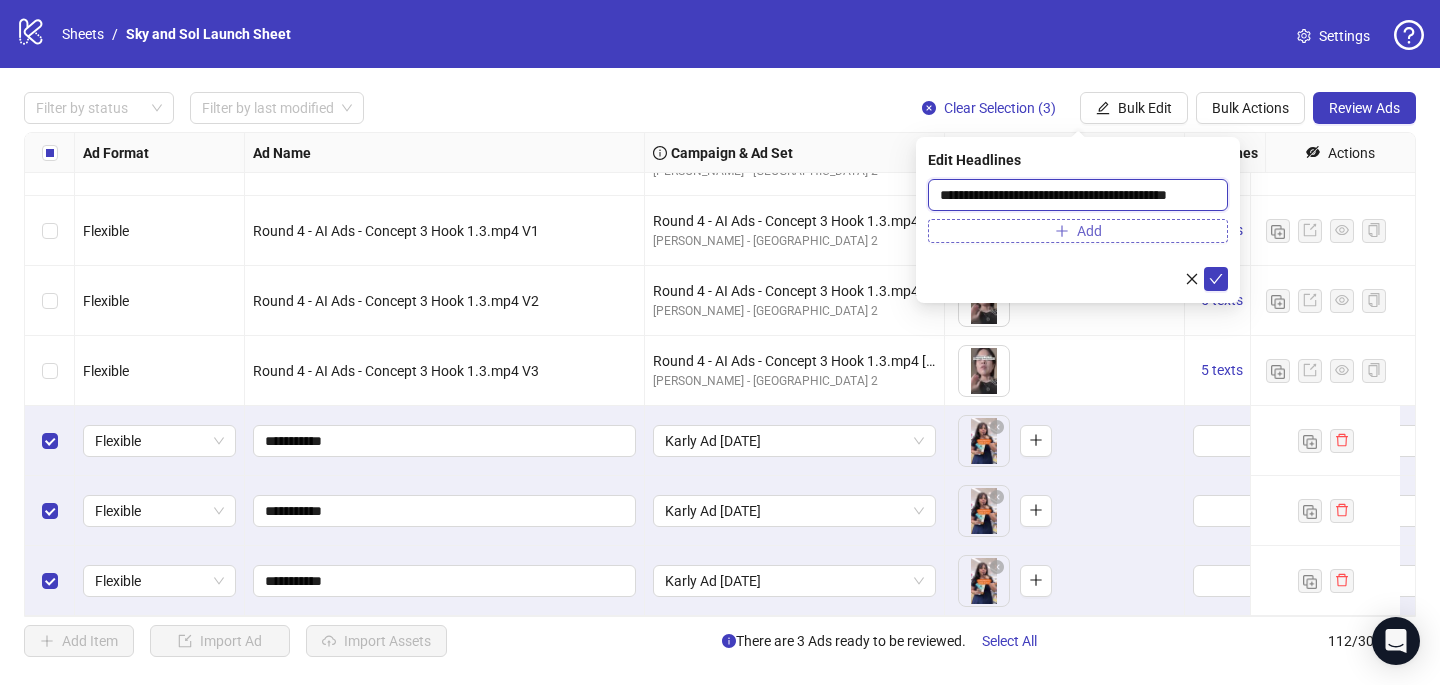 scroll, scrollTop: 0, scrollLeft: 14, axis: horizontal 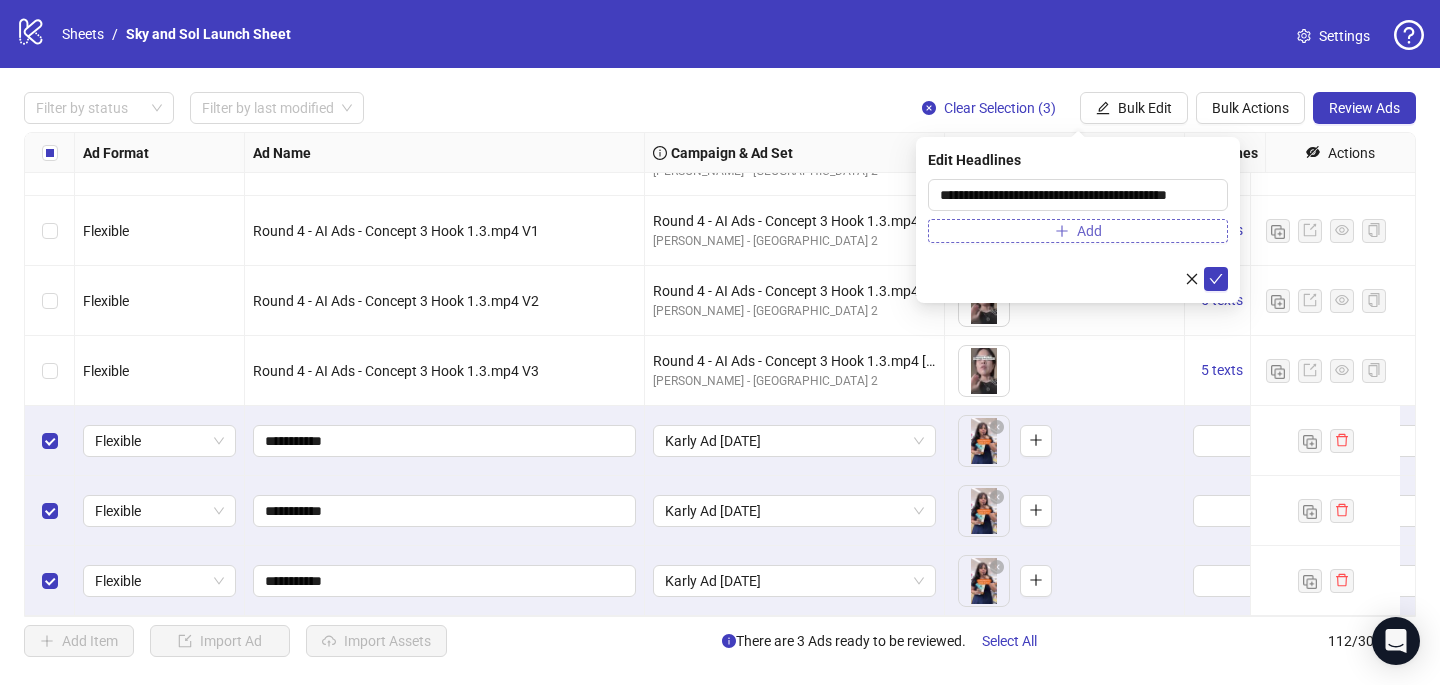 click on "Add" at bounding box center (1078, 231) 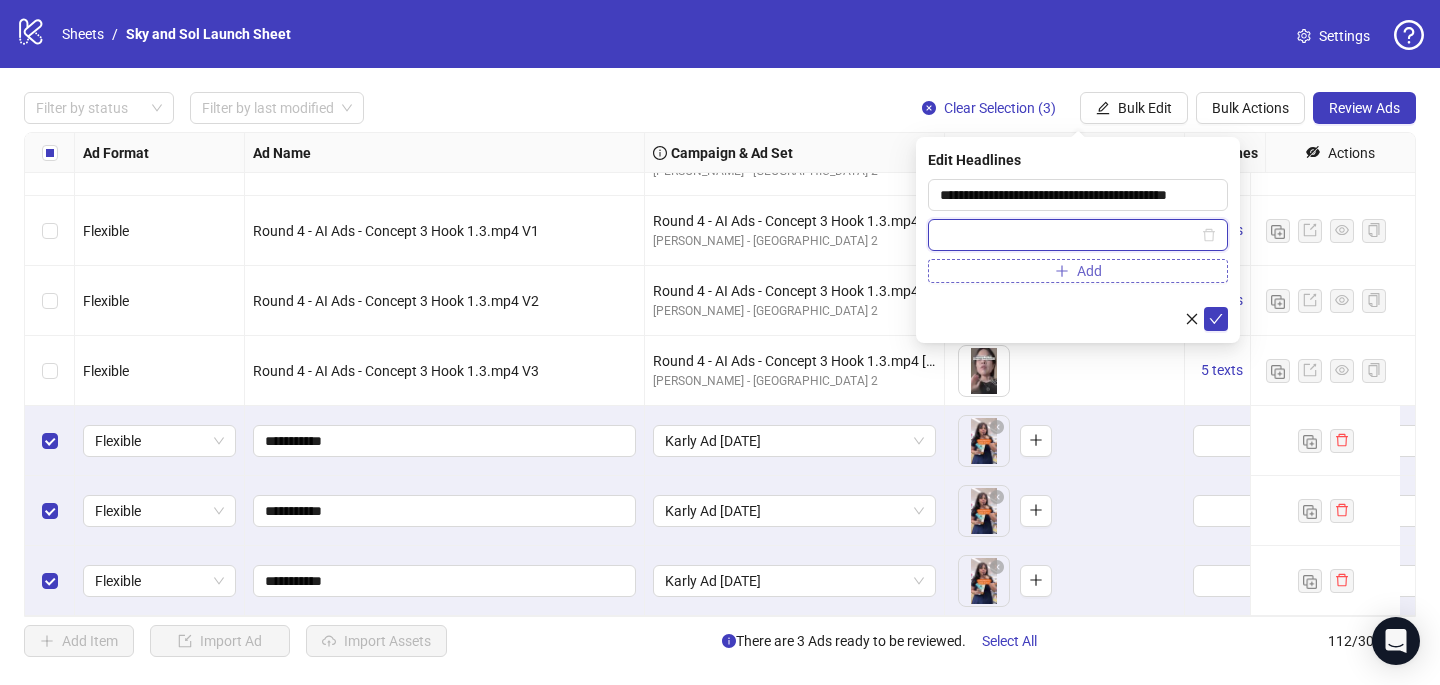 paste on "**********" 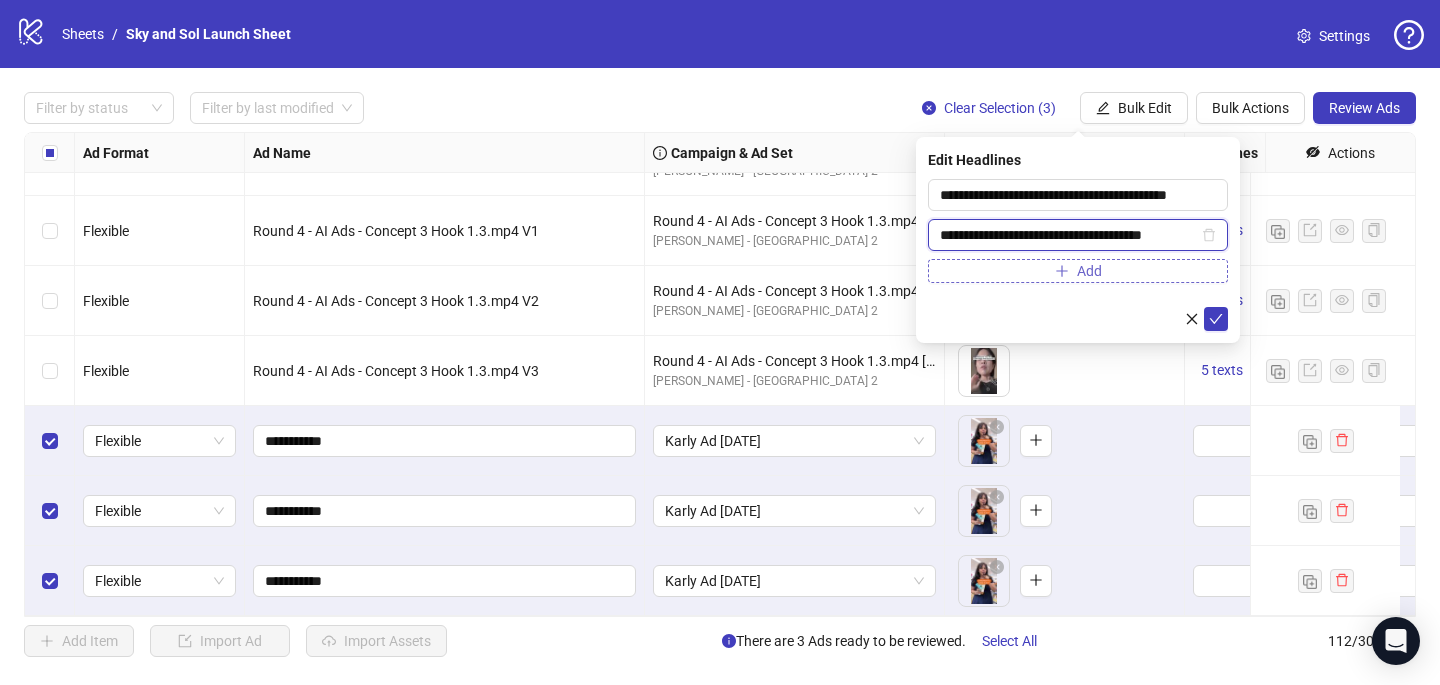 scroll, scrollTop: 0, scrollLeft: 4, axis: horizontal 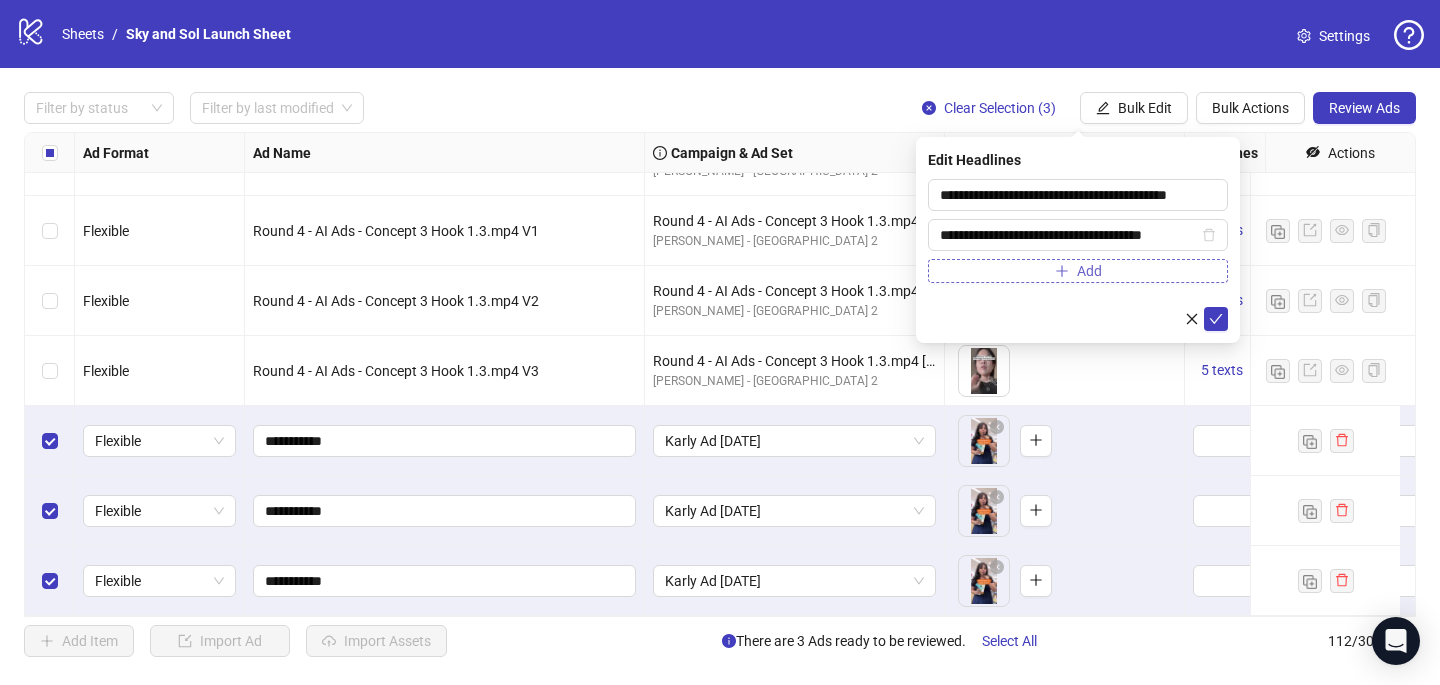 click on "Add" at bounding box center (1078, 271) 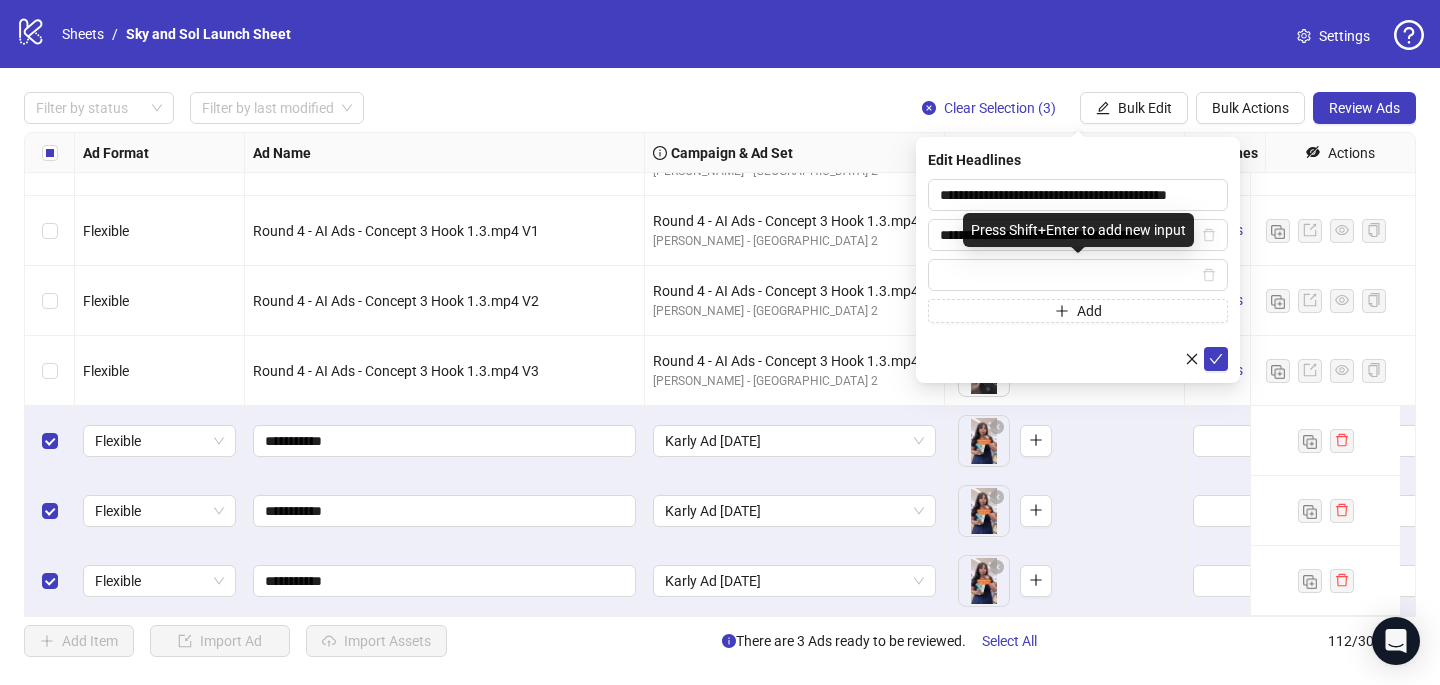 scroll, scrollTop: 0, scrollLeft: 0, axis: both 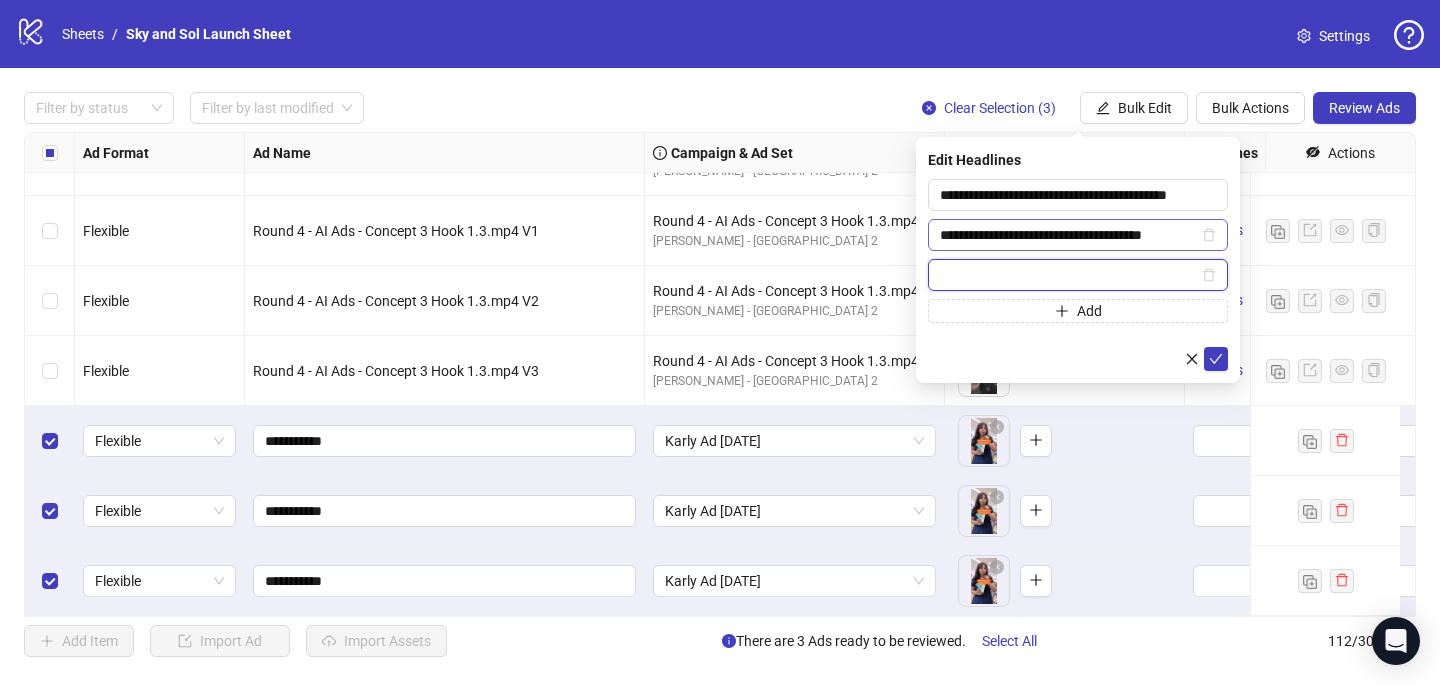 paste on "**********" 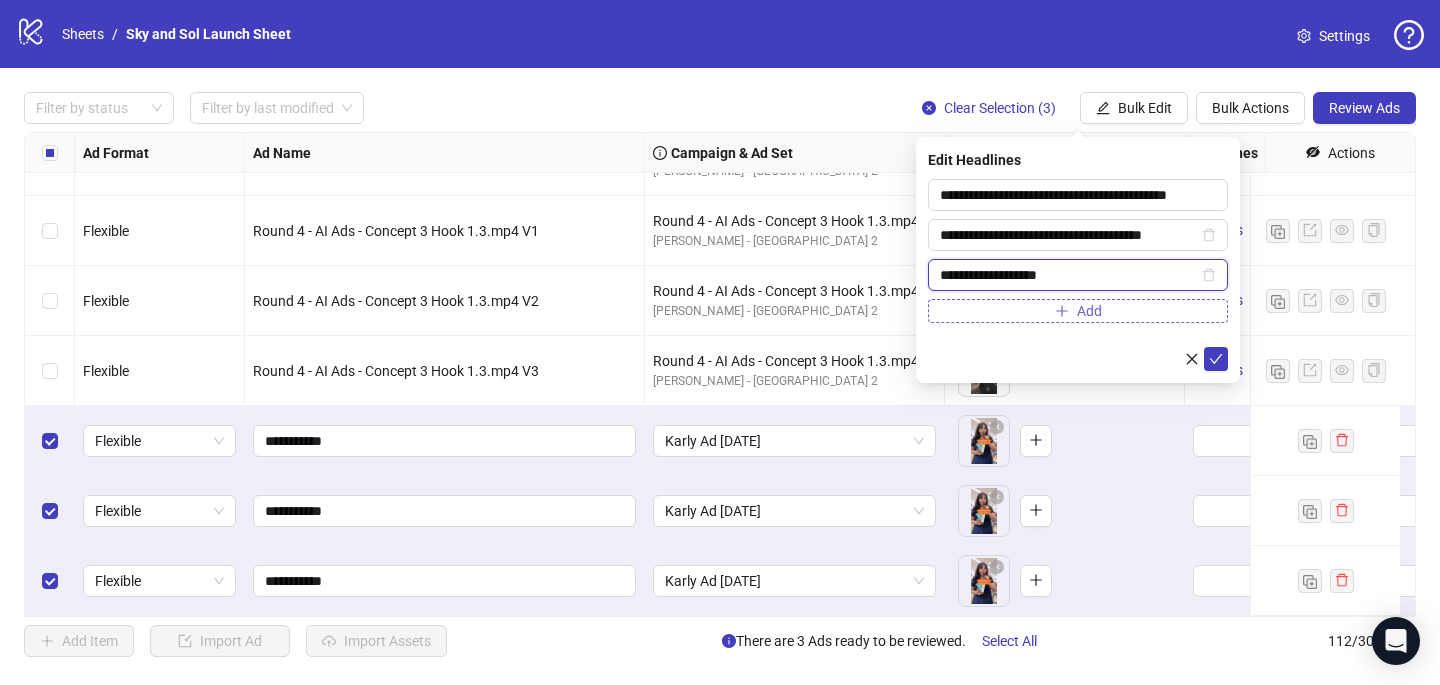 type on "**********" 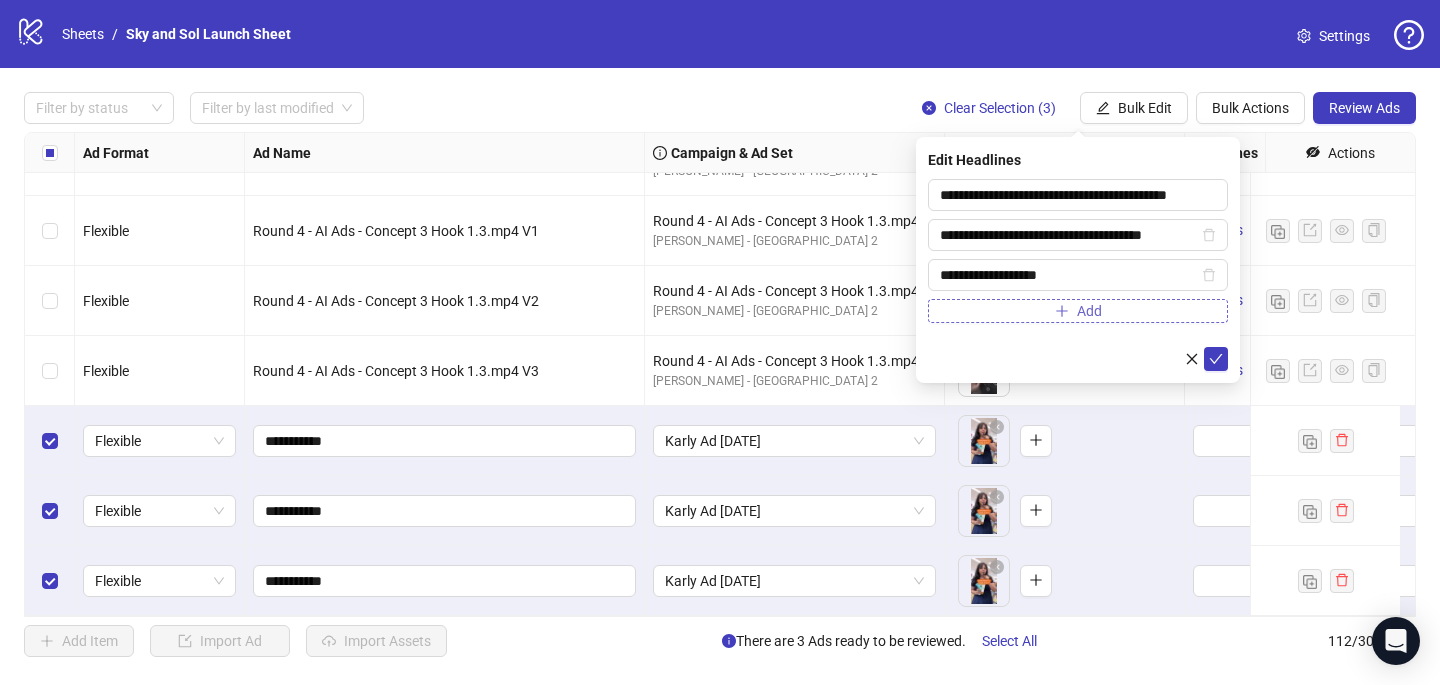 click on "Add" at bounding box center (1078, 311) 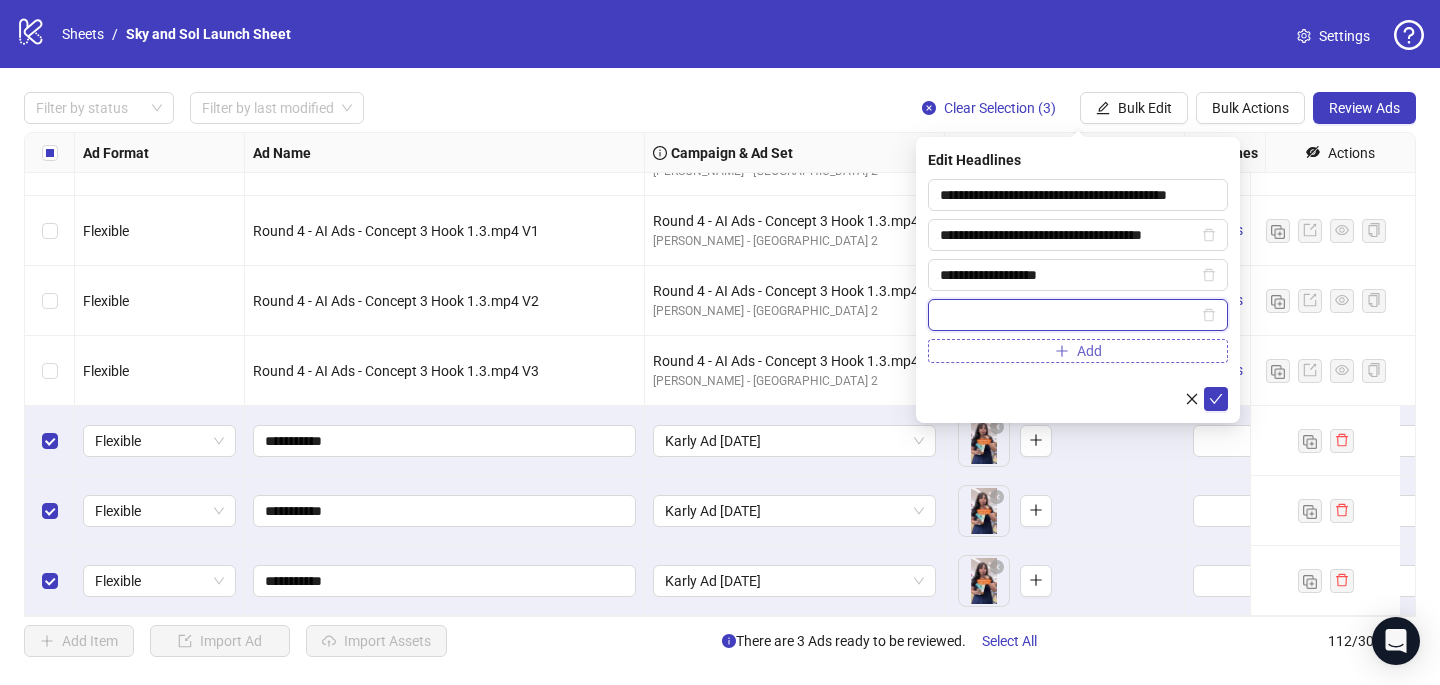 paste on "**********" 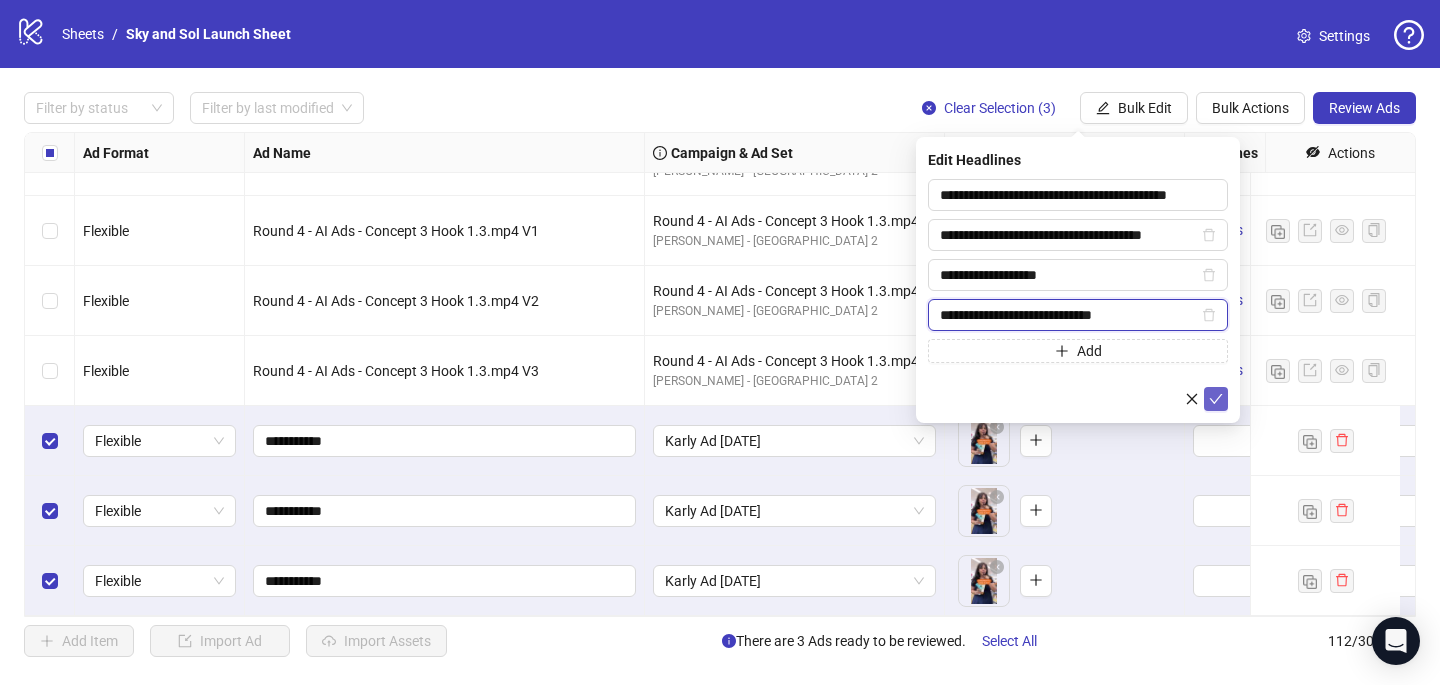 type on "**********" 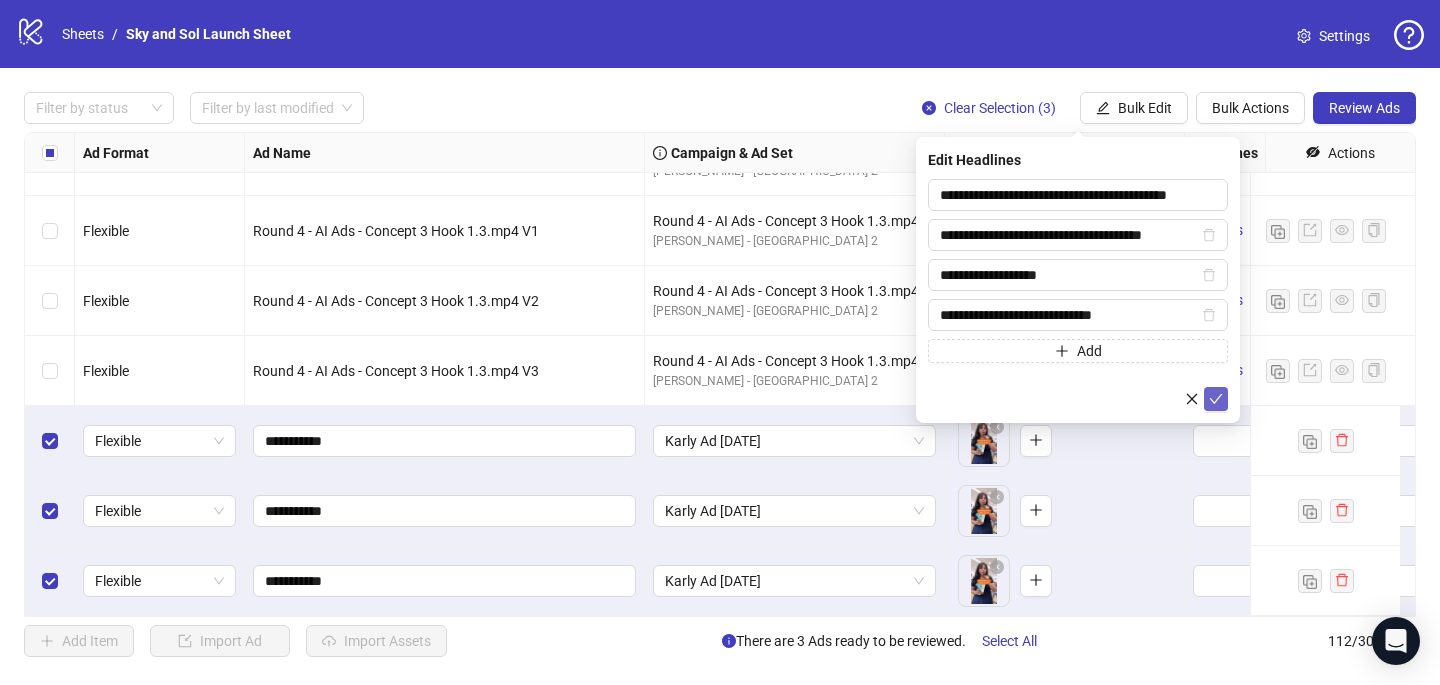 click at bounding box center (1216, 399) 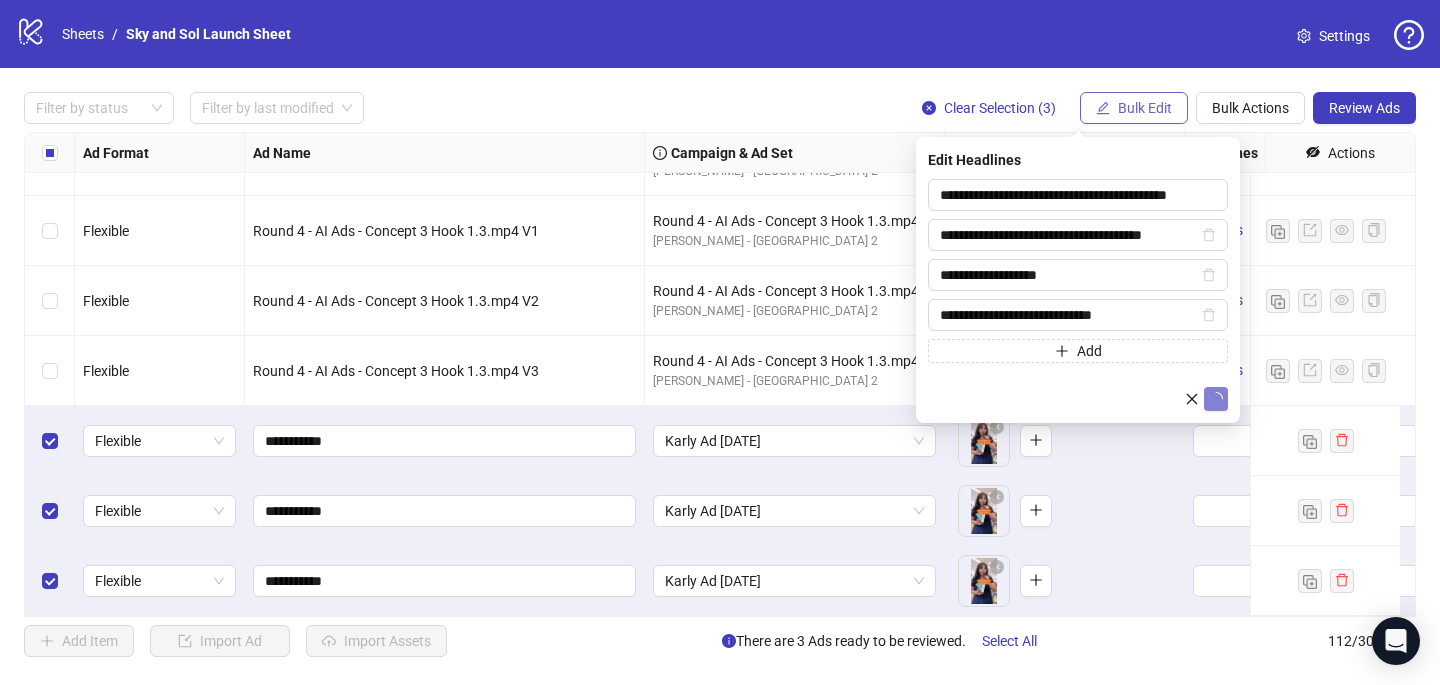 click on "Bulk Edit" at bounding box center [1134, 108] 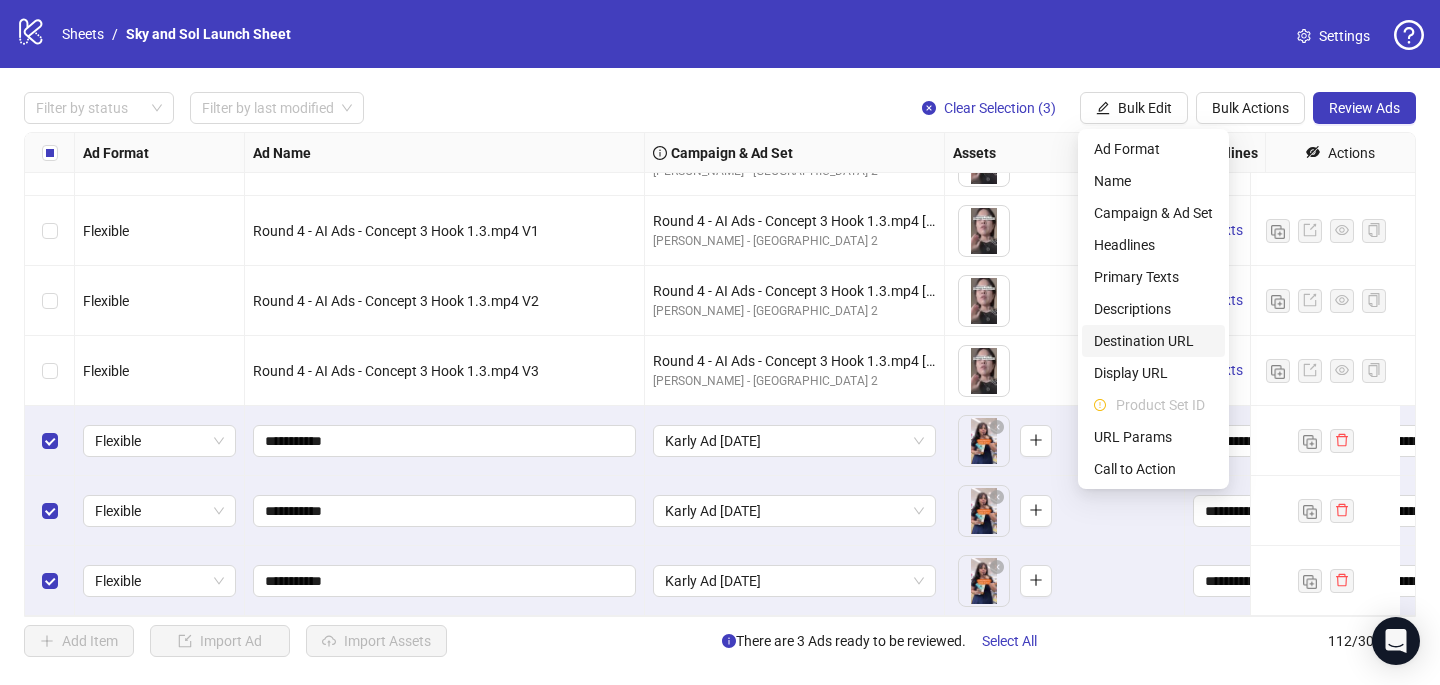click on "Destination URL" at bounding box center (1153, 341) 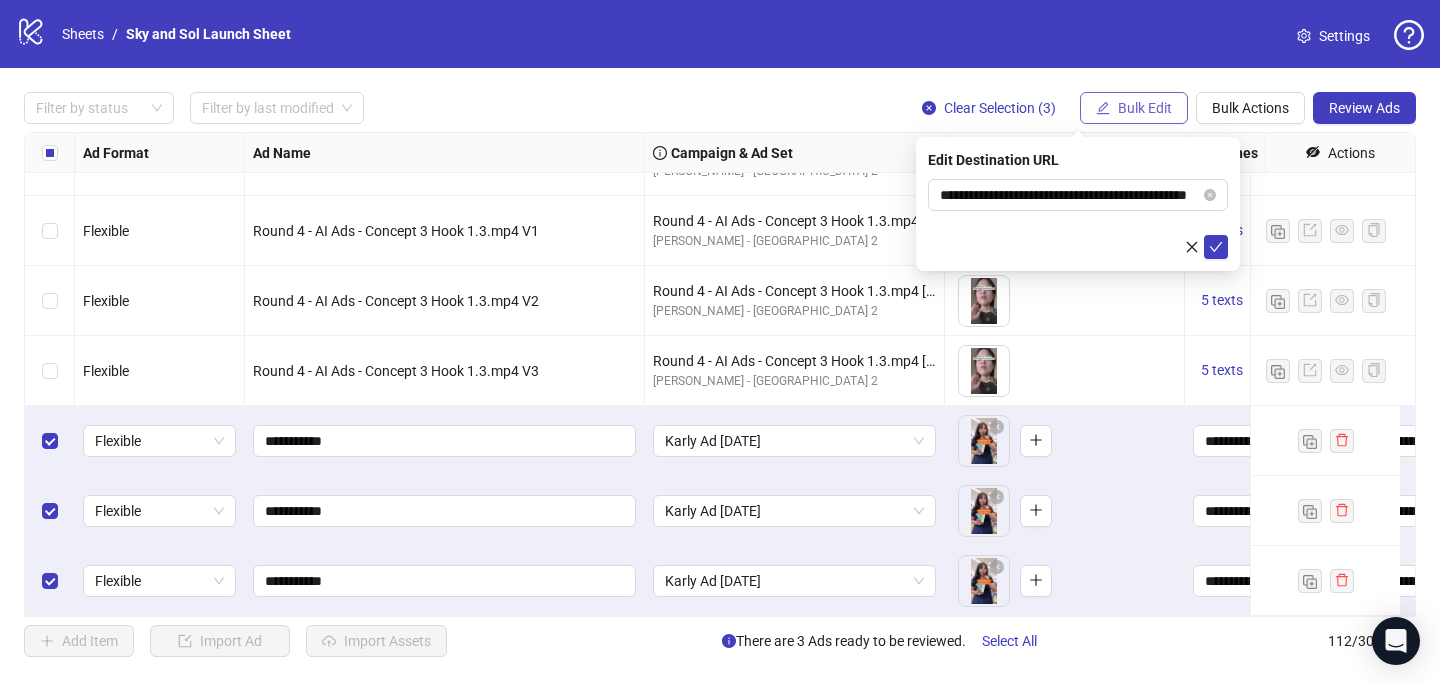 click on "Bulk Edit" at bounding box center [1145, 108] 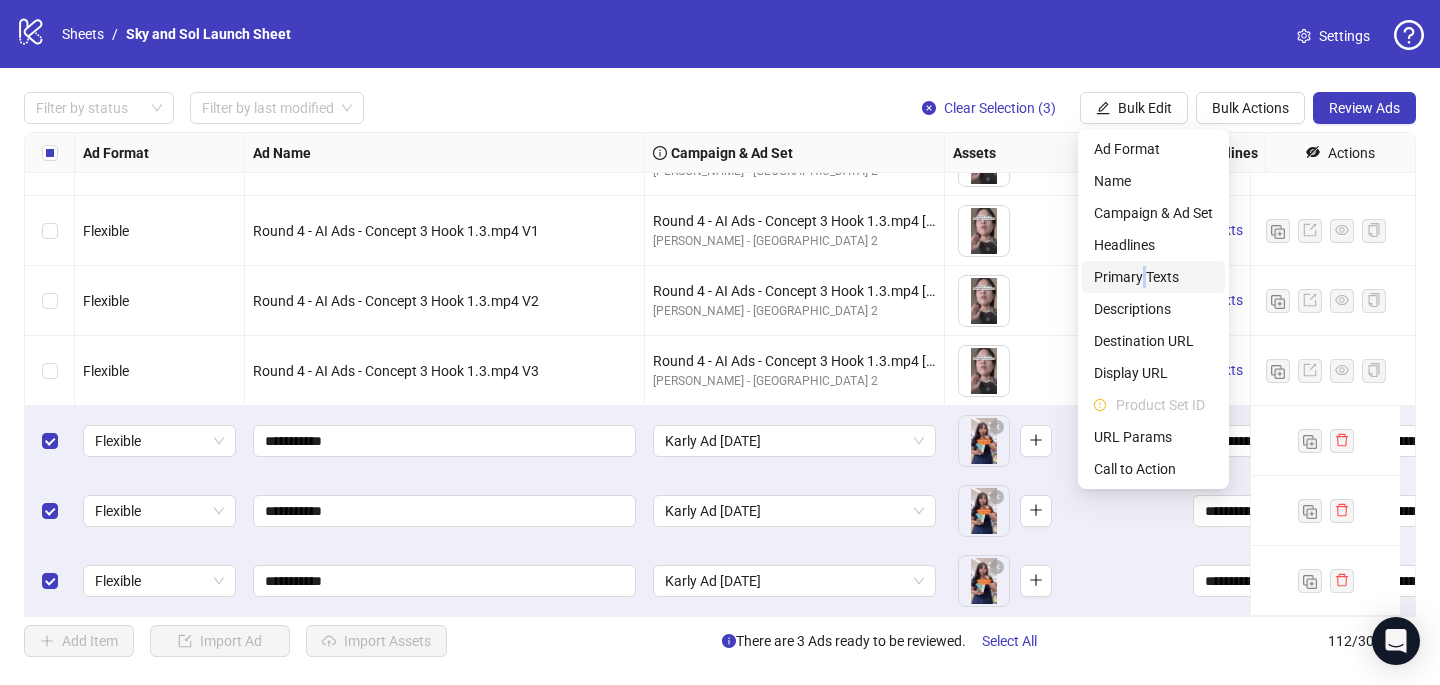 click on "Primary Texts" at bounding box center [1153, 277] 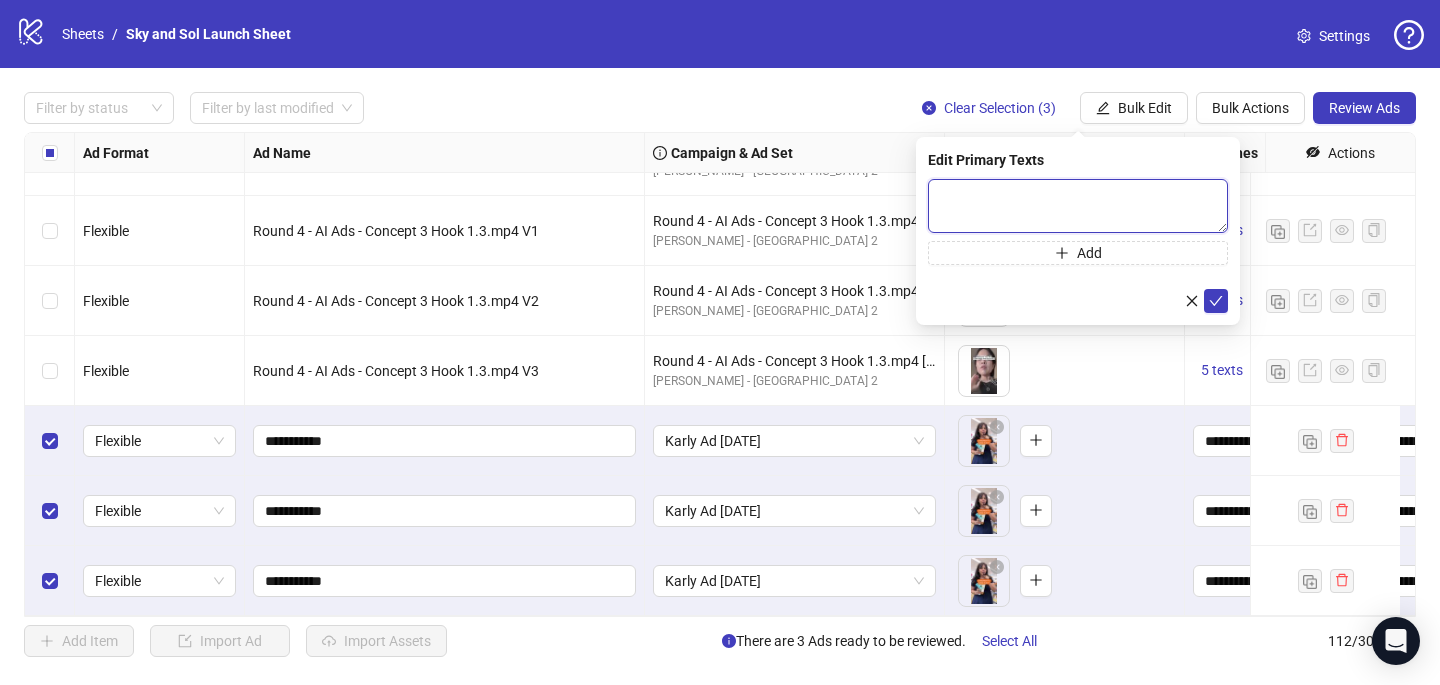 click at bounding box center (1078, 206) 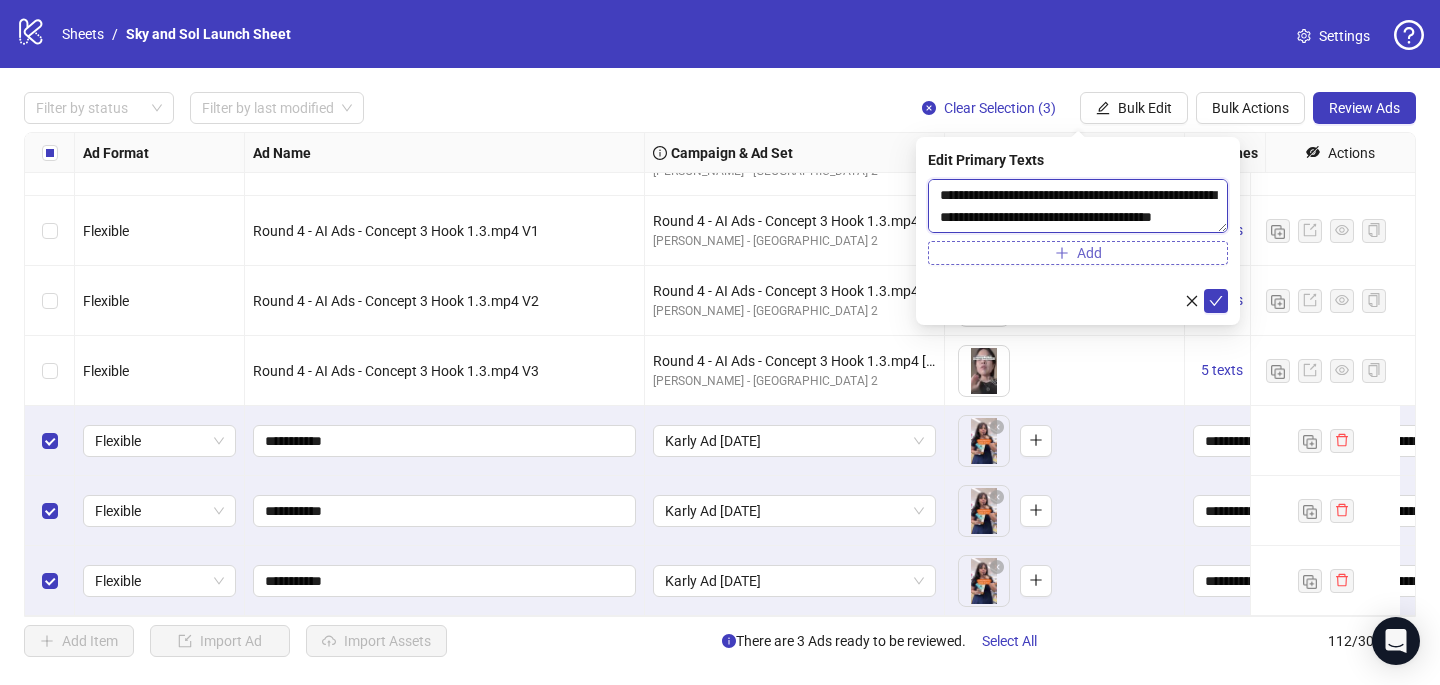scroll, scrollTop: 286, scrollLeft: 0, axis: vertical 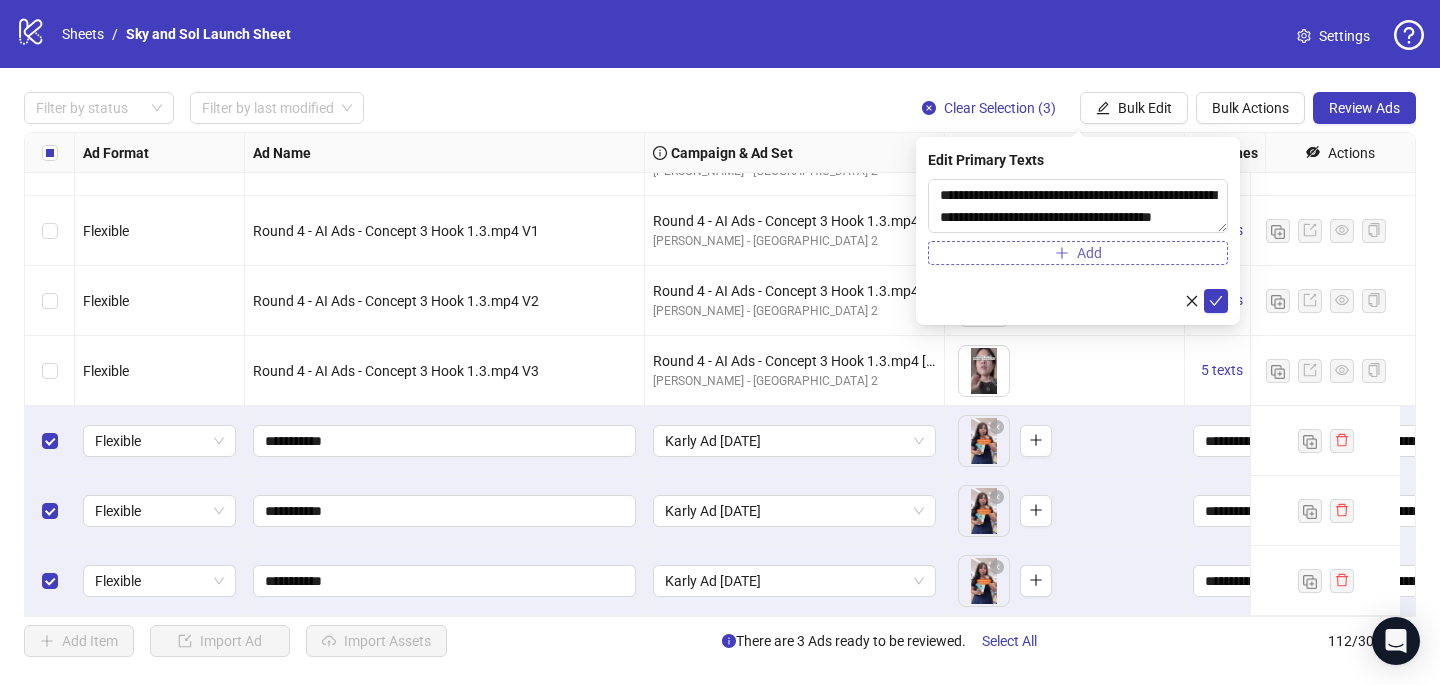 click on "Add" at bounding box center [1089, 253] 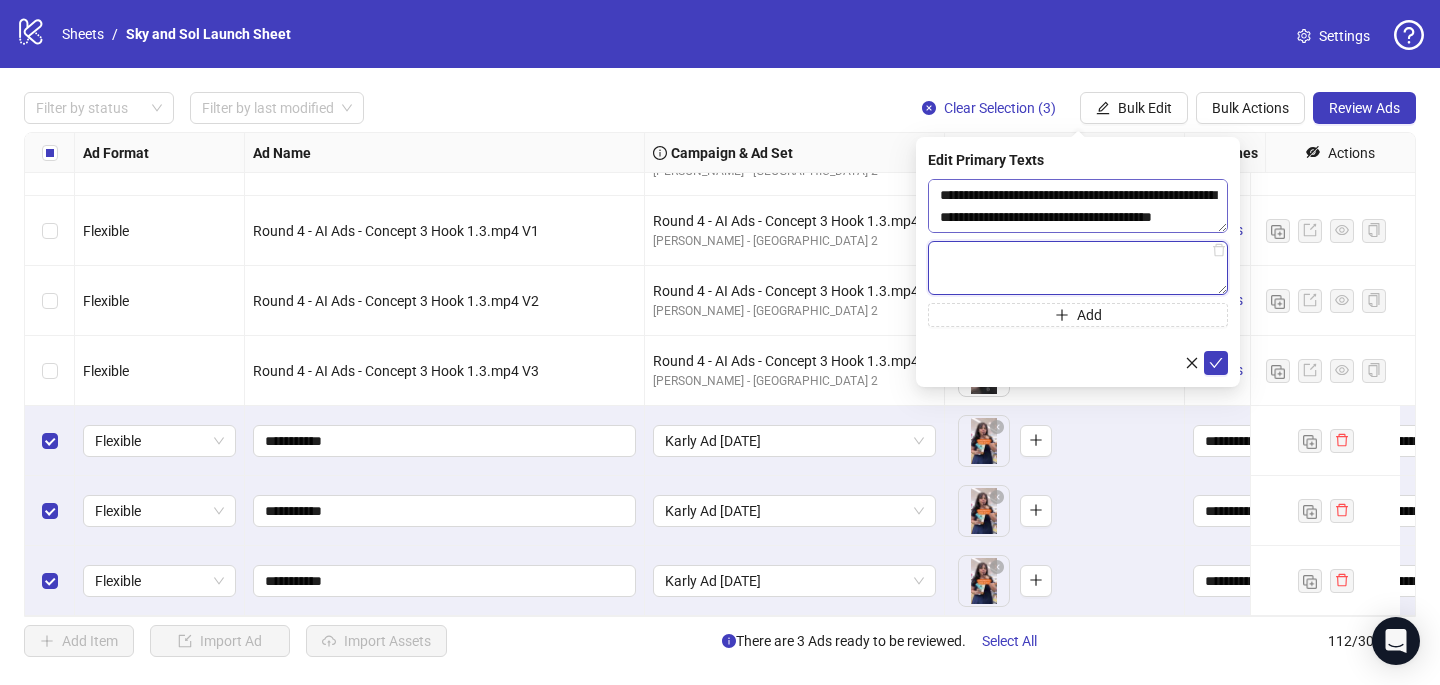paste on "**********" 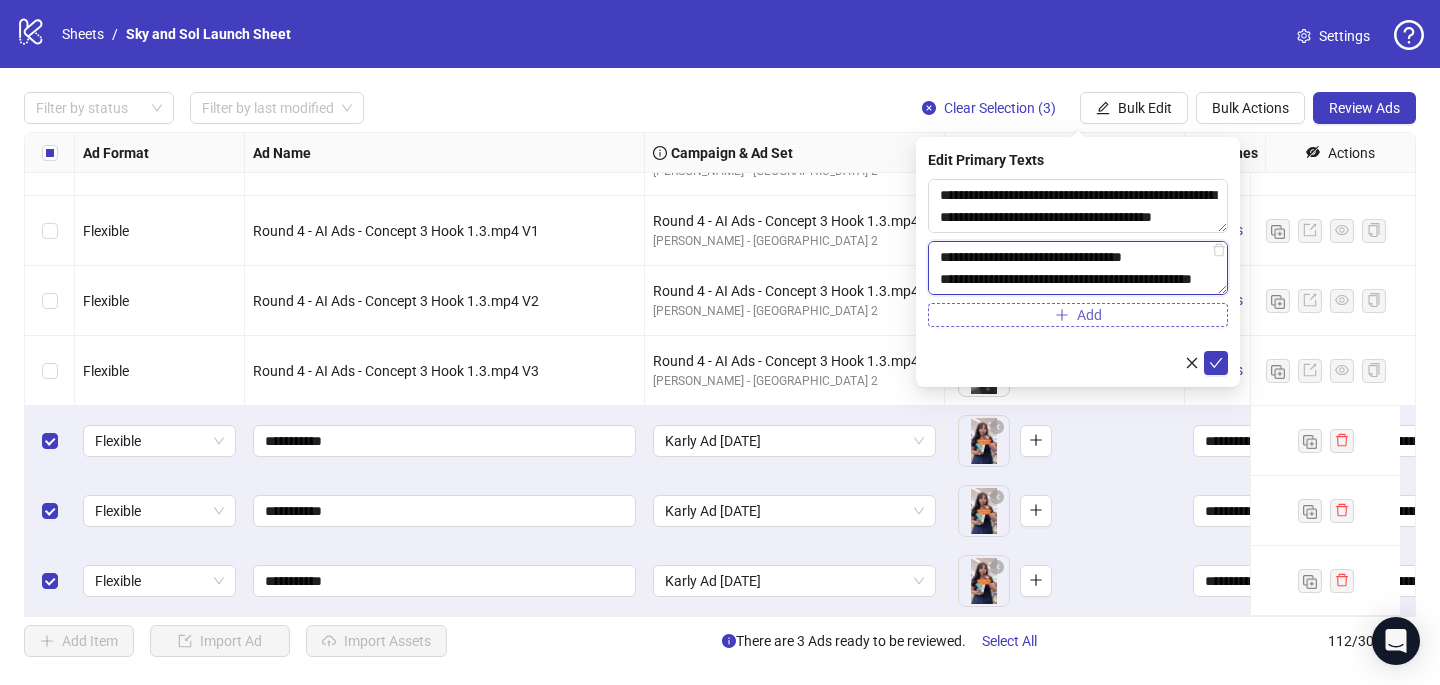 scroll, scrollTop: 418, scrollLeft: 0, axis: vertical 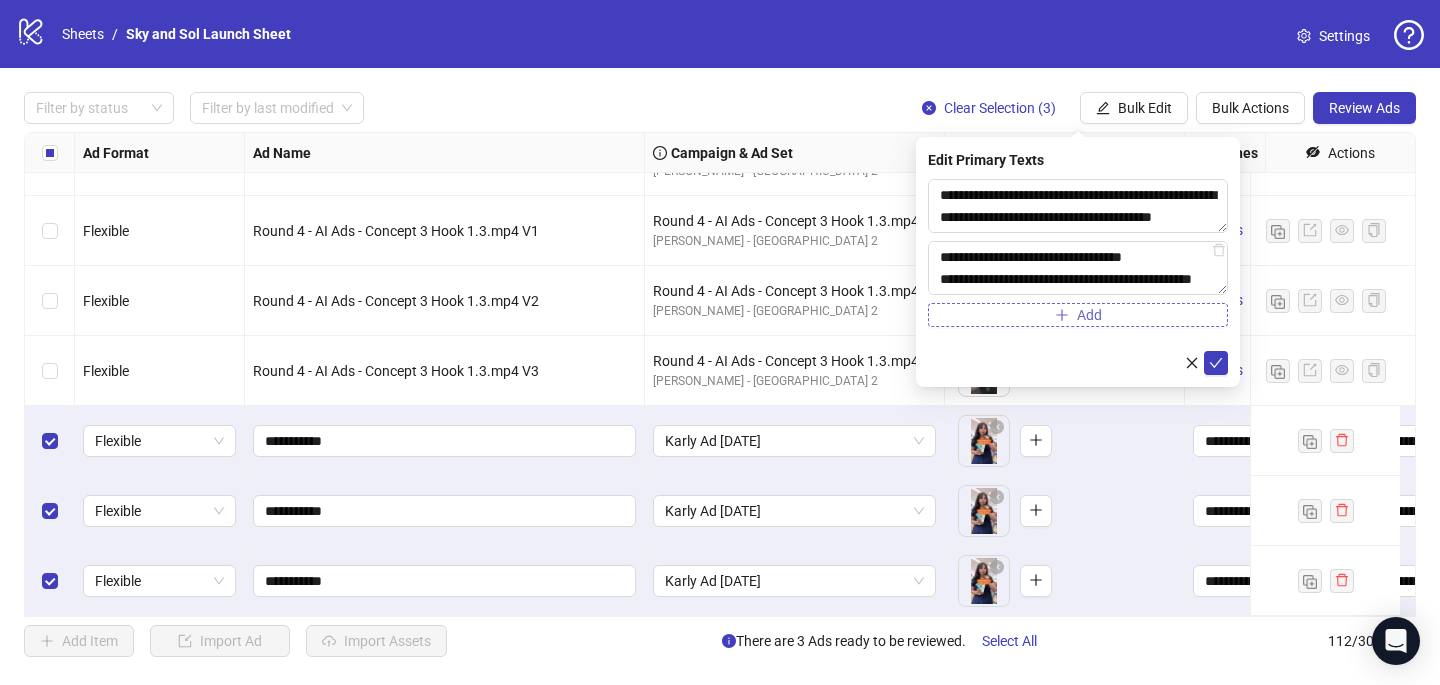 click on "Add" at bounding box center (1078, 315) 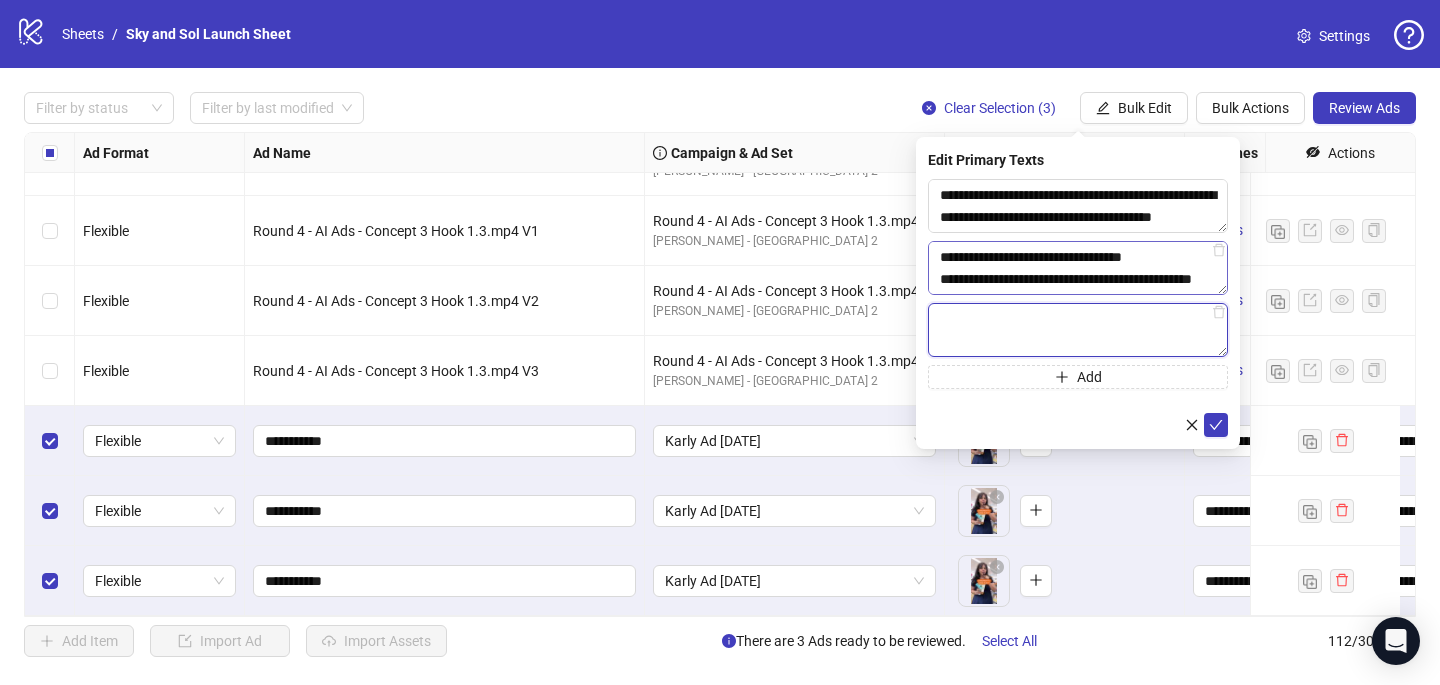 paste on "**********" 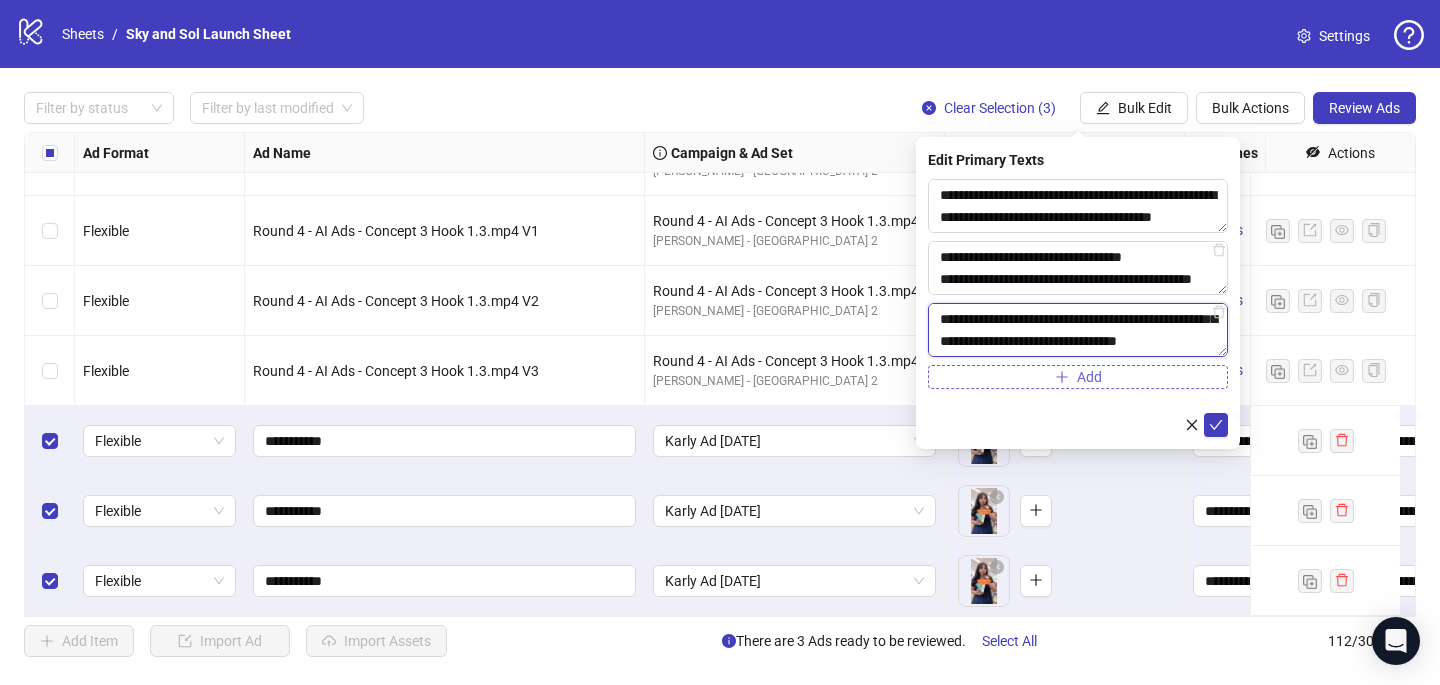 scroll, scrollTop: 660, scrollLeft: 0, axis: vertical 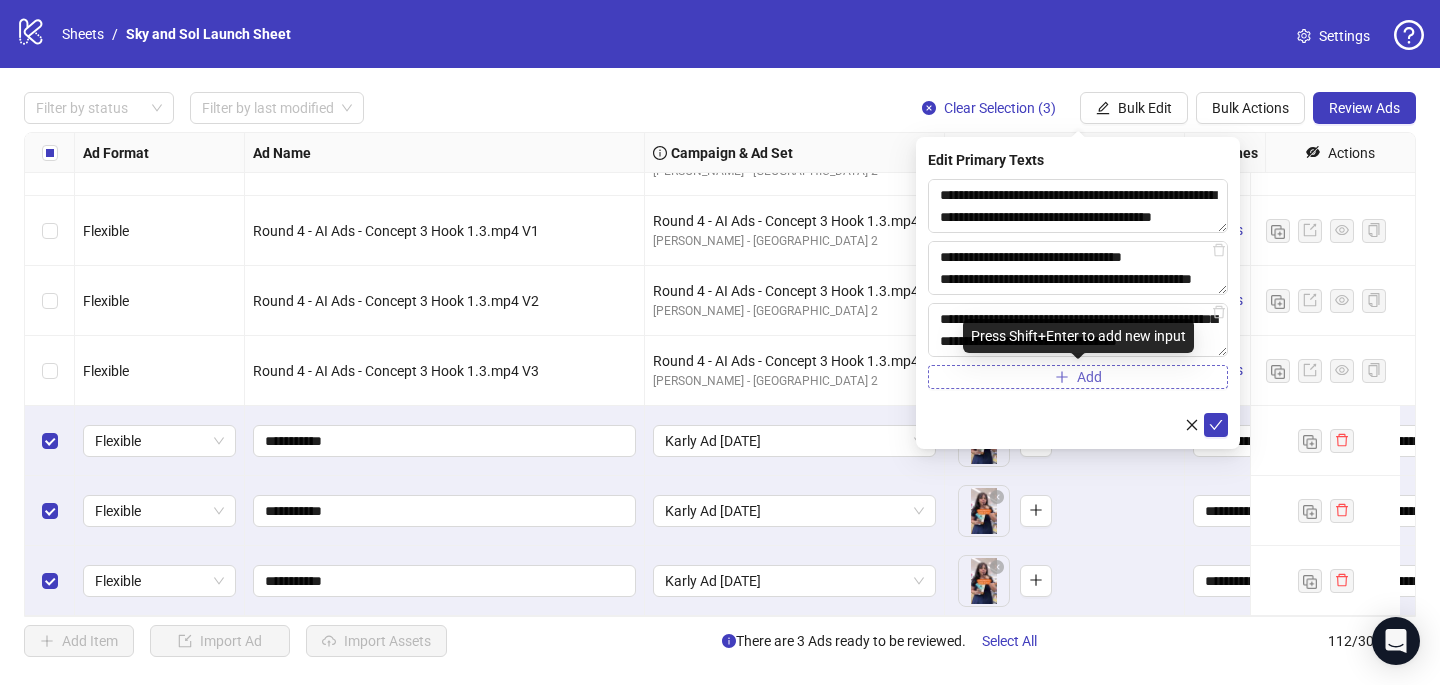 click on "Add" at bounding box center (1078, 377) 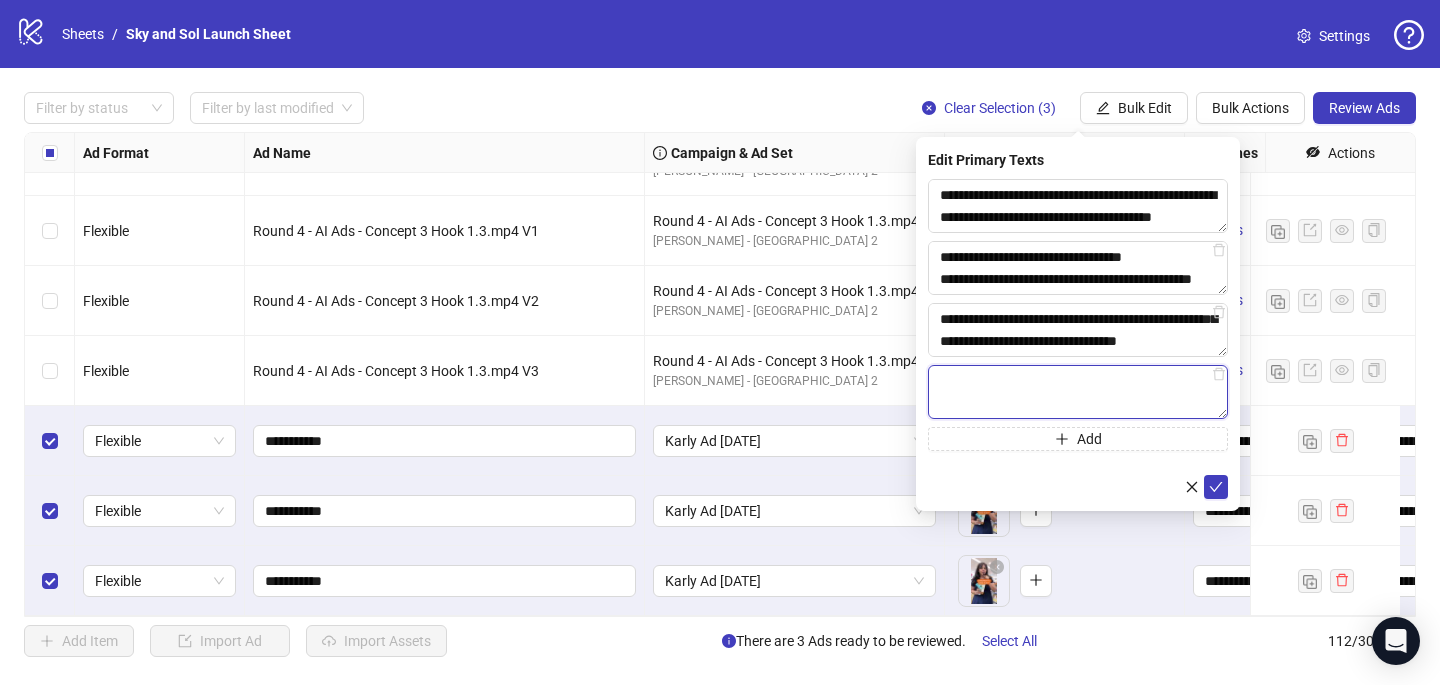 paste on "**********" 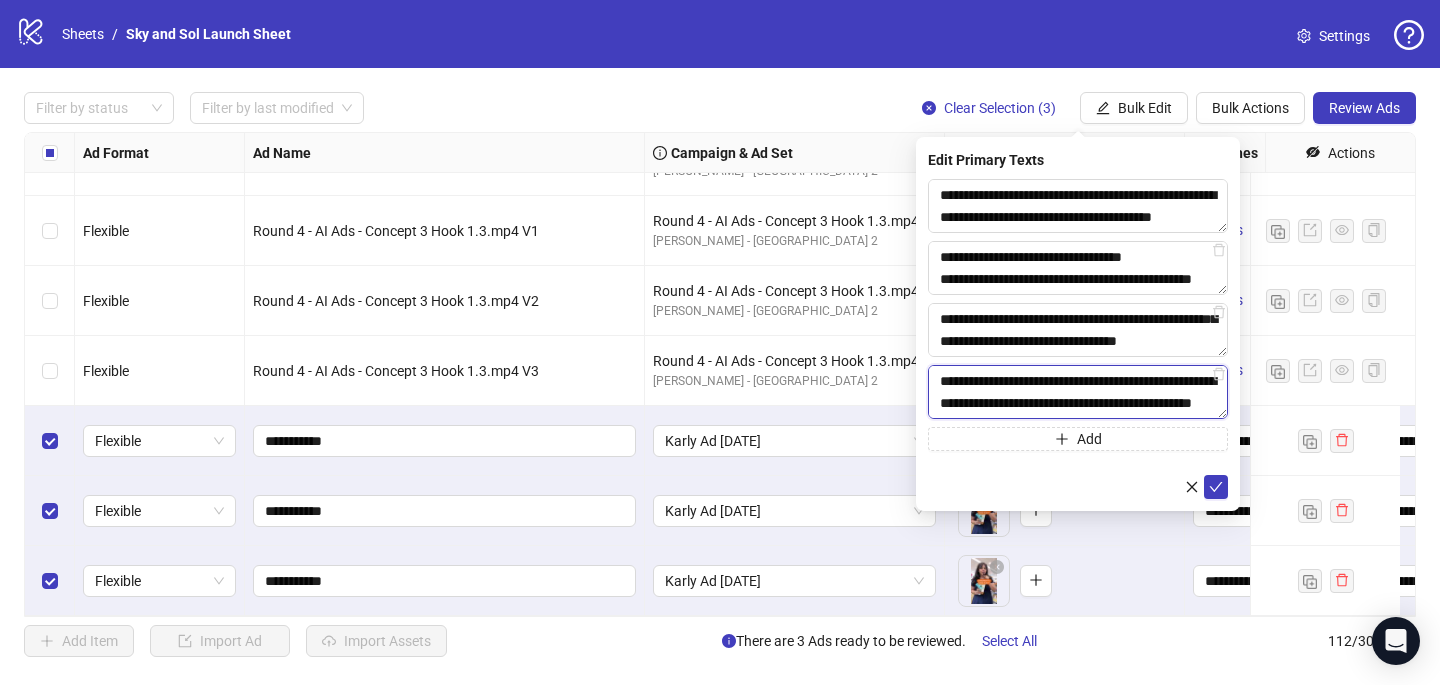 scroll, scrollTop: 704, scrollLeft: 0, axis: vertical 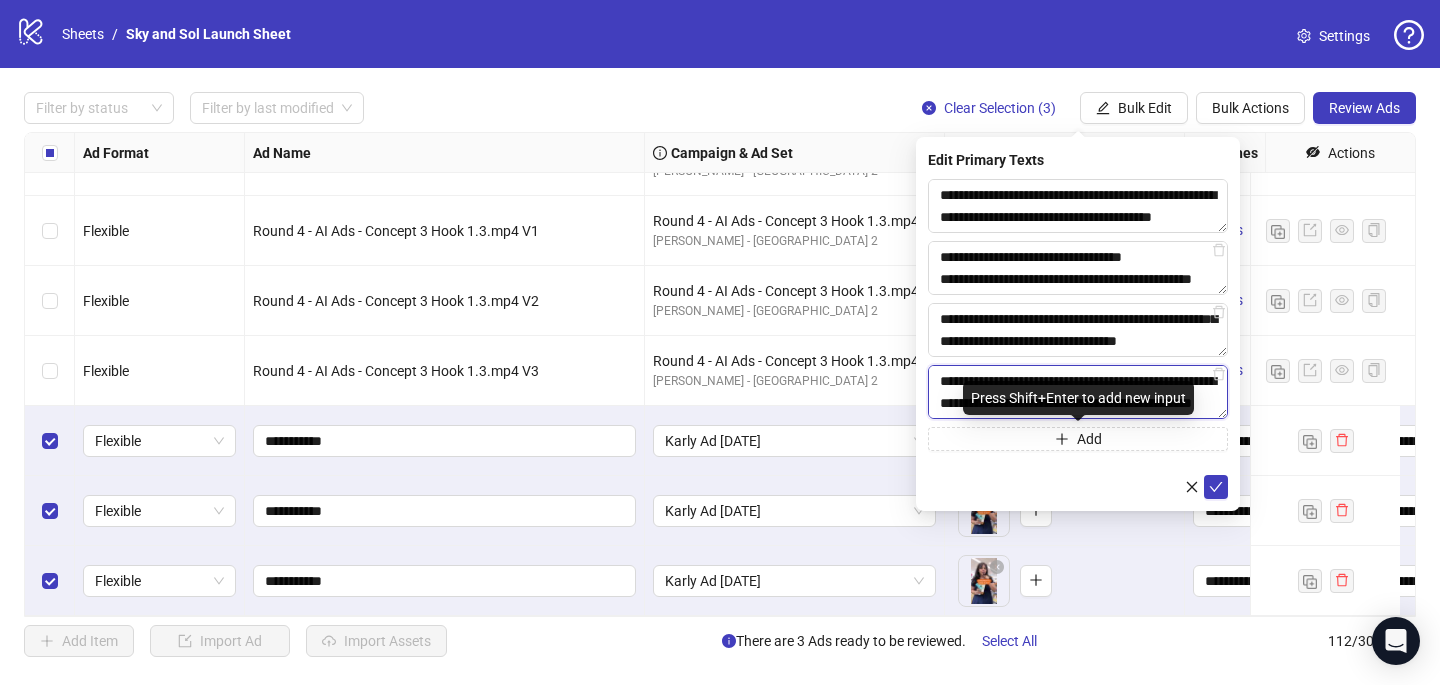 type on "**********" 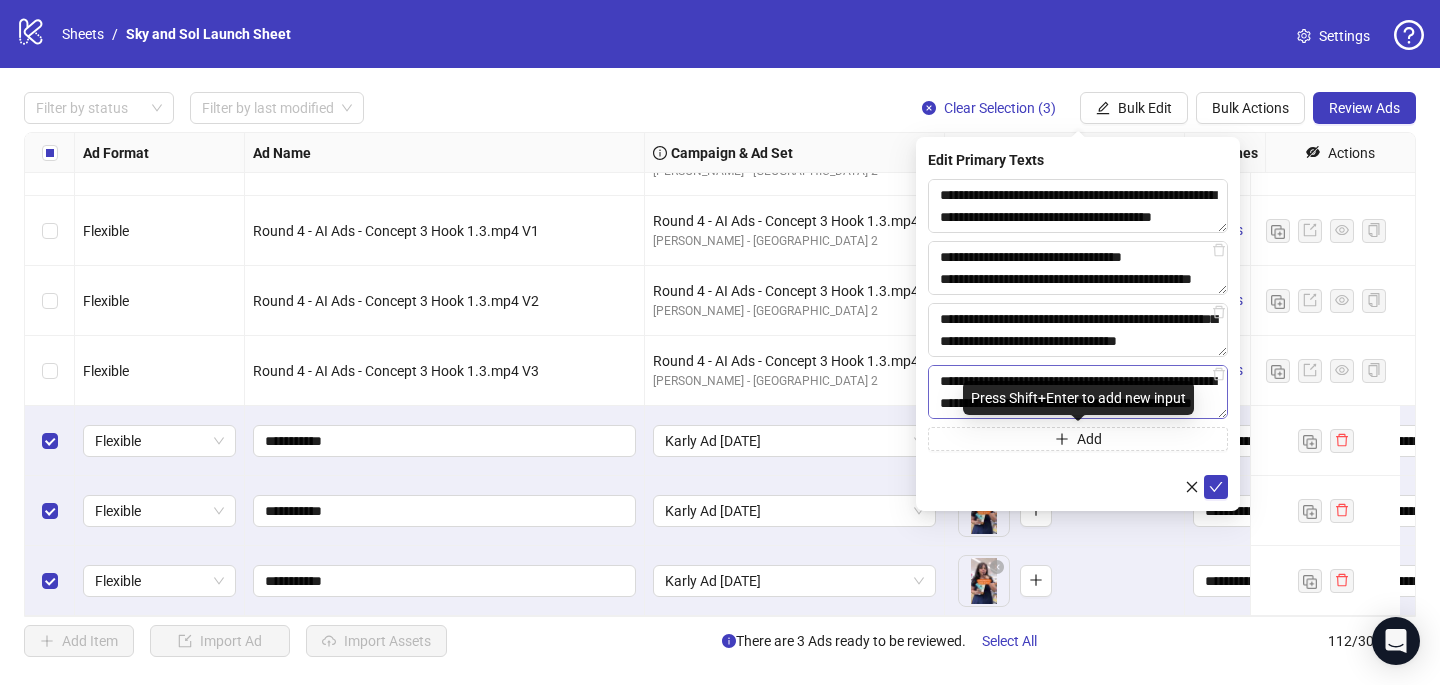 click 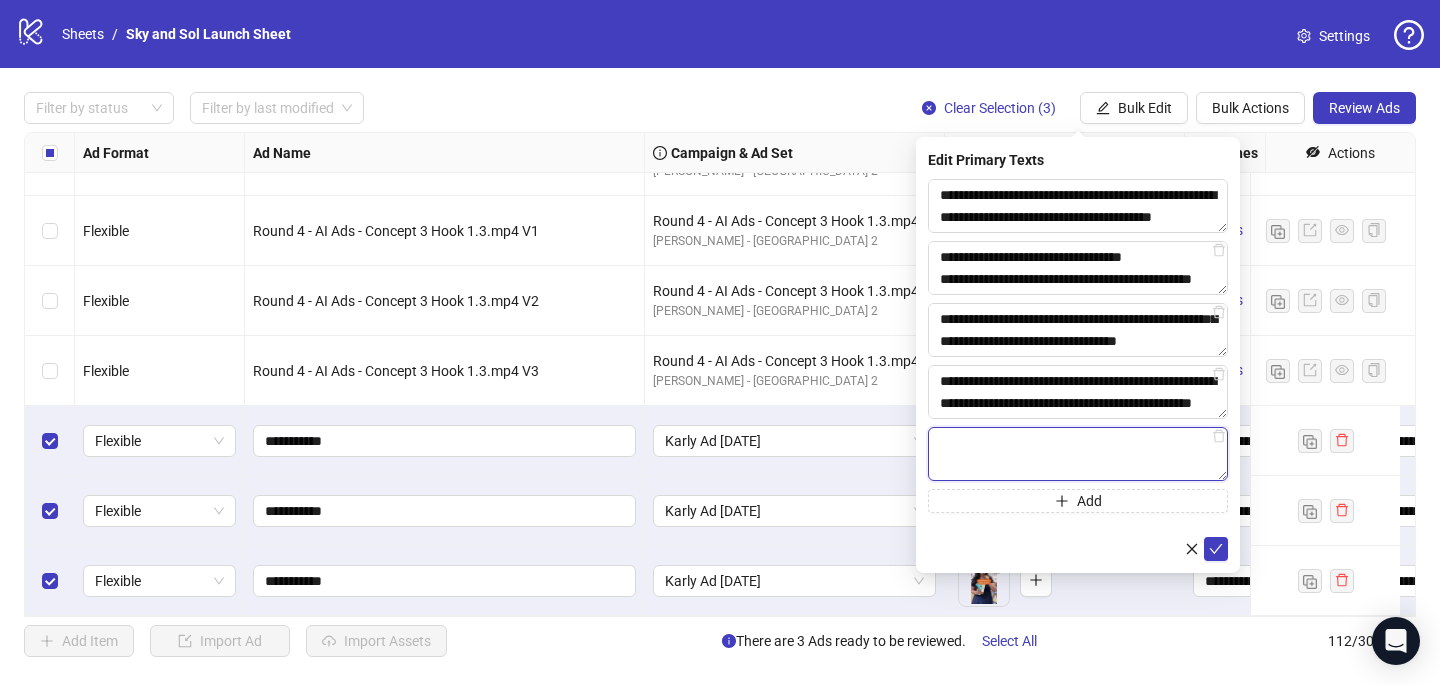 paste on "**********" 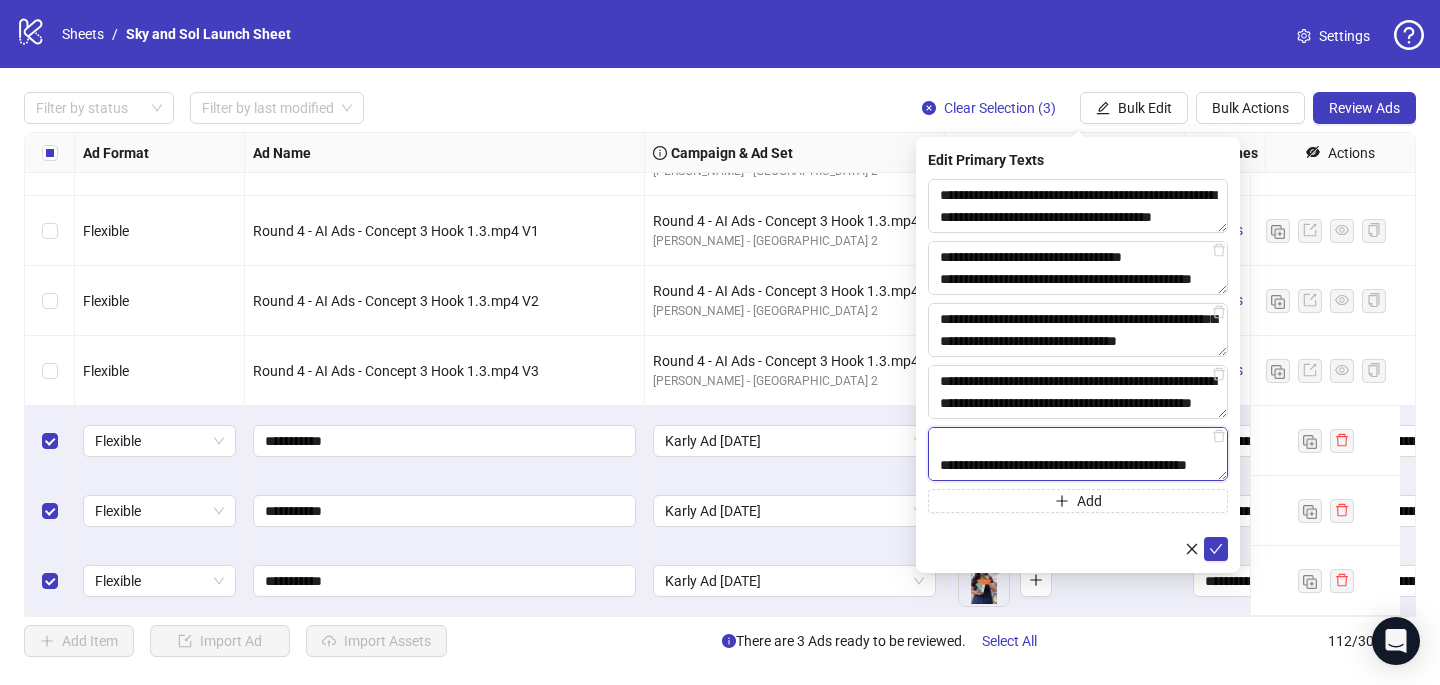 scroll, scrollTop: 396, scrollLeft: 0, axis: vertical 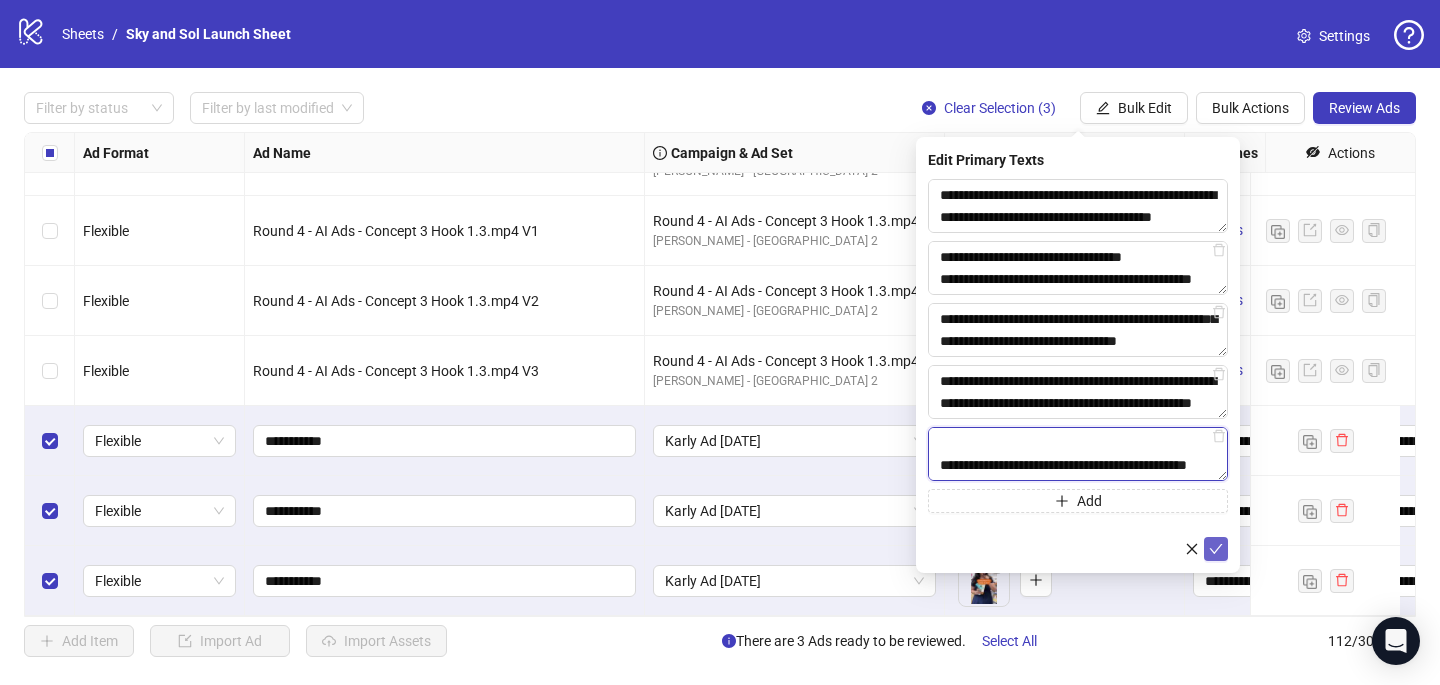 type on "**********" 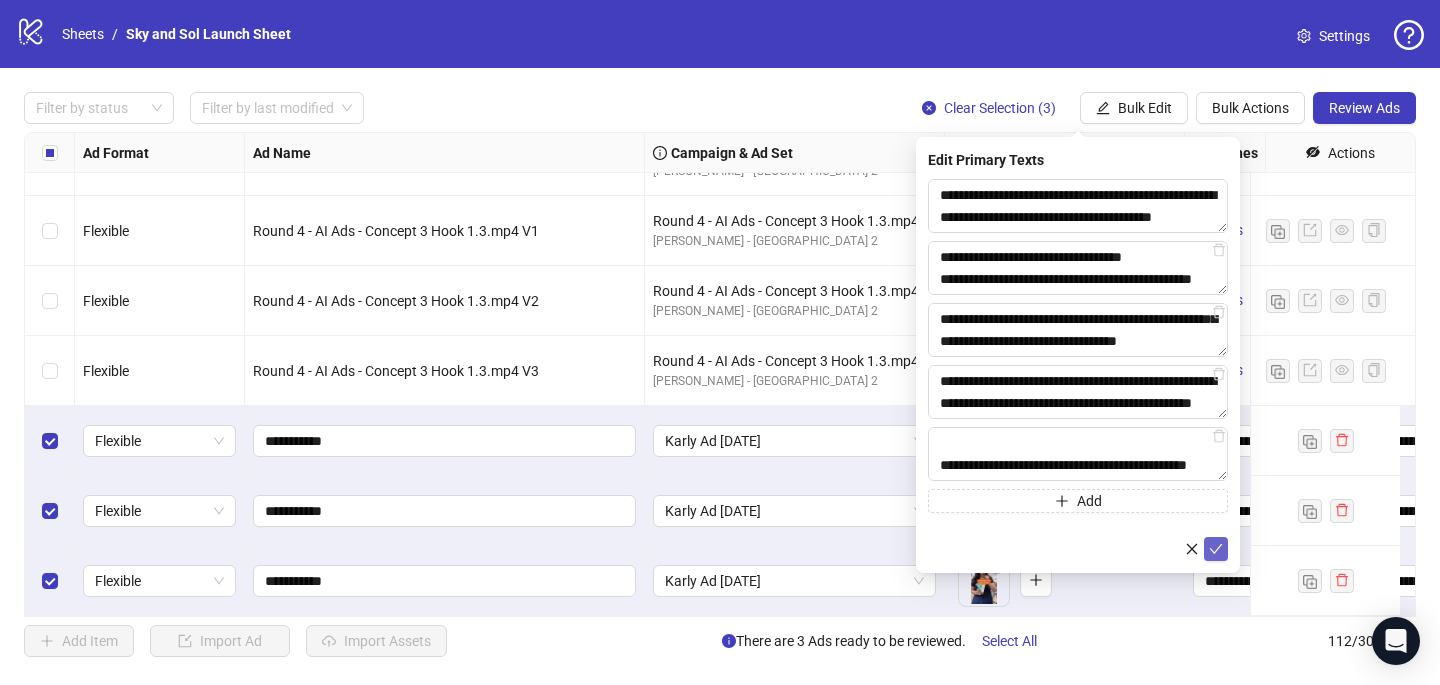 click 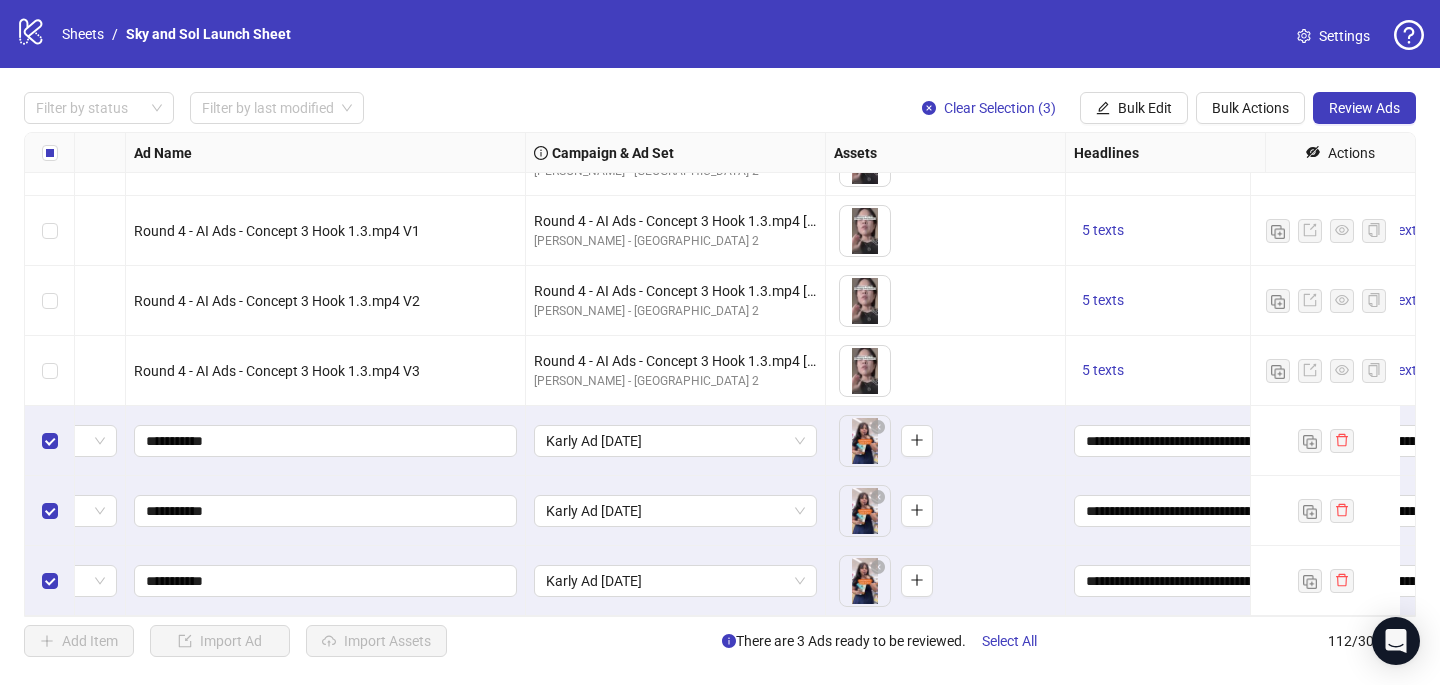 scroll, scrollTop: 7412, scrollLeft: 0, axis: vertical 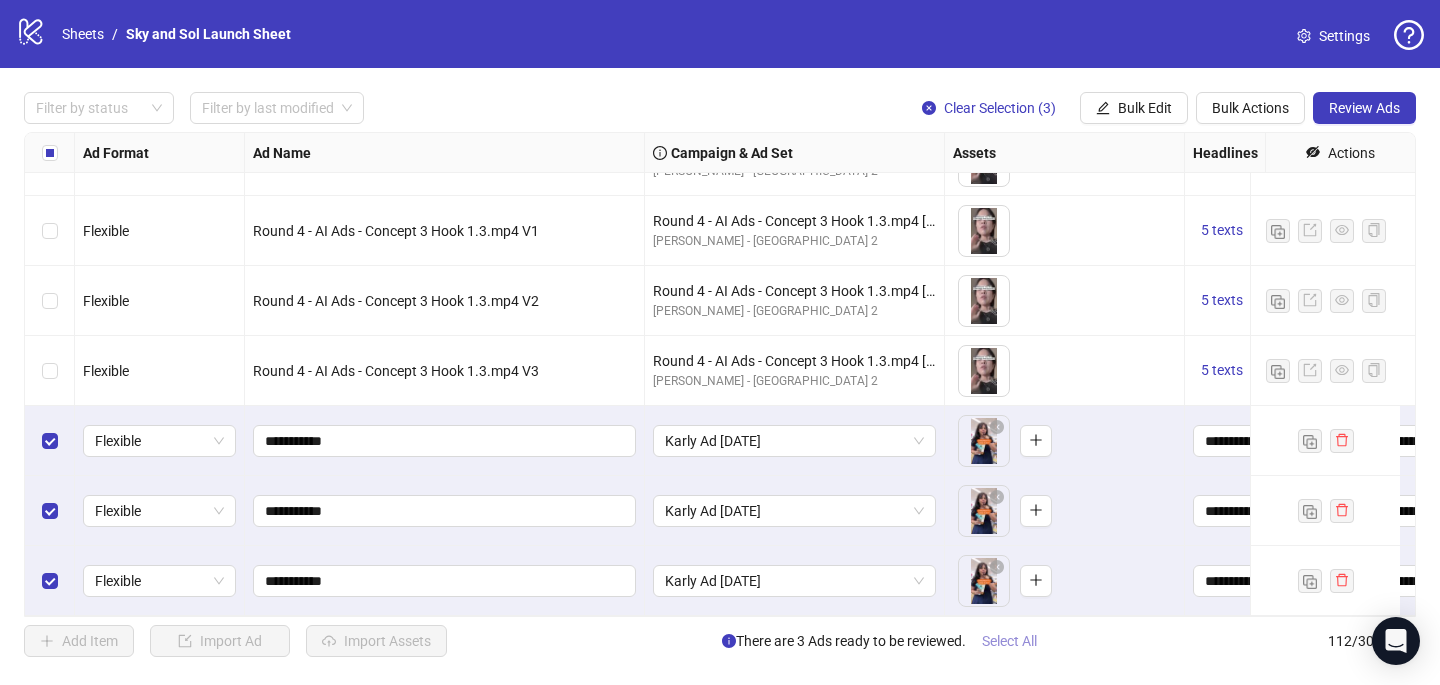 click on "Select All" at bounding box center (1009, 641) 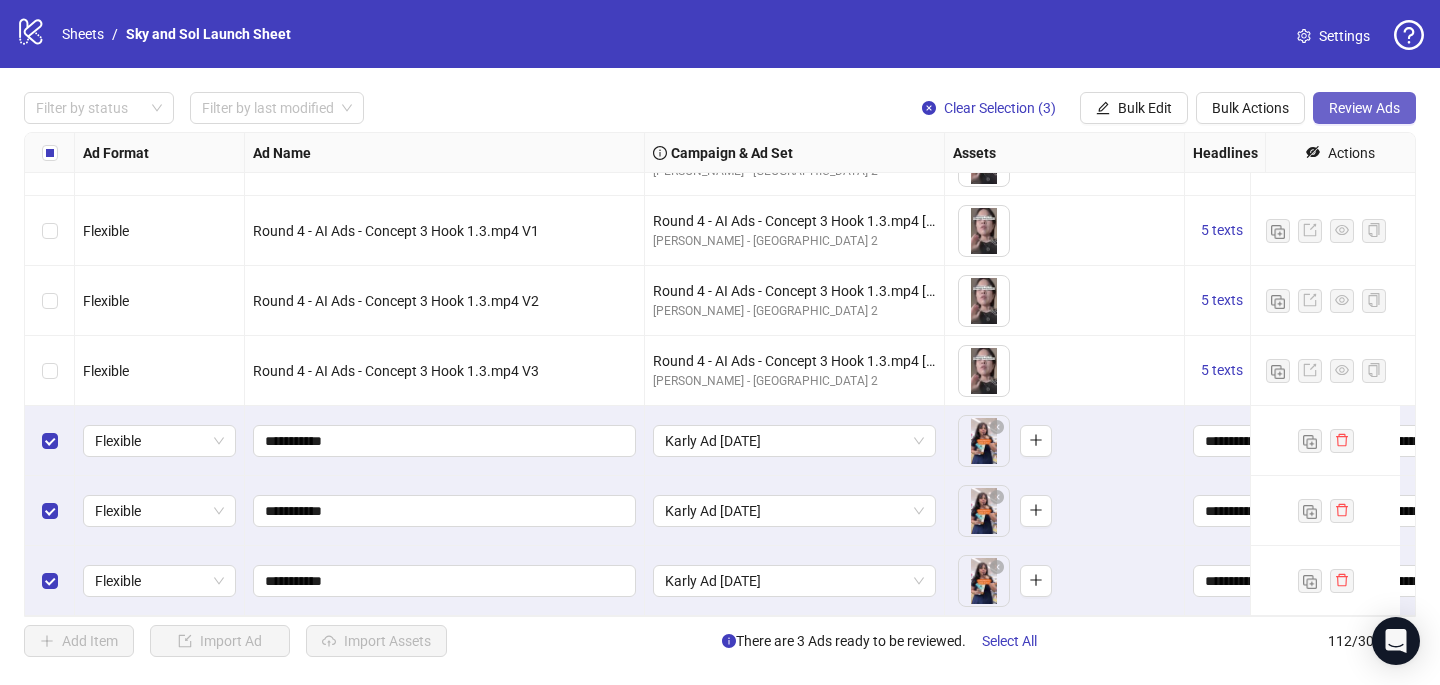click on "Review Ads" at bounding box center (1364, 108) 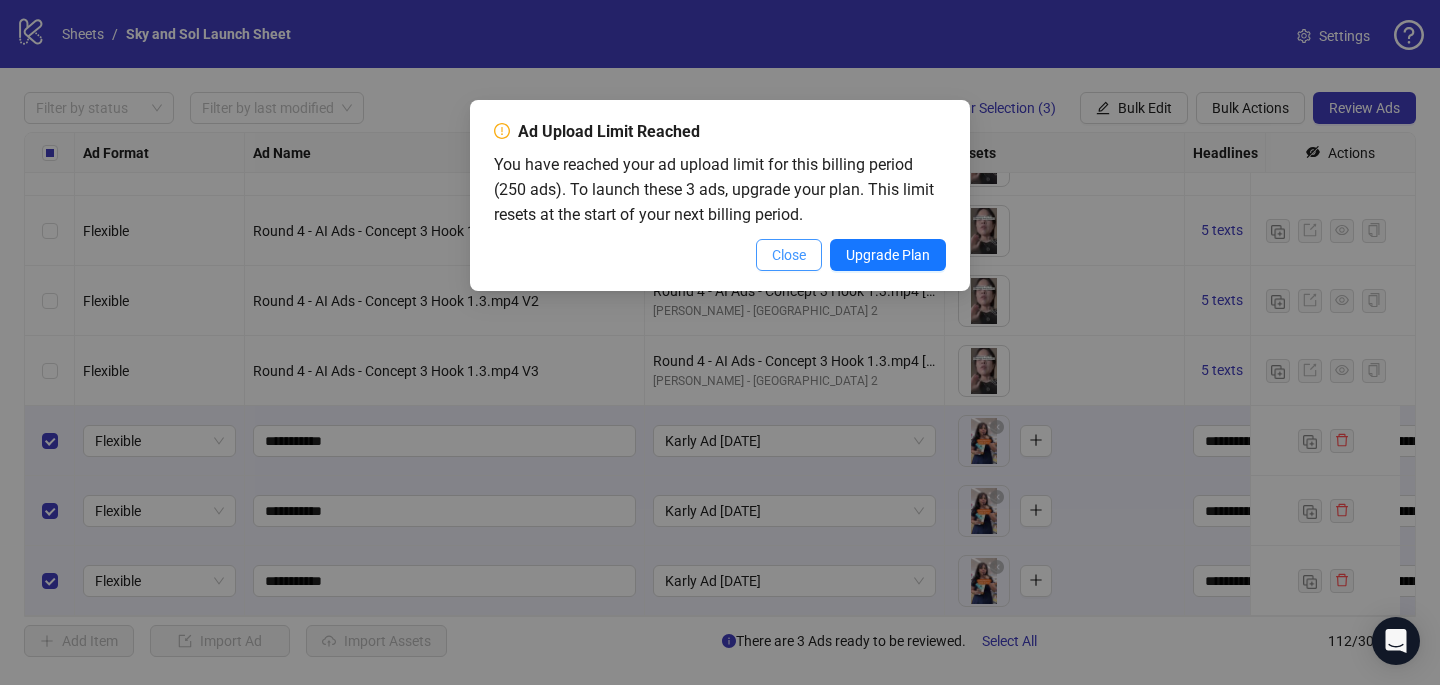 click on "Close" at bounding box center (789, 255) 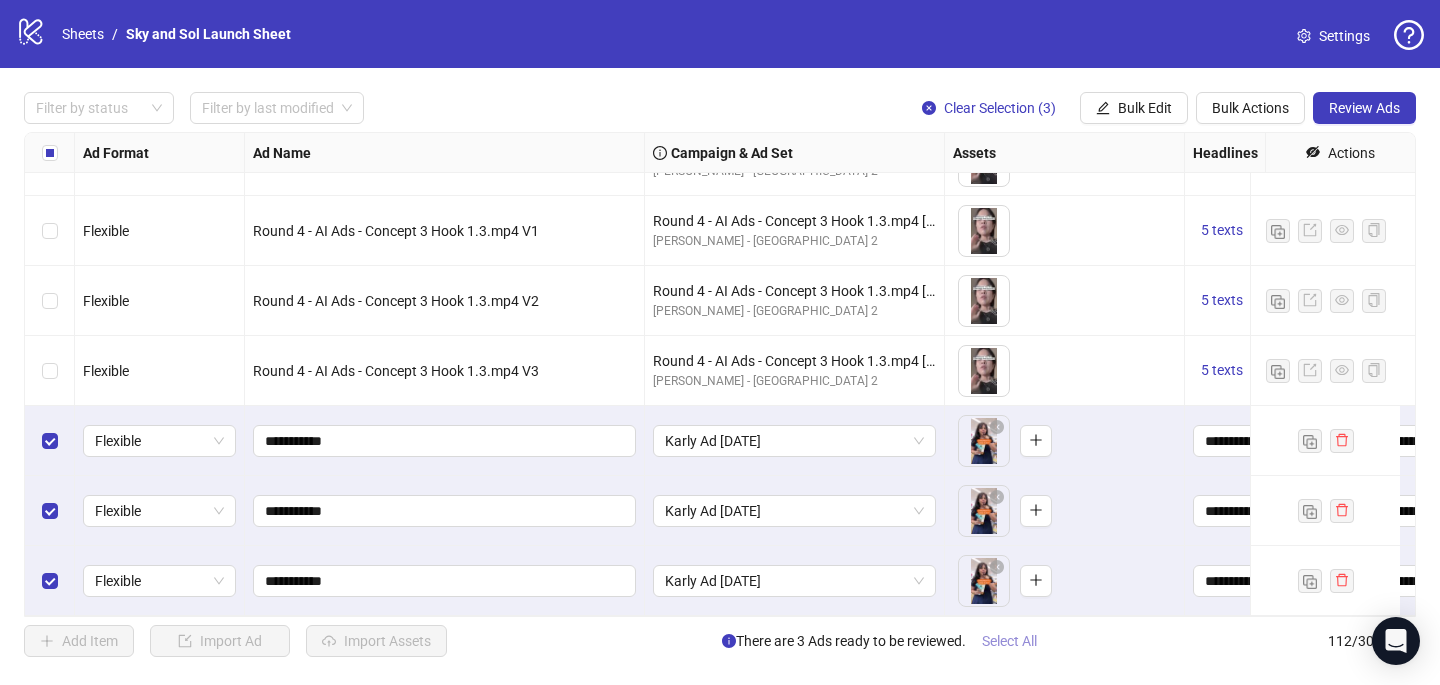 click on "Select All" at bounding box center [1009, 641] 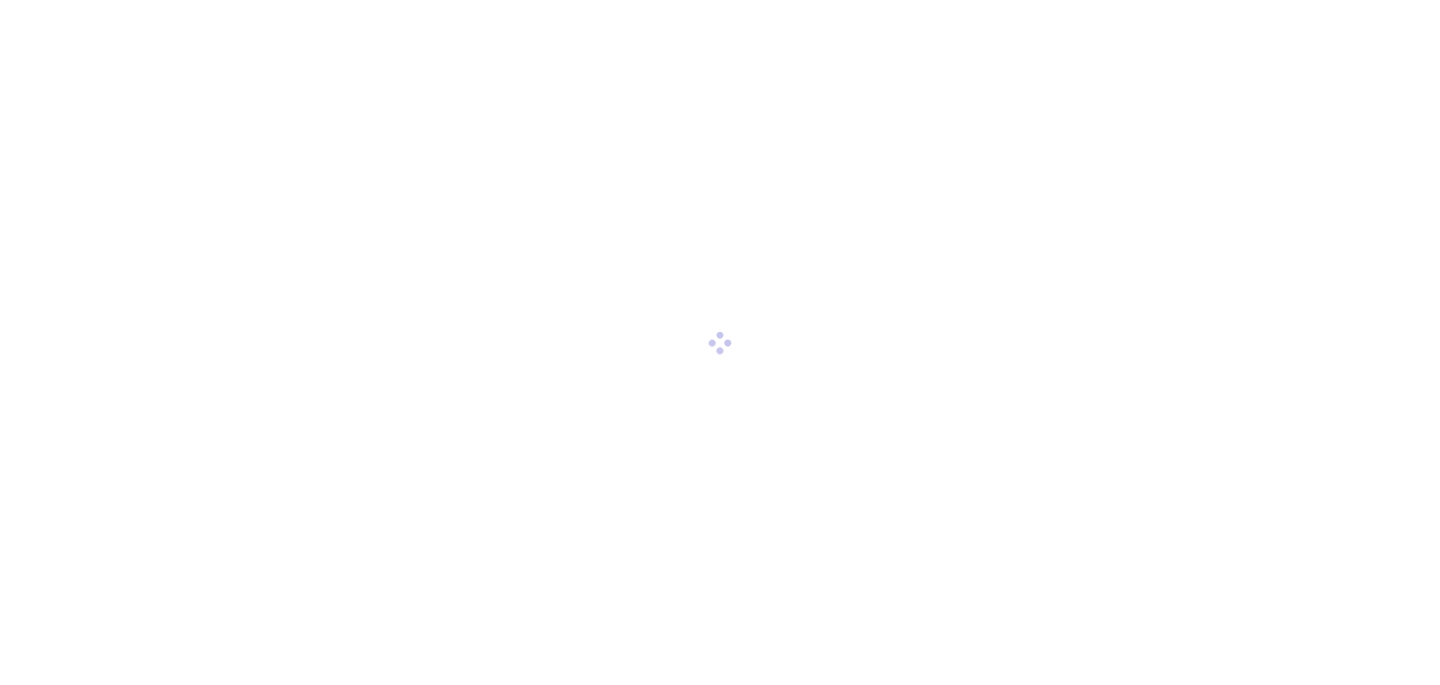 scroll, scrollTop: 0, scrollLeft: 0, axis: both 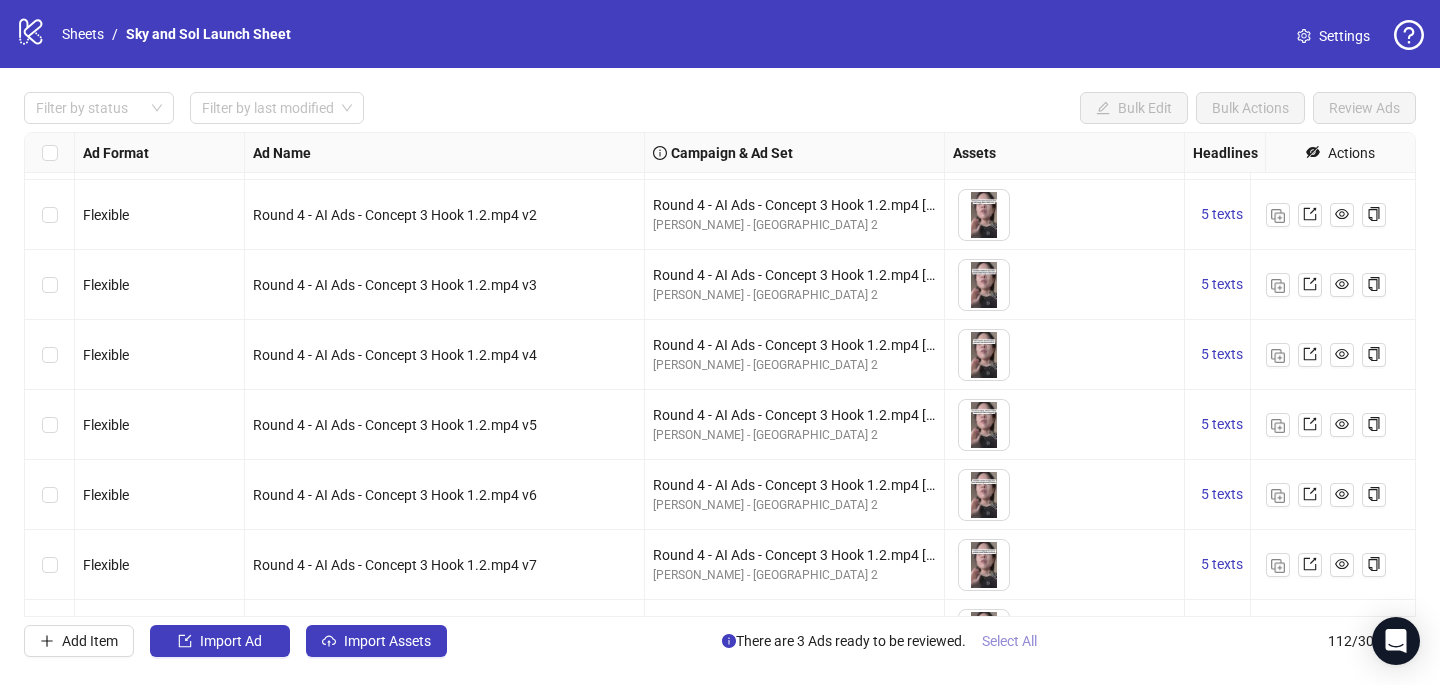 click on "Select All" at bounding box center (1009, 641) 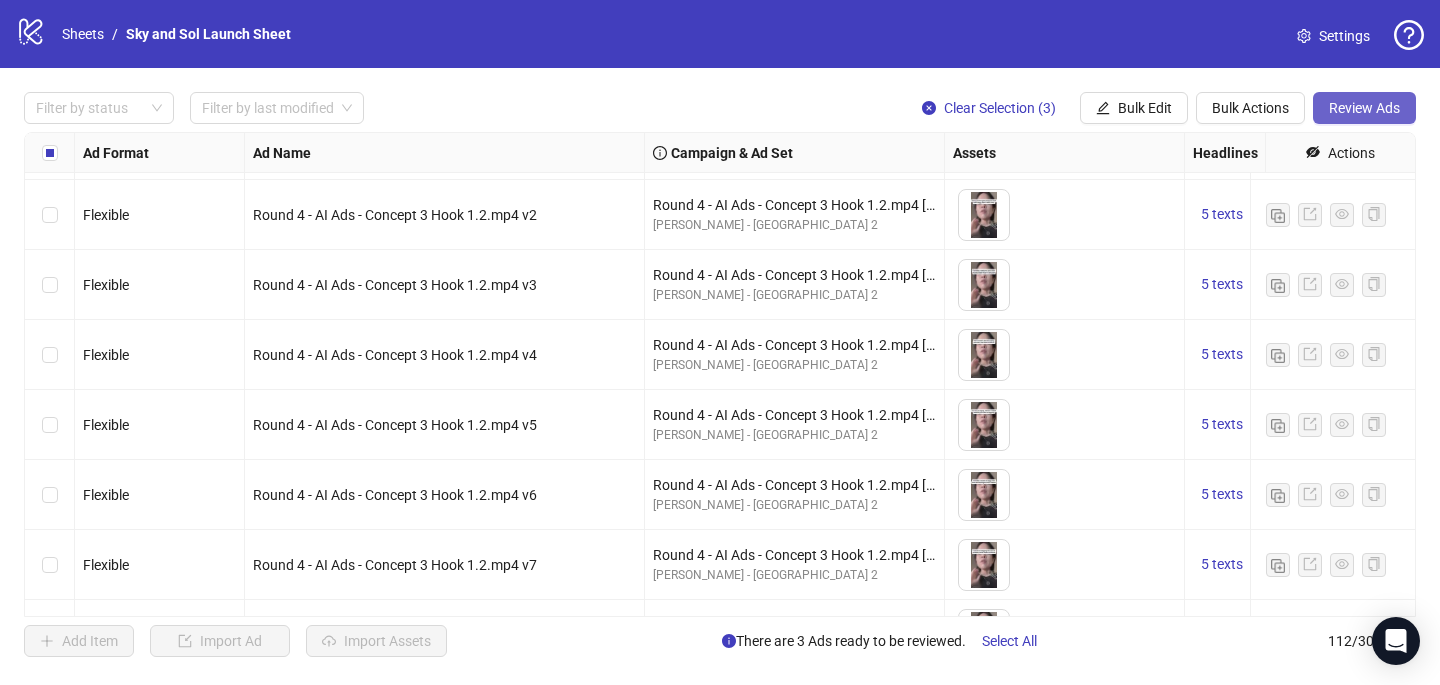 click on "Review Ads" at bounding box center [1364, 108] 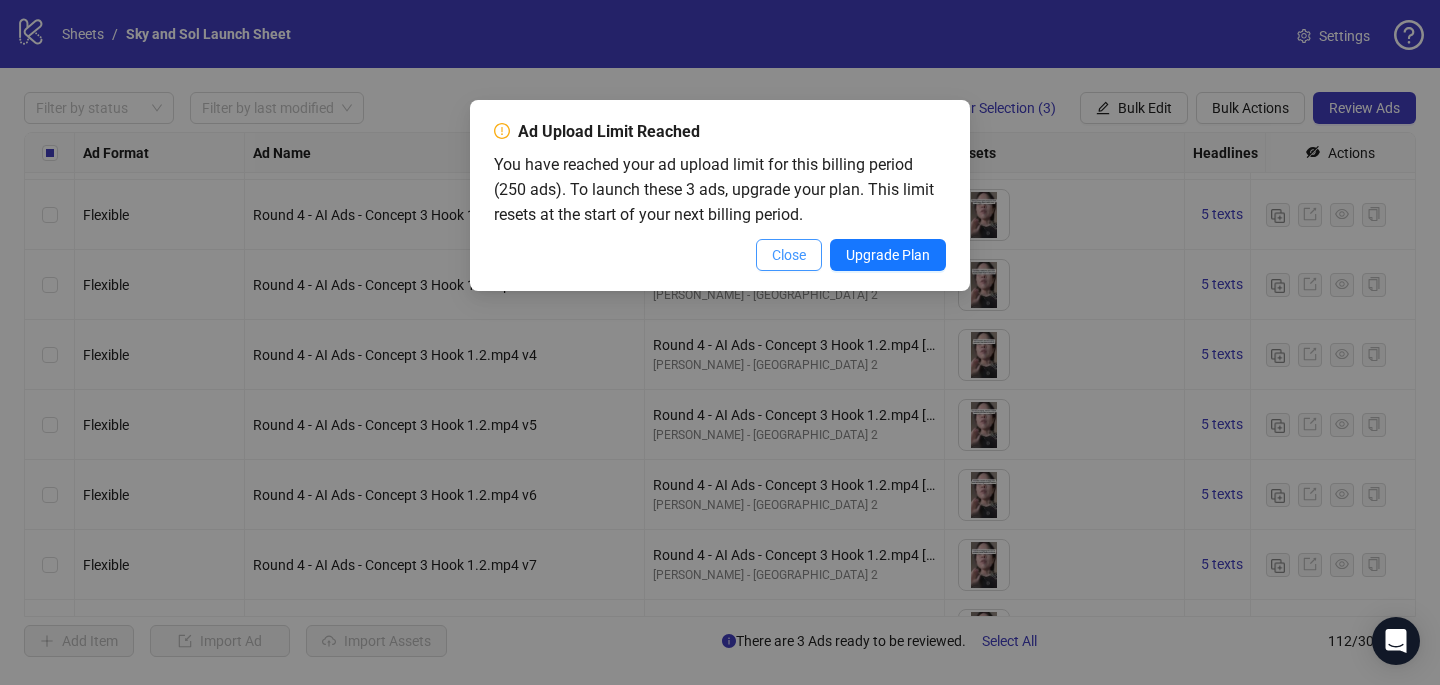 click on "Close" at bounding box center [789, 255] 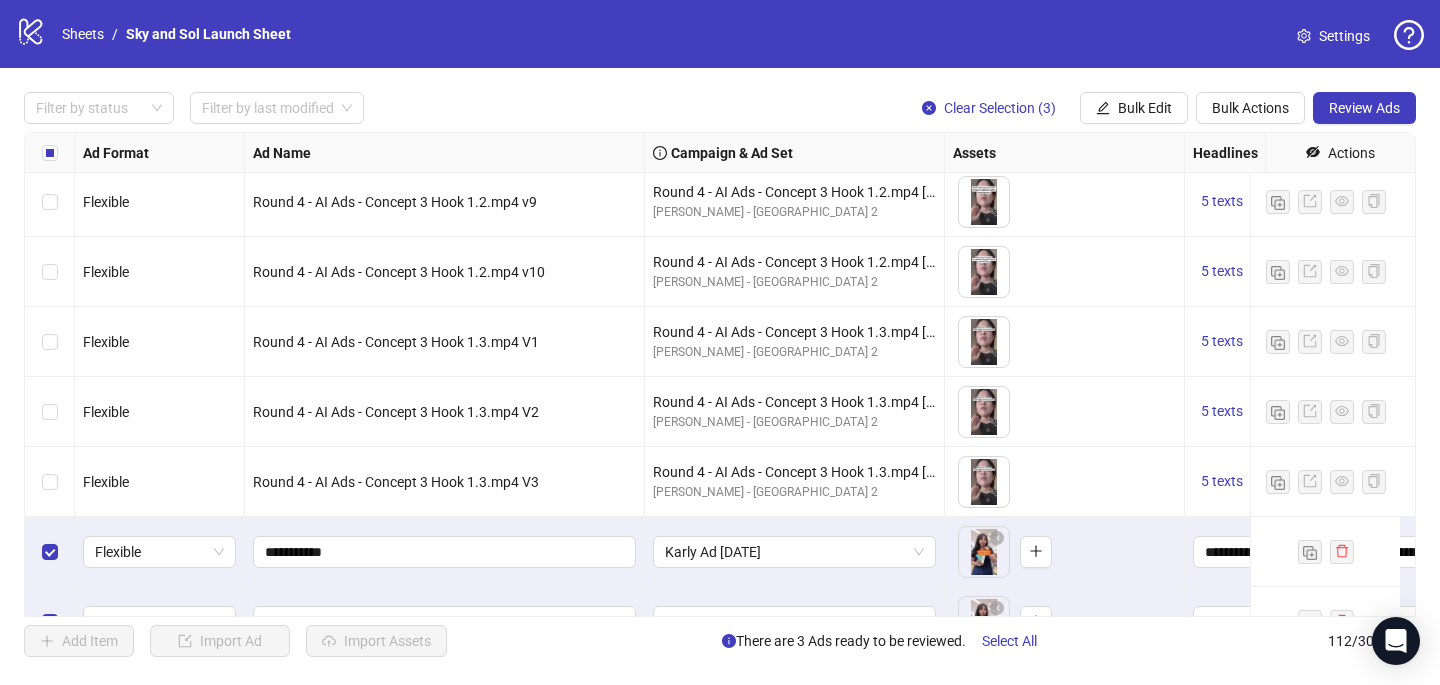 scroll, scrollTop: 7412, scrollLeft: 0, axis: vertical 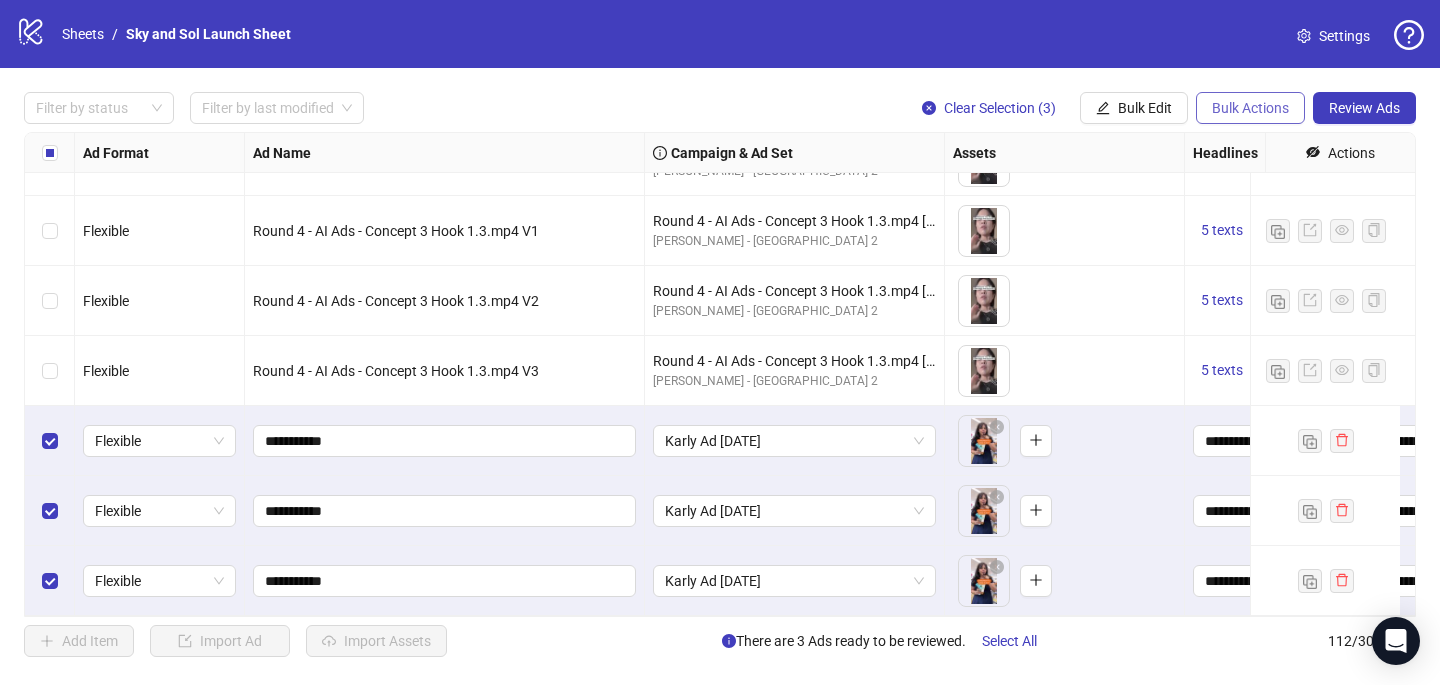 click on "Bulk Actions" at bounding box center (1250, 108) 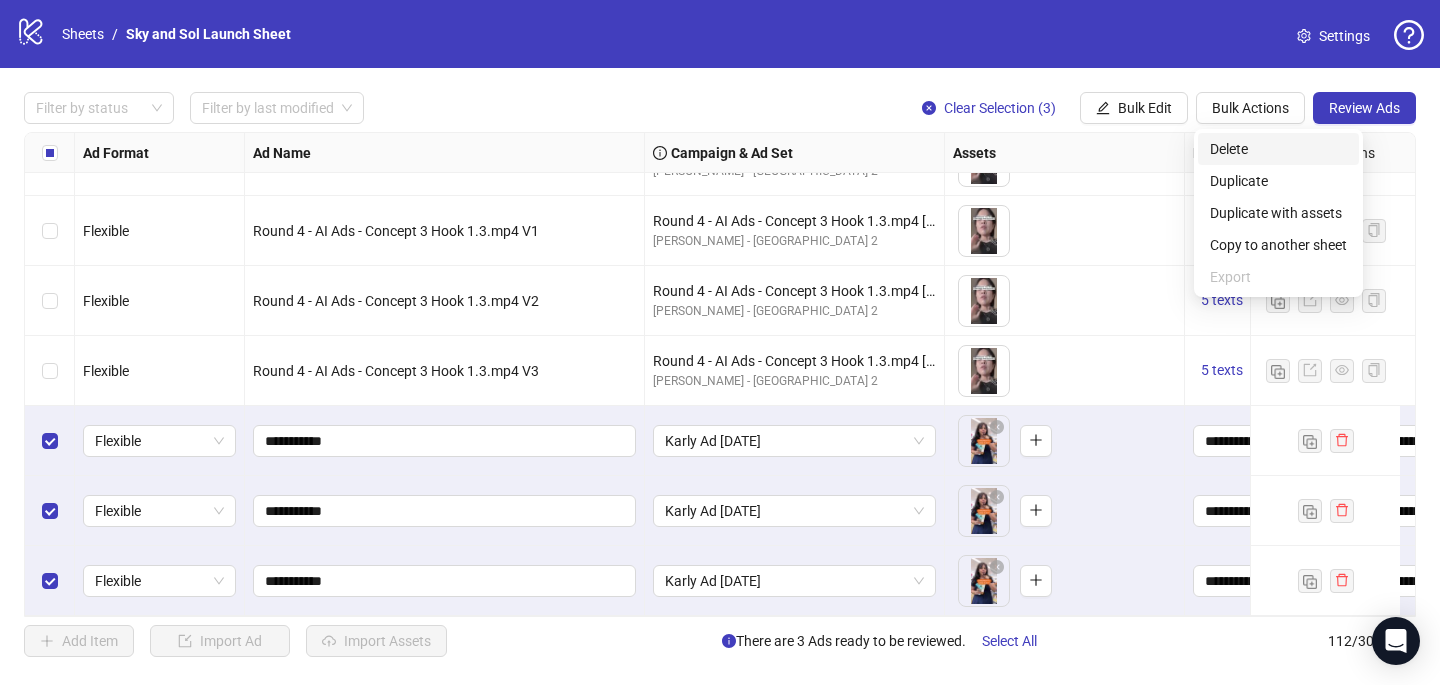 click on "Delete" at bounding box center [1278, 149] 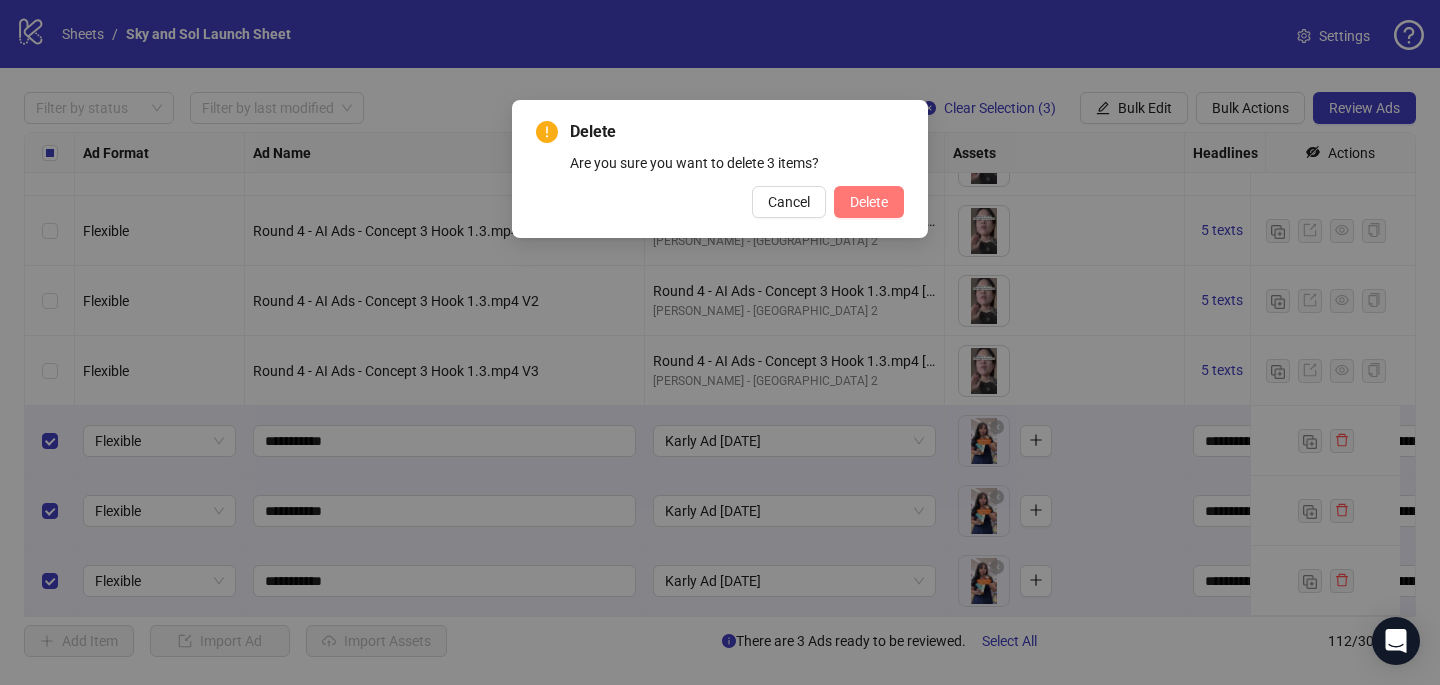 click on "Delete" at bounding box center [869, 202] 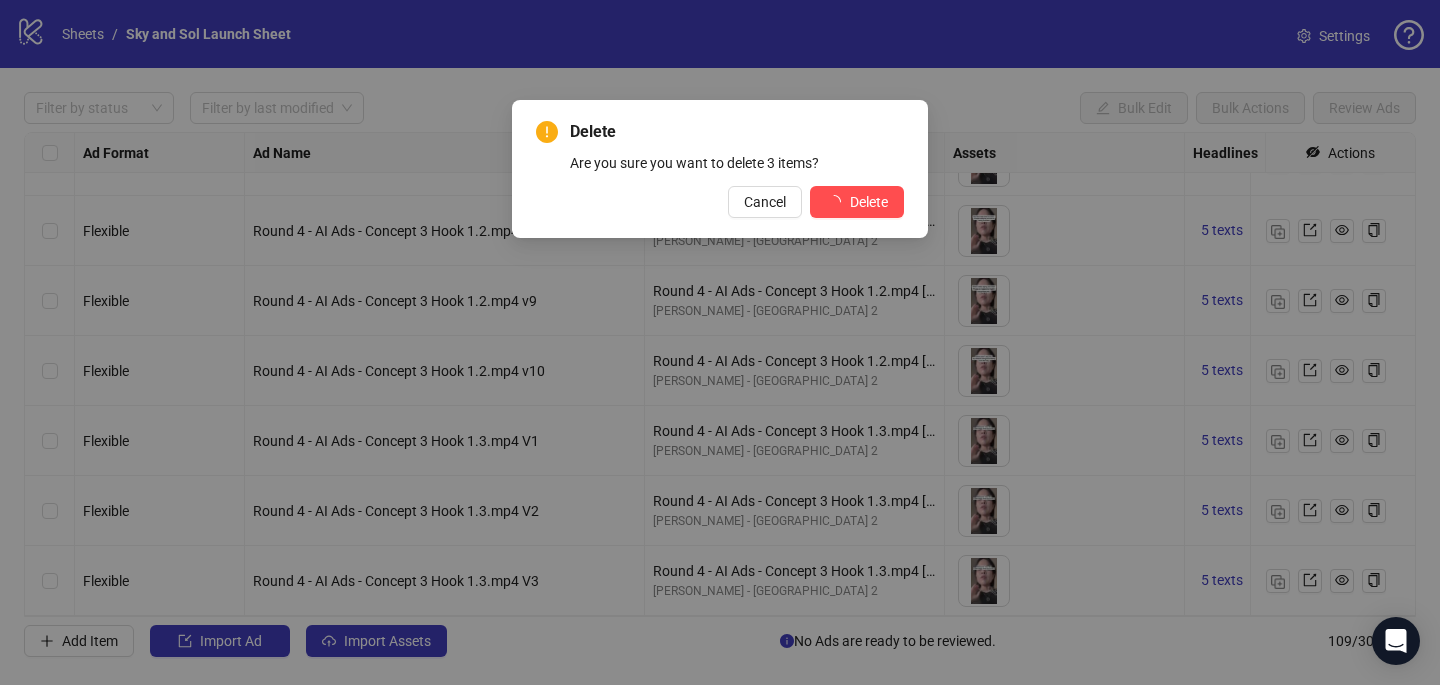 scroll, scrollTop: 7202, scrollLeft: 0, axis: vertical 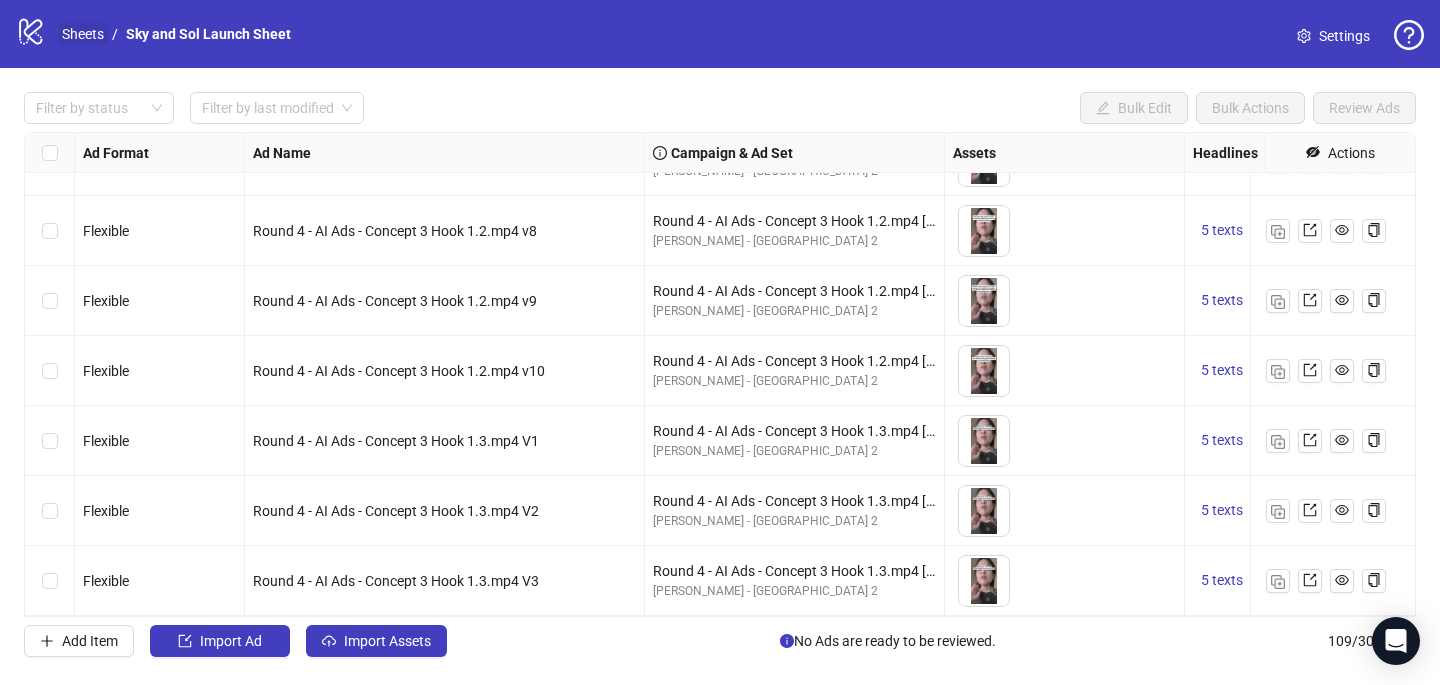 click on "Sheets" at bounding box center (83, 34) 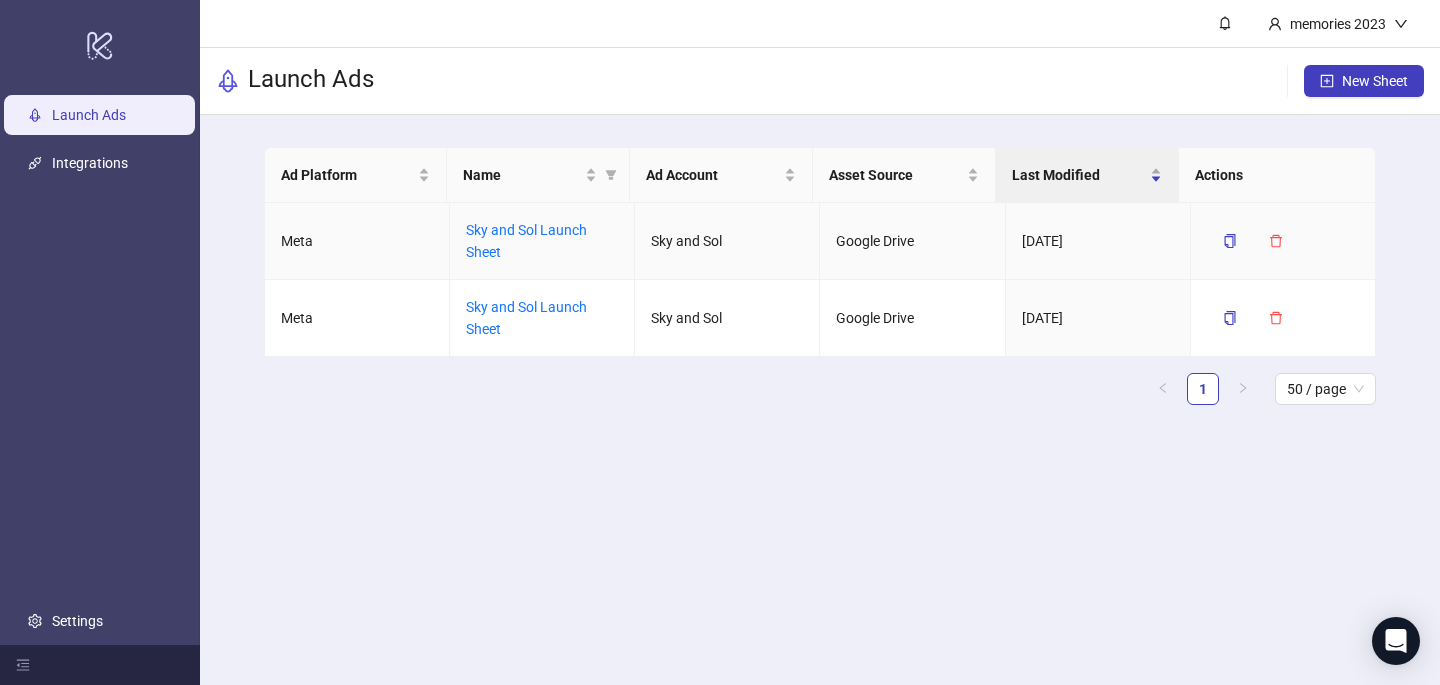 click on "Sky and Sol Launch Sheet" at bounding box center [526, 241] 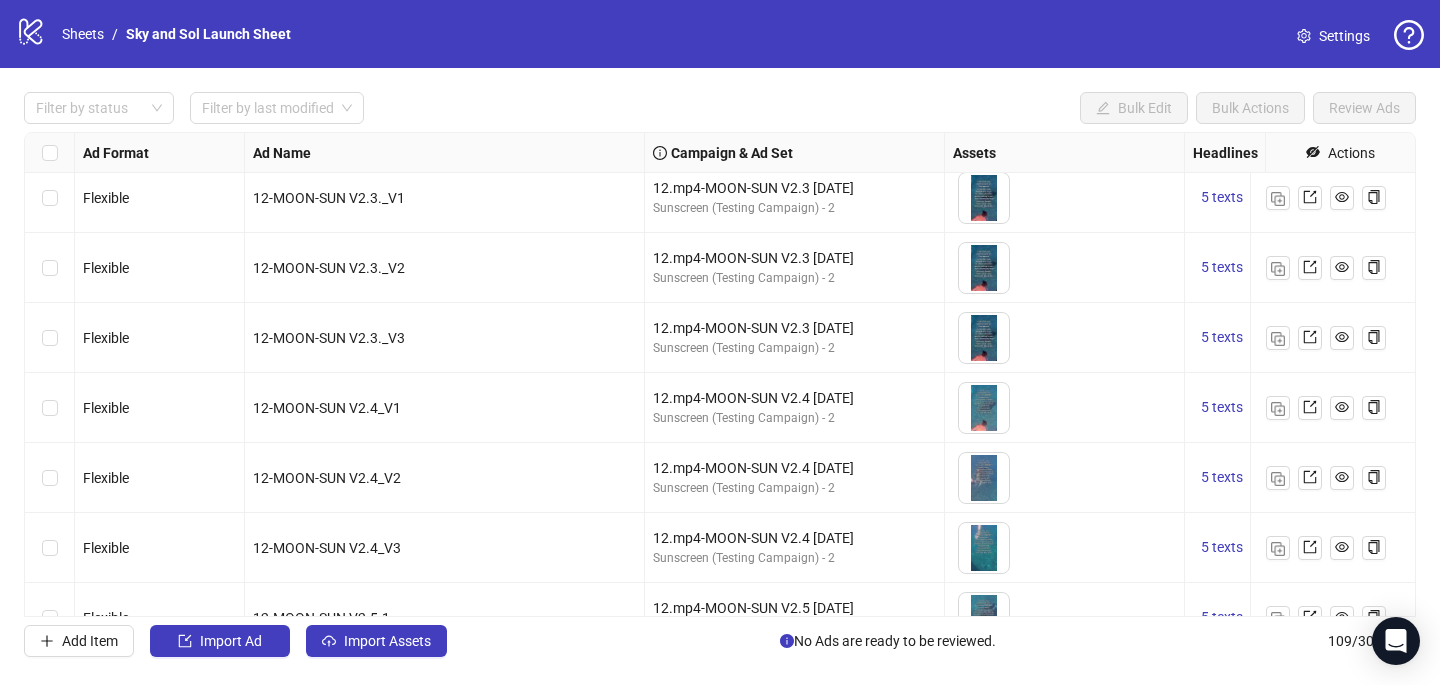 scroll, scrollTop: 39, scrollLeft: 0, axis: vertical 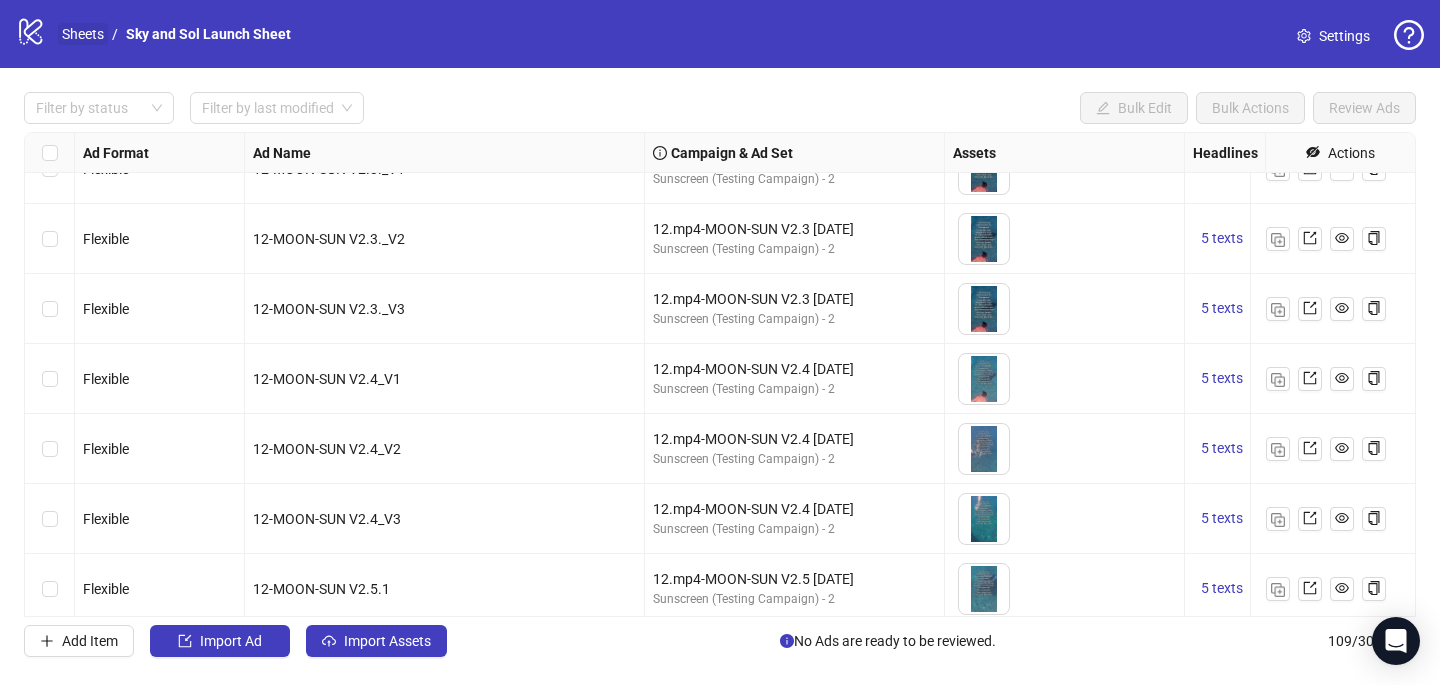 click on "Sheets" at bounding box center [83, 34] 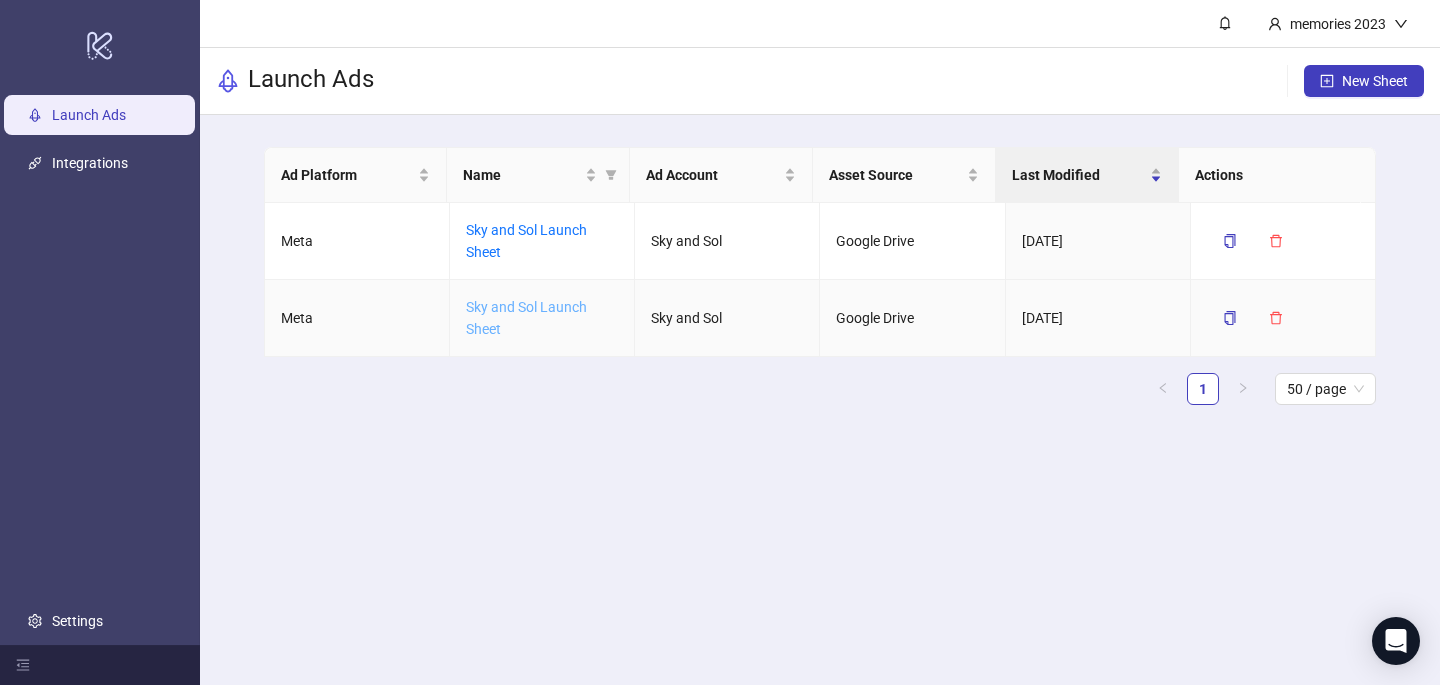 click on "Sky and Sol Launch Sheet" at bounding box center (526, 318) 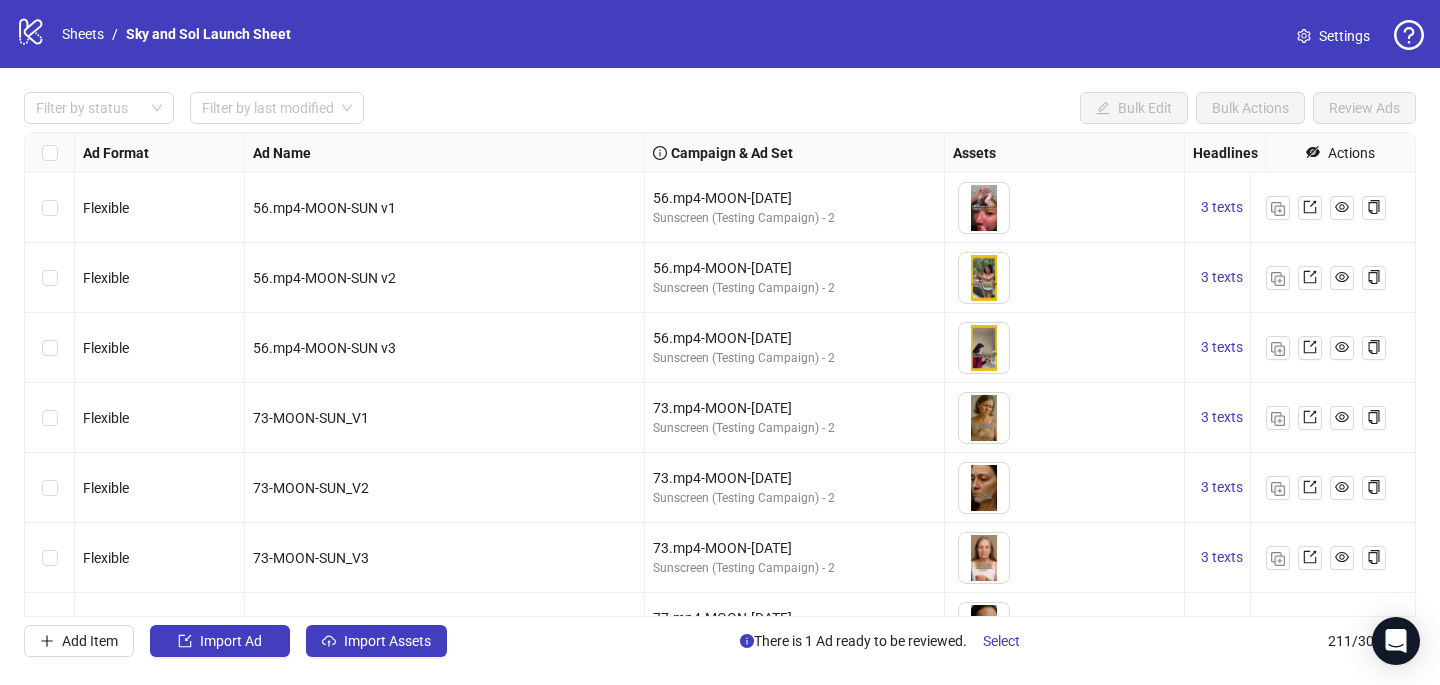 scroll, scrollTop: 17, scrollLeft: 0, axis: vertical 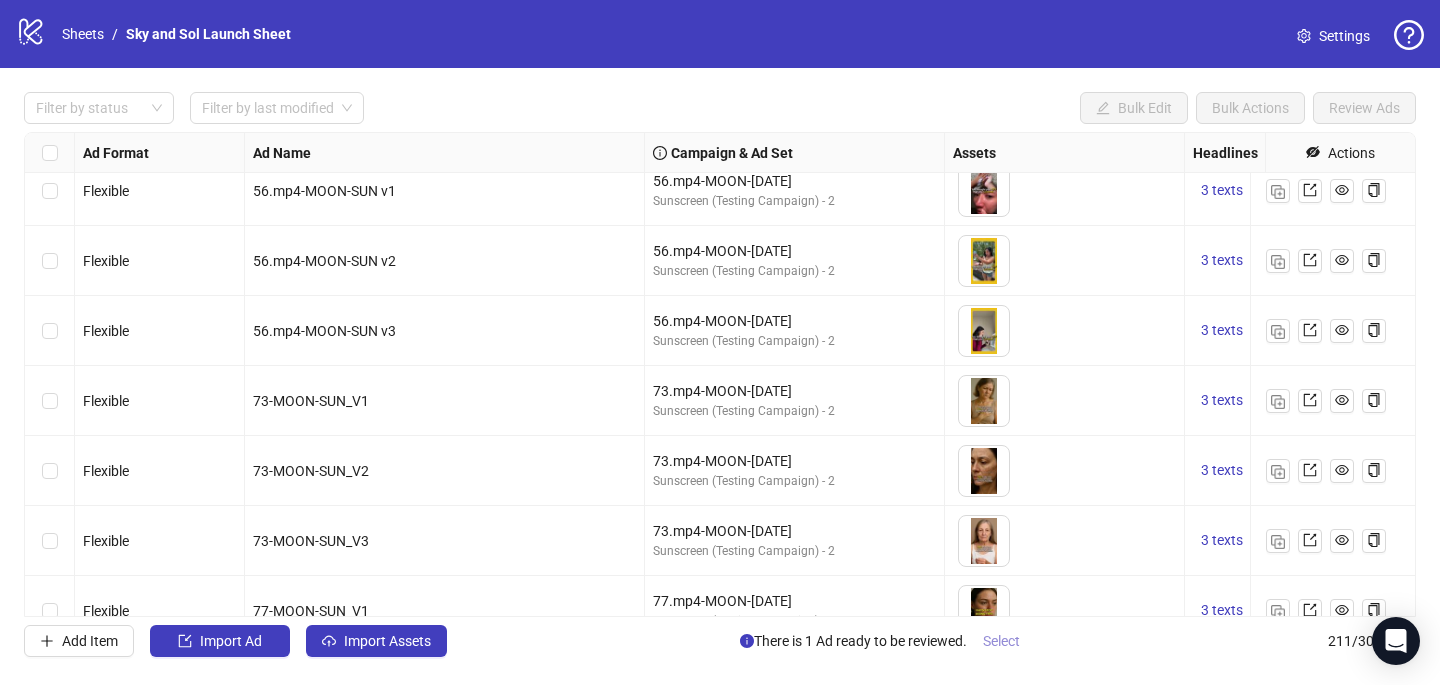 click on "Select" at bounding box center (1001, 641) 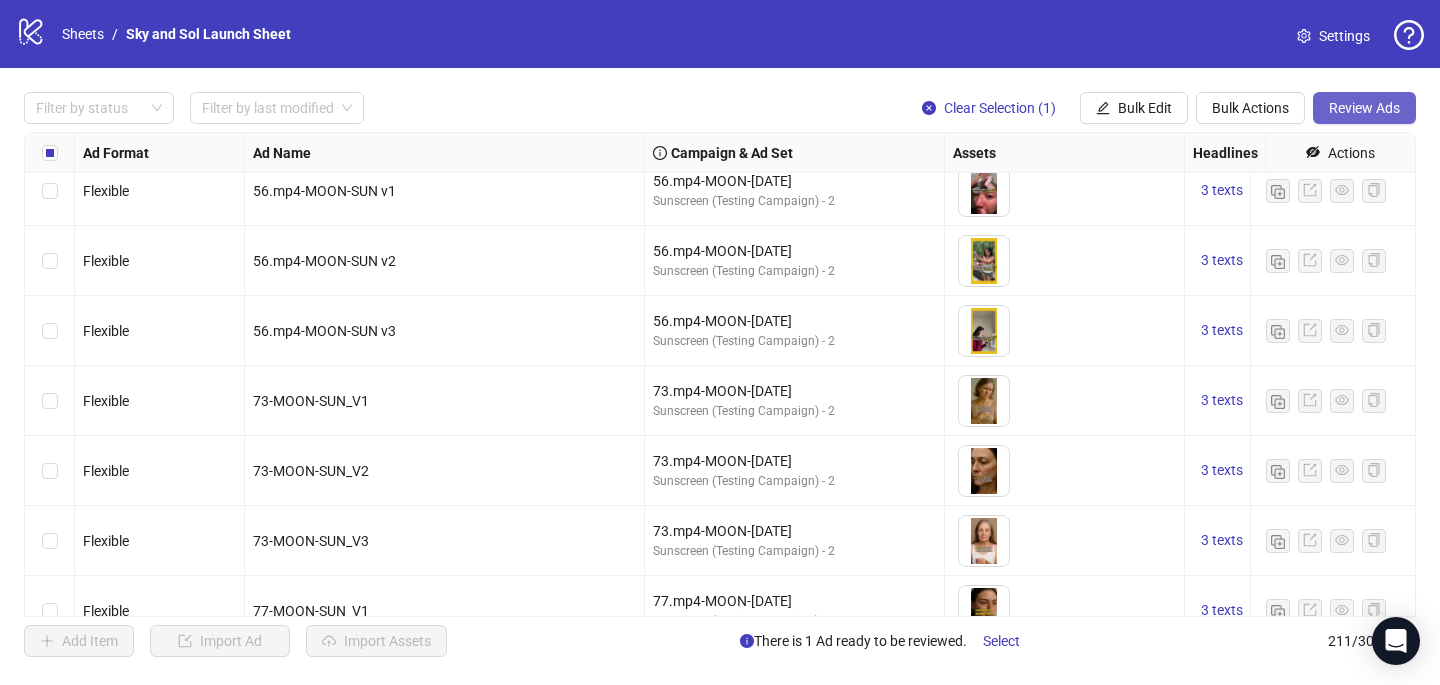 click on "Review Ads" at bounding box center (1364, 108) 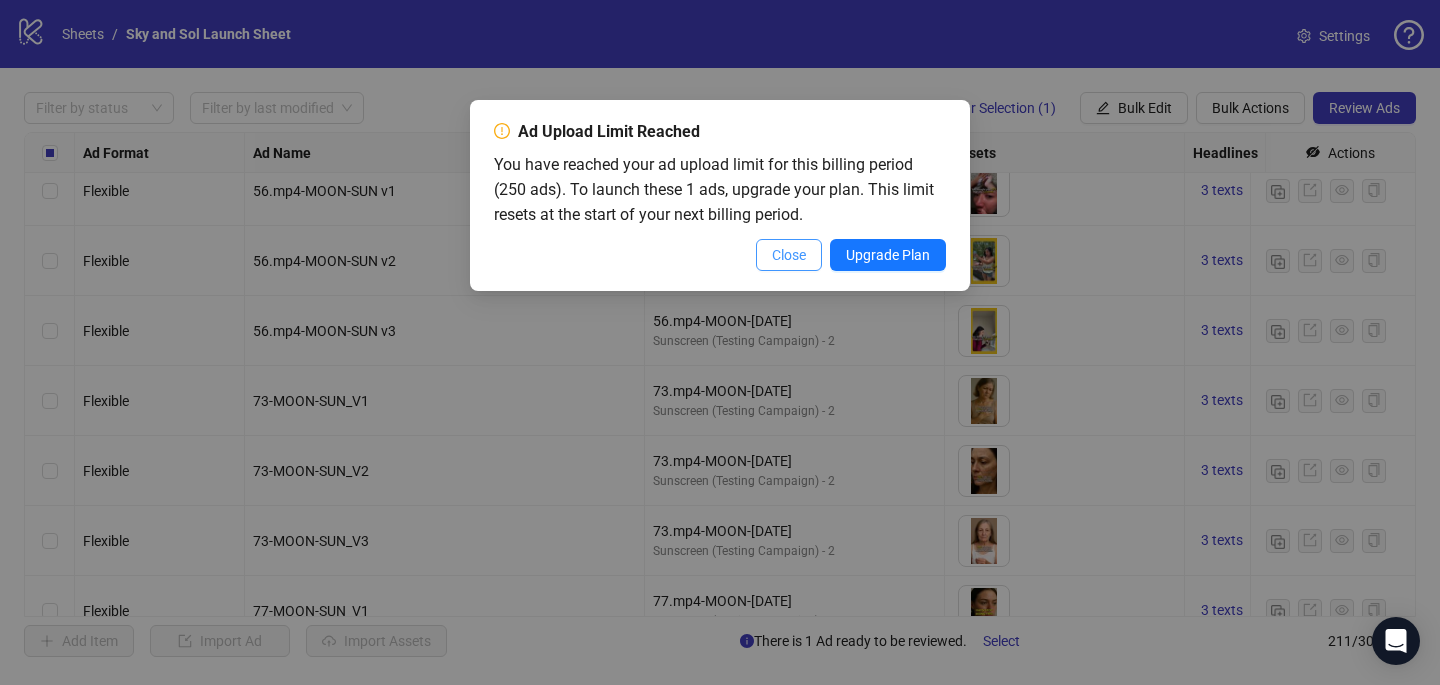click on "Close" at bounding box center (789, 255) 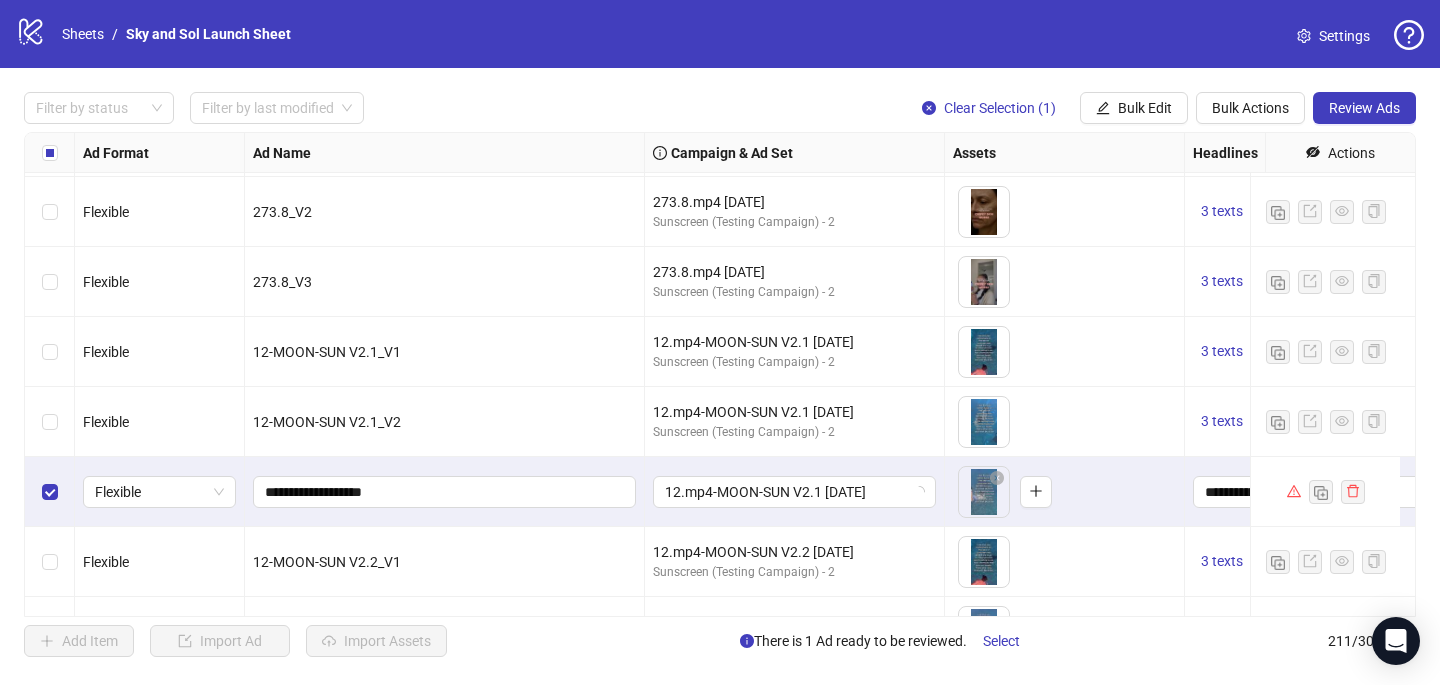 scroll, scrollTop: 2931, scrollLeft: 0, axis: vertical 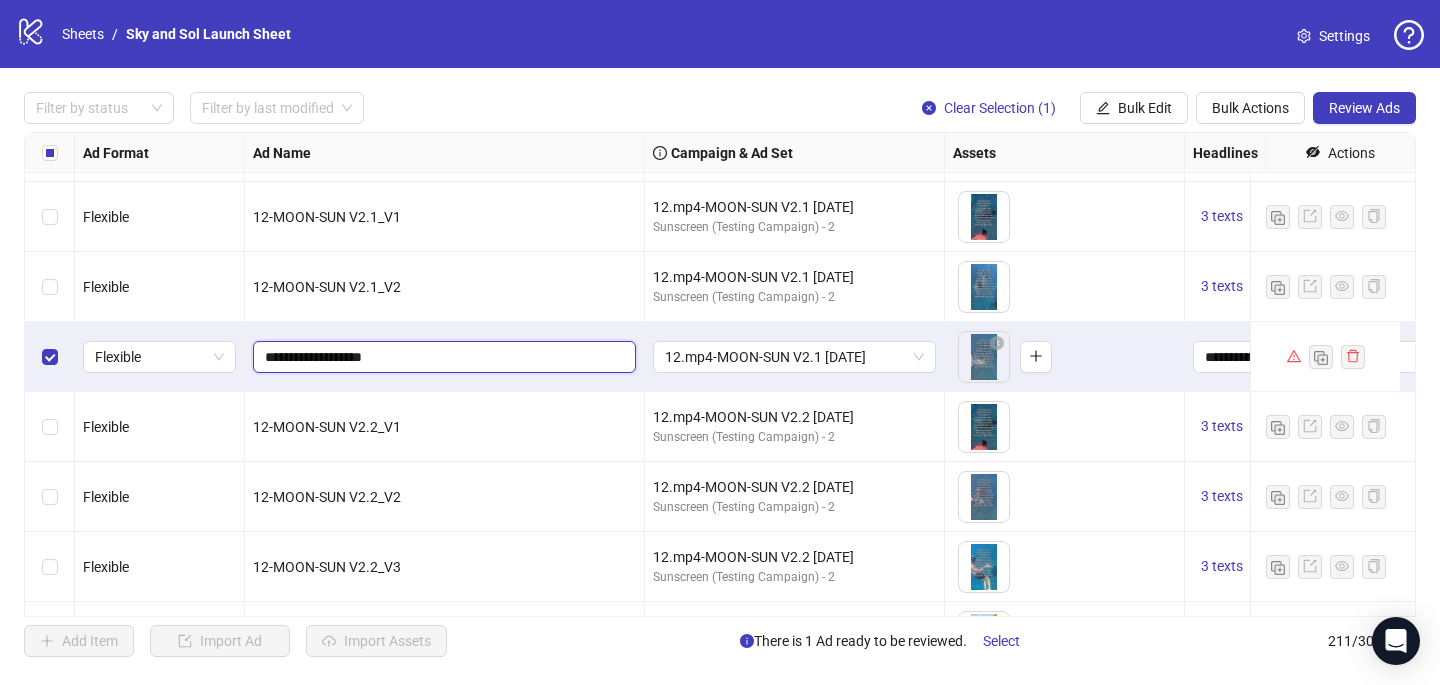 drag, startPoint x: 434, startPoint y: 351, endPoint x: 260, endPoint y: 349, distance: 174.01149 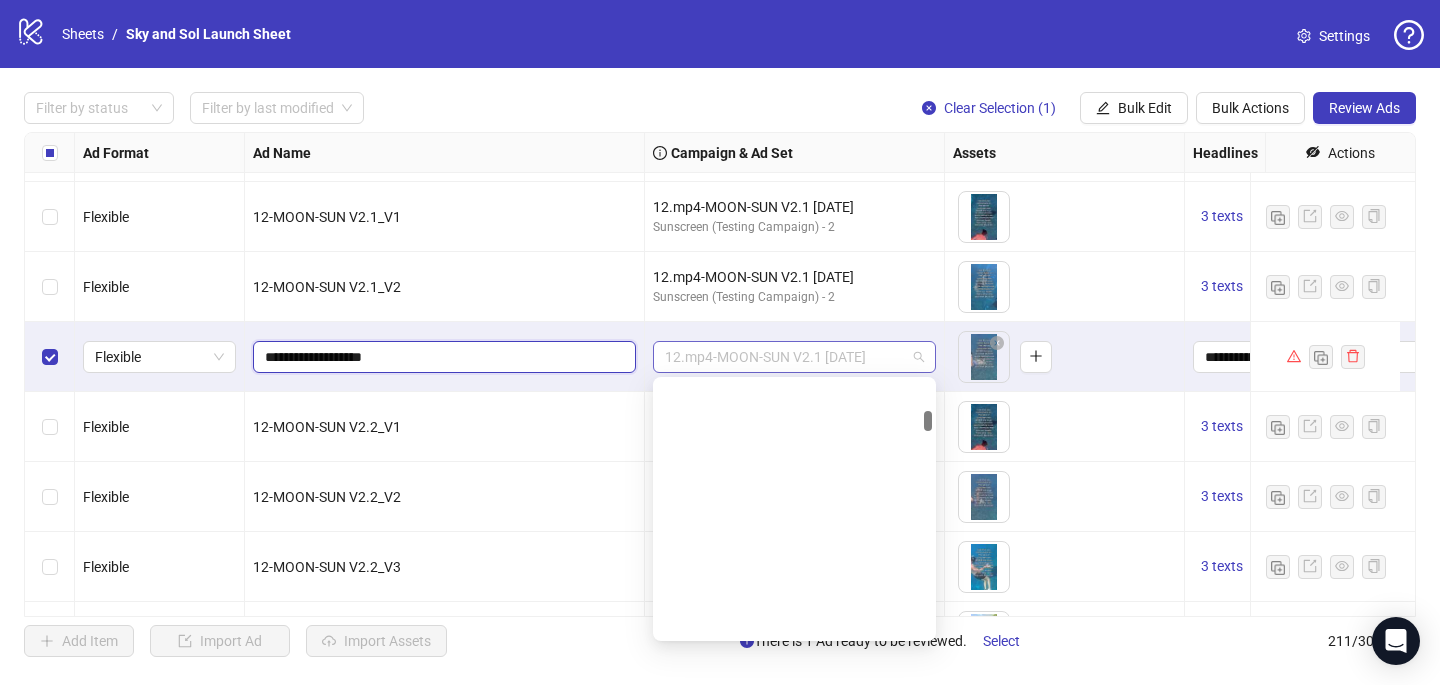 click on "12.mp4-MOON-SUN V2.1 3 JUL 2025" at bounding box center (794, 357) 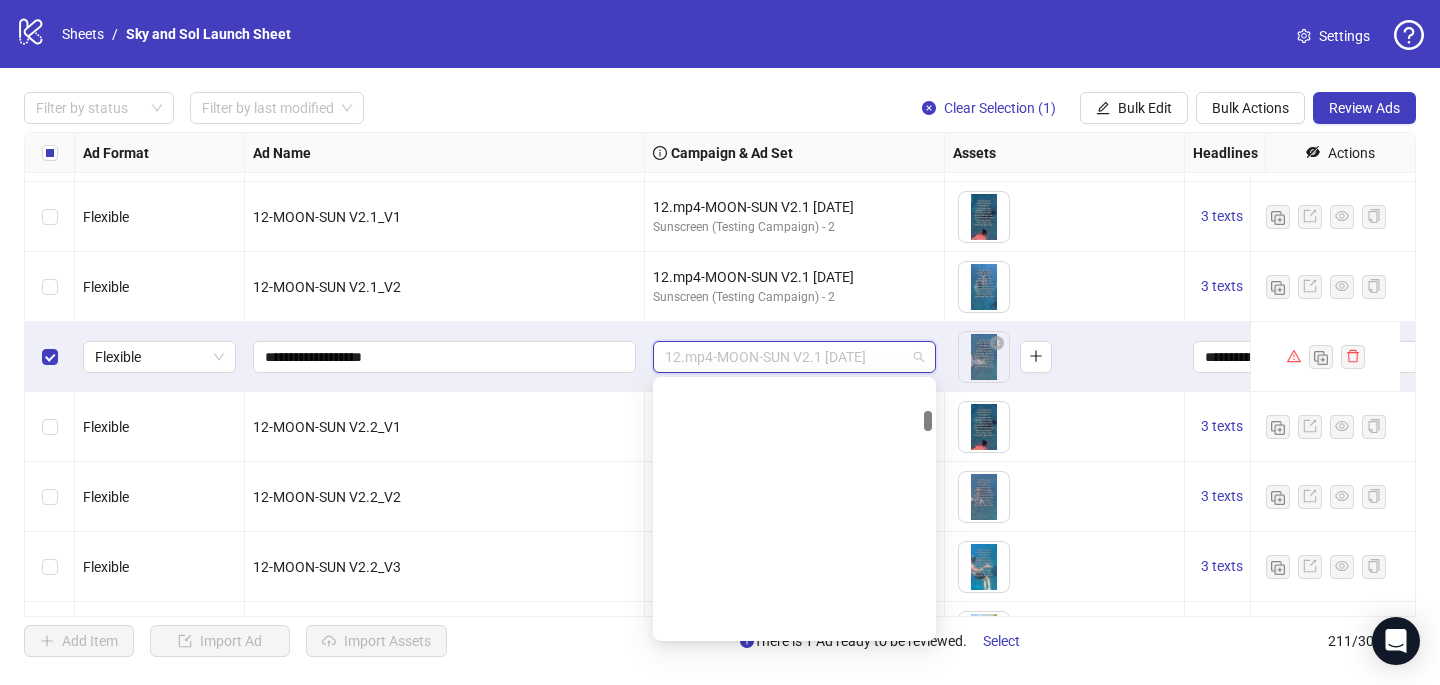 scroll, scrollTop: 6025, scrollLeft: 0, axis: vertical 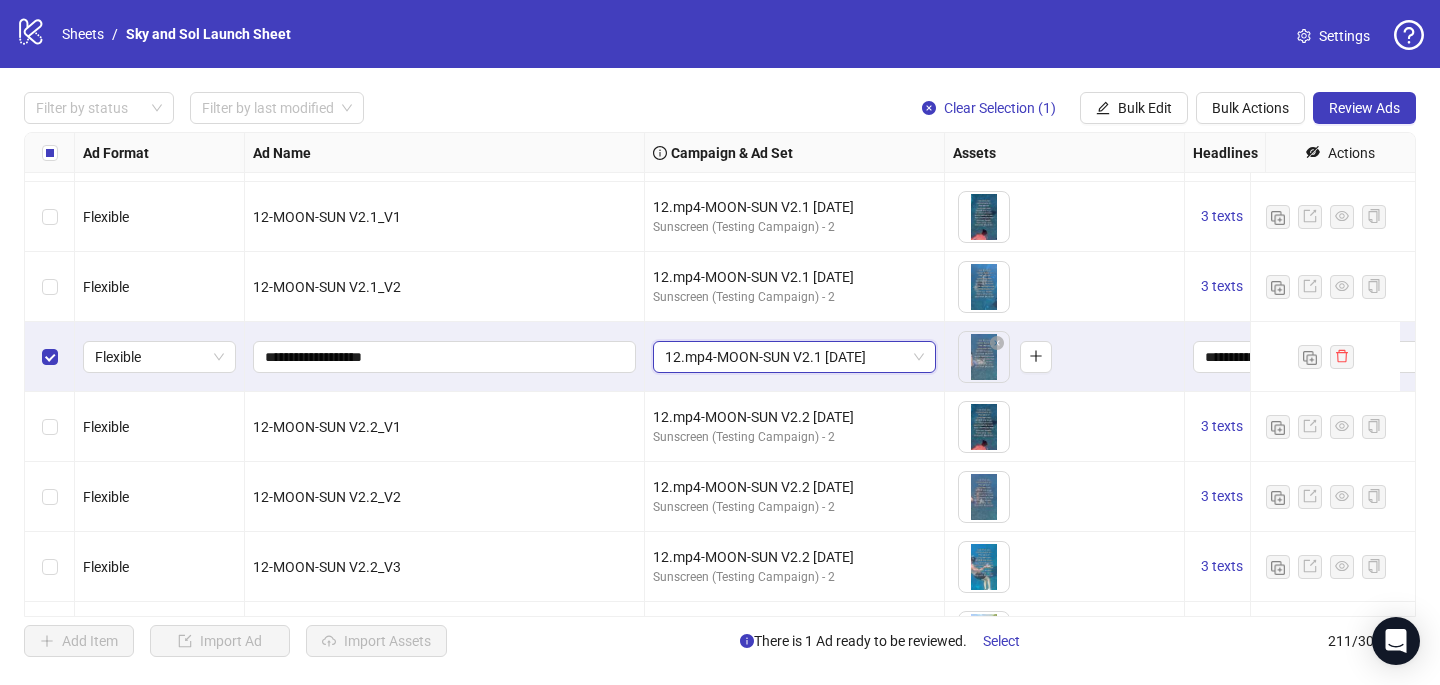 click on "12-MOON-SUN V2.1_V2" at bounding box center (444, 287) 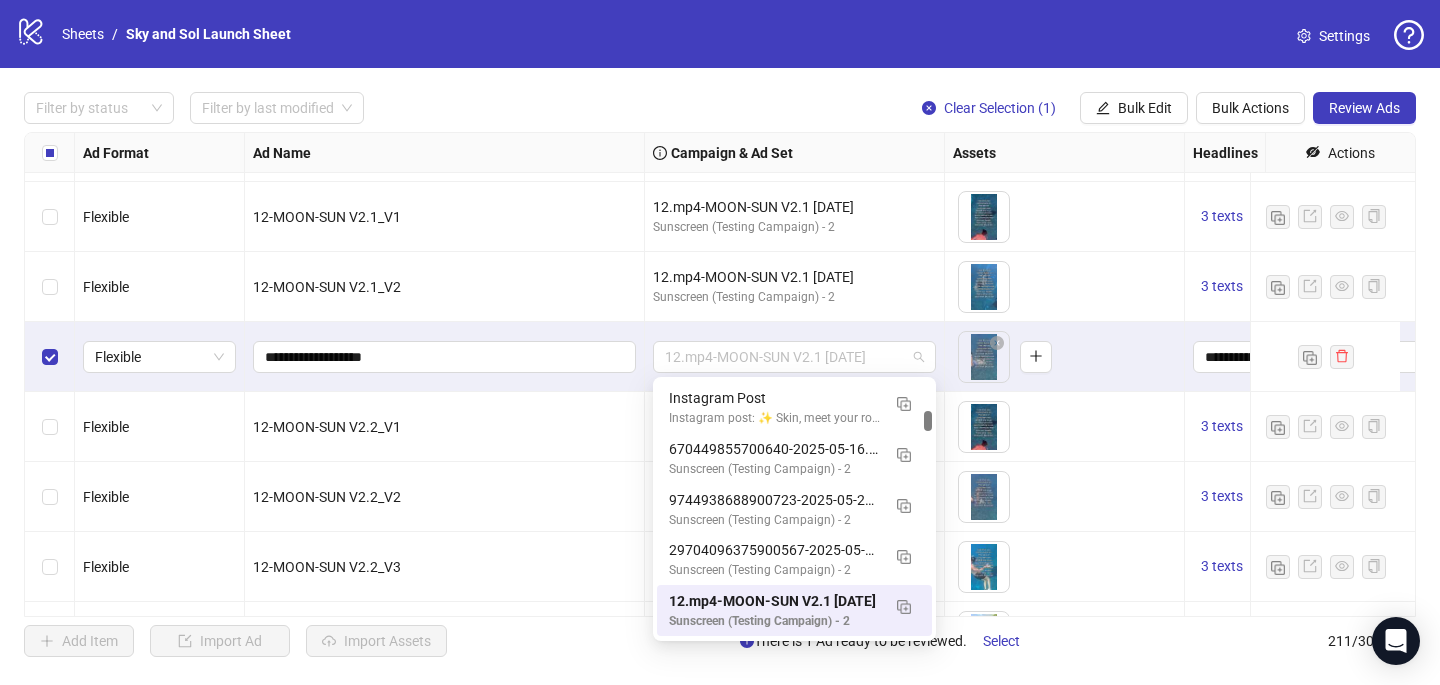 drag, startPoint x: 659, startPoint y: 352, endPoint x: 463, endPoint y: 323, distance: 198.13379 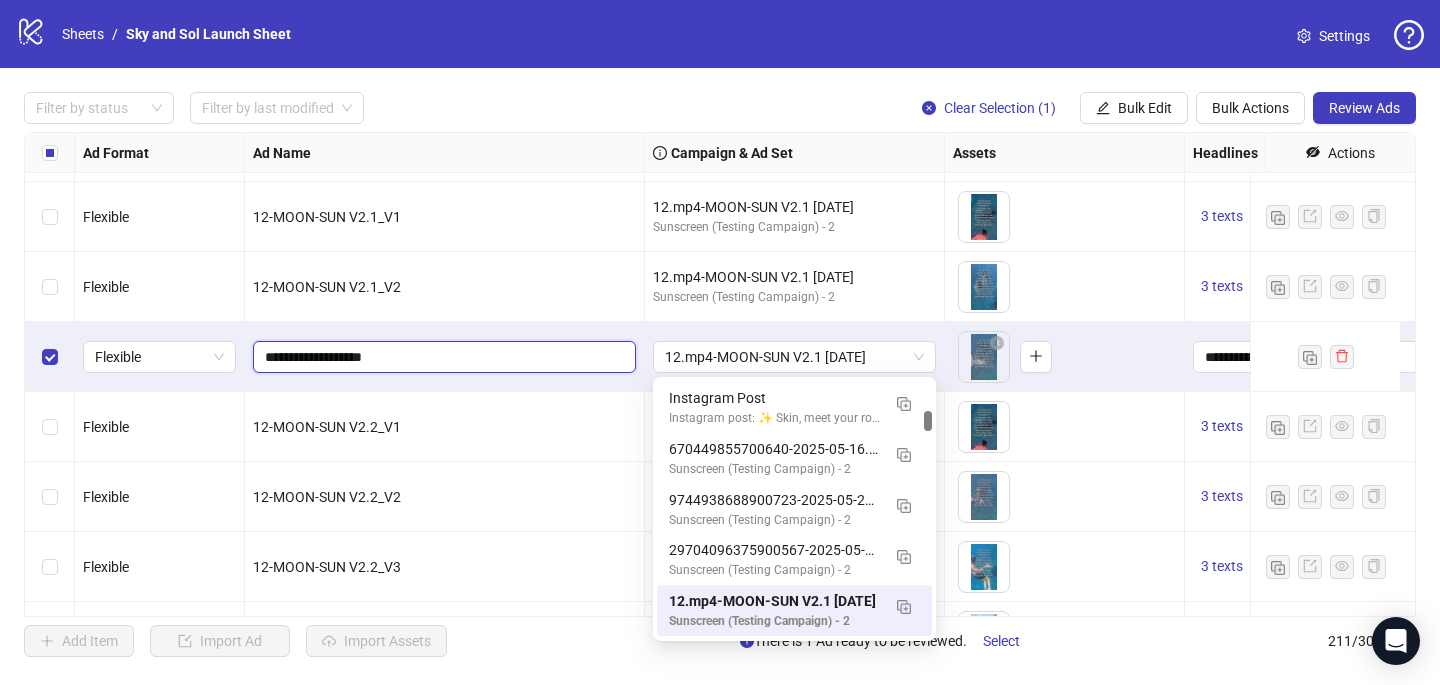 click on "**********" at bounding box center [442, 357] 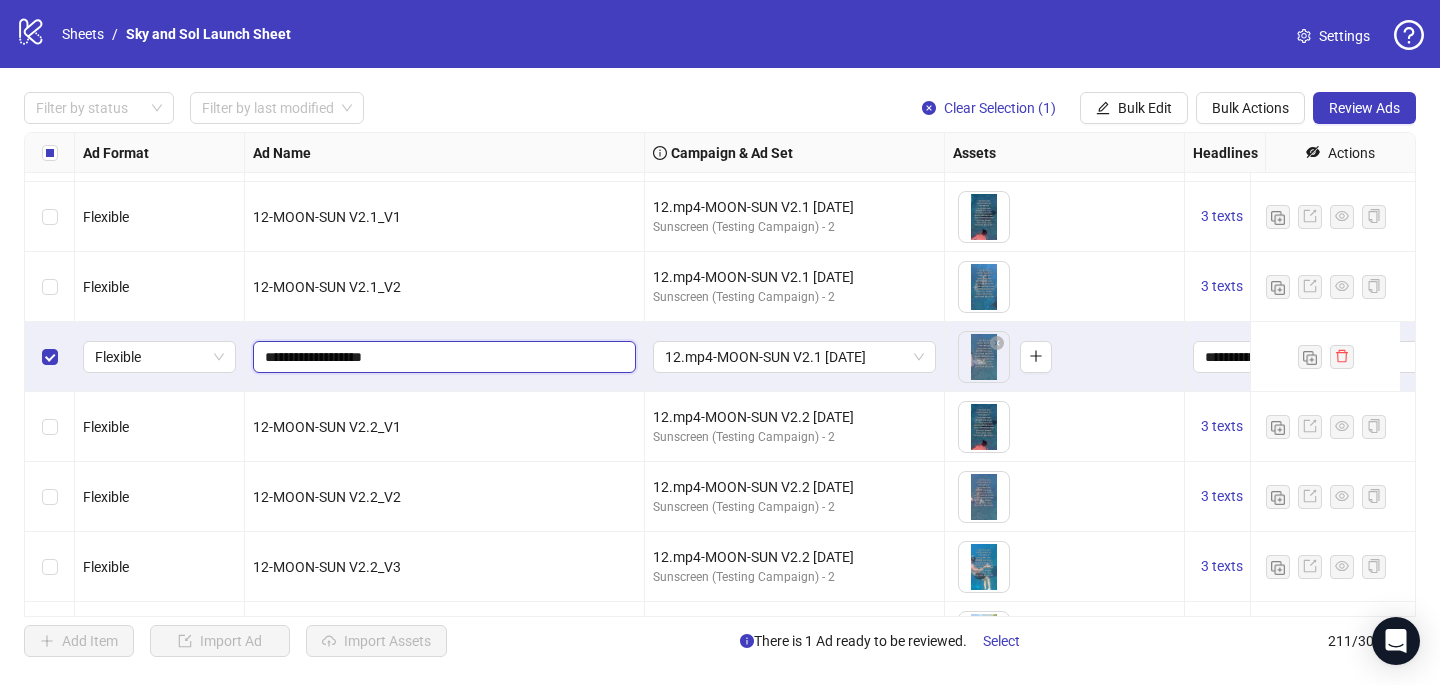 drag, startPoint x: 425, startPoint y: 357, endPoint x: 361, endPoint y: 356, distance: 64.00781 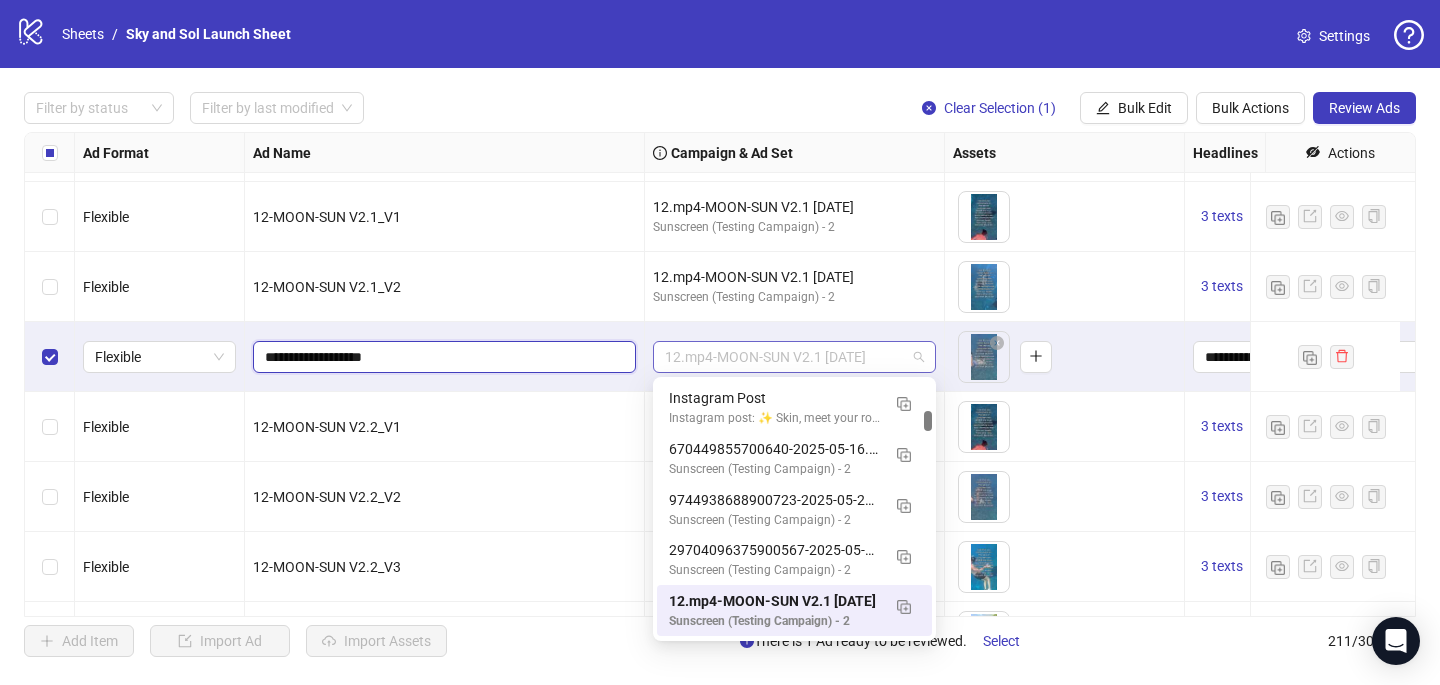 drag, startPoint x: 898, startPoint y: 354, endPoint x: 698, endPoint y: 350, distance: 200.04 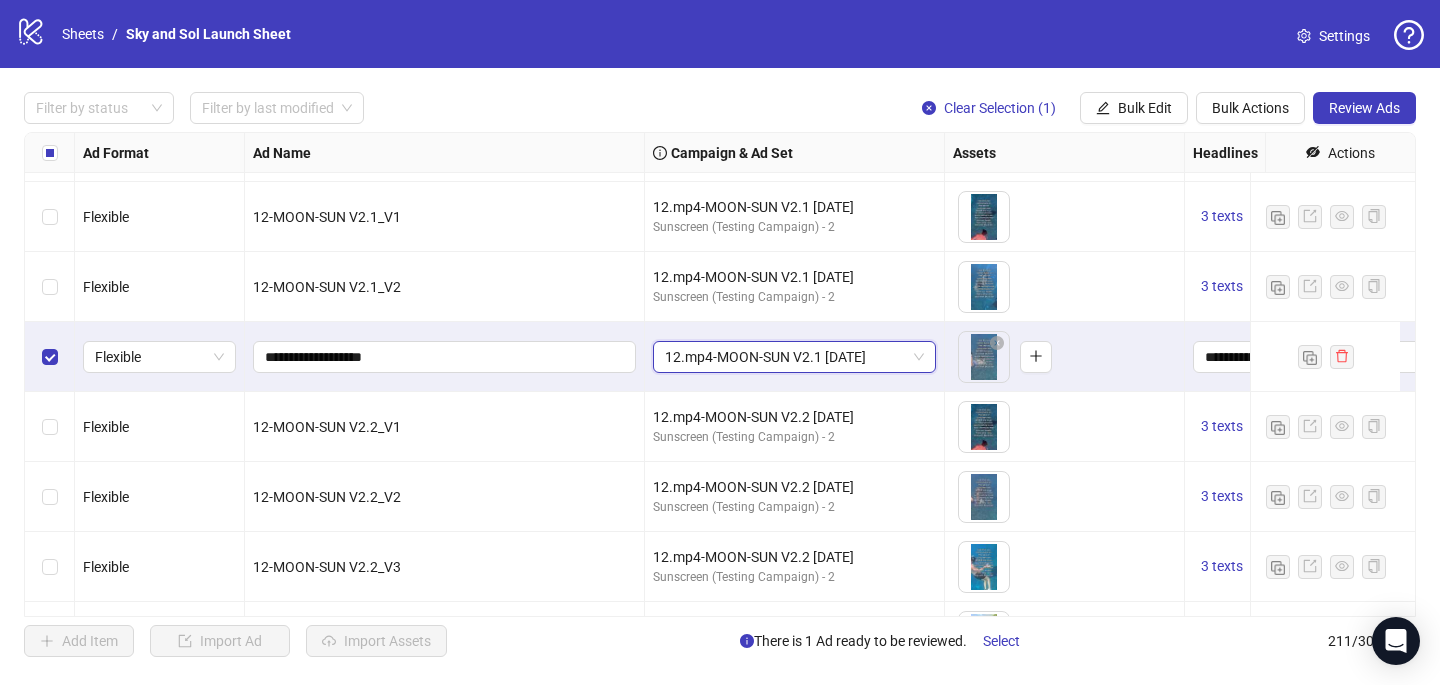 click on "12.mp4-MOON-SUN V2.1 3 JUL 2025" at bounding box center (794, 357) 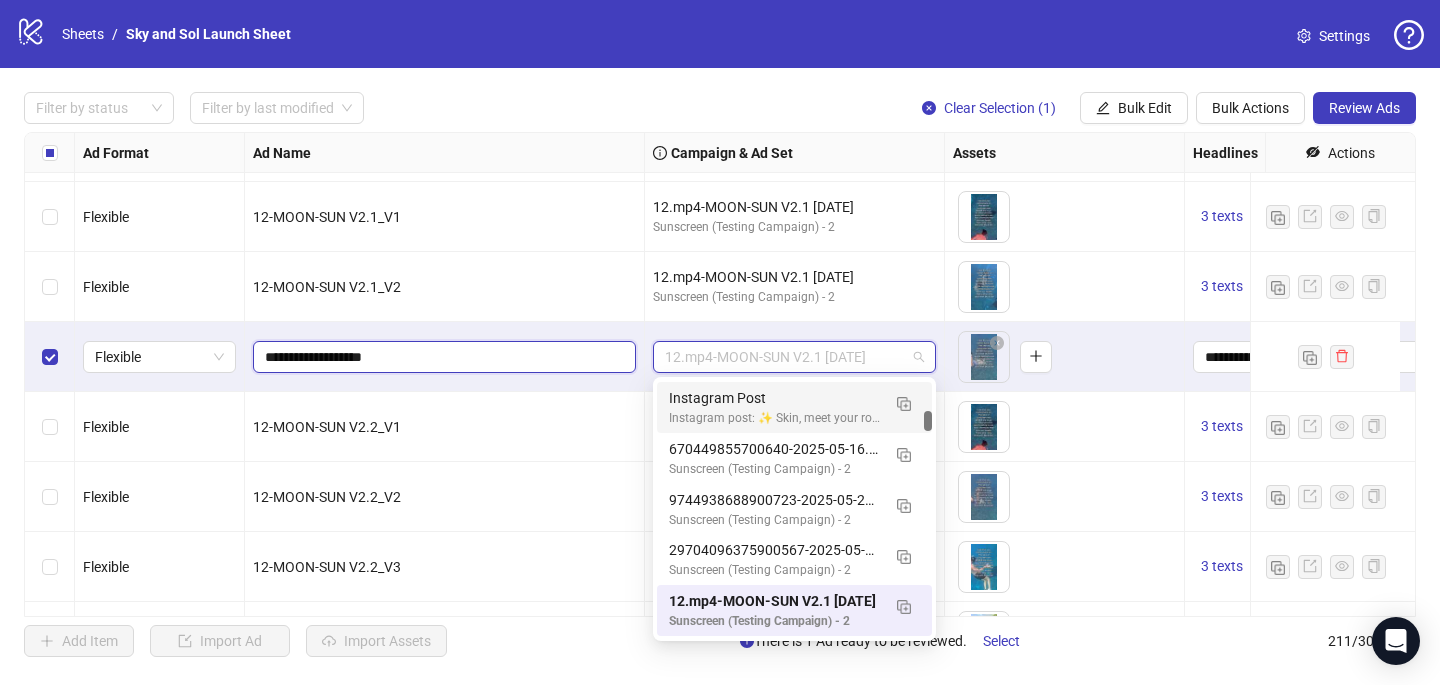 click on "**********" at bounding box center [442, 357] 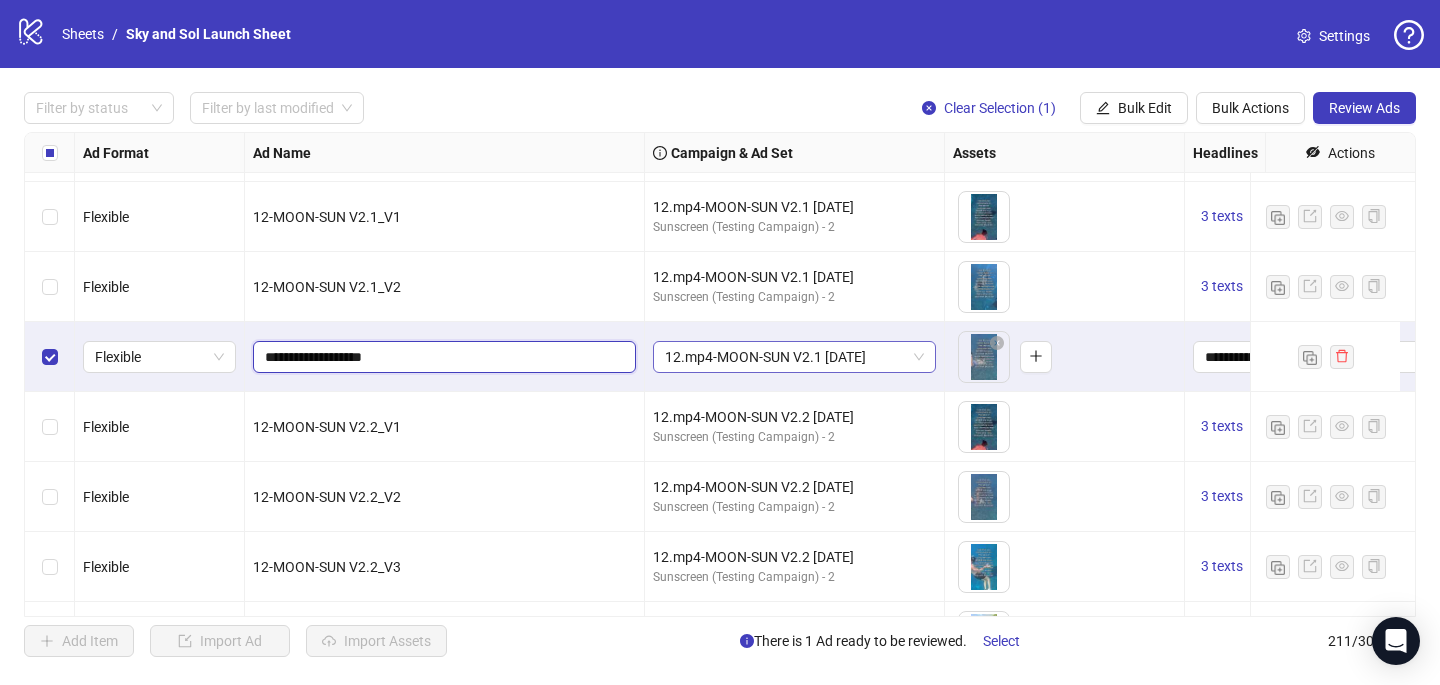 click on "12.mp4-MOON-SUN V2.1 3 JUL 2025" at bounding box center [794, 357] 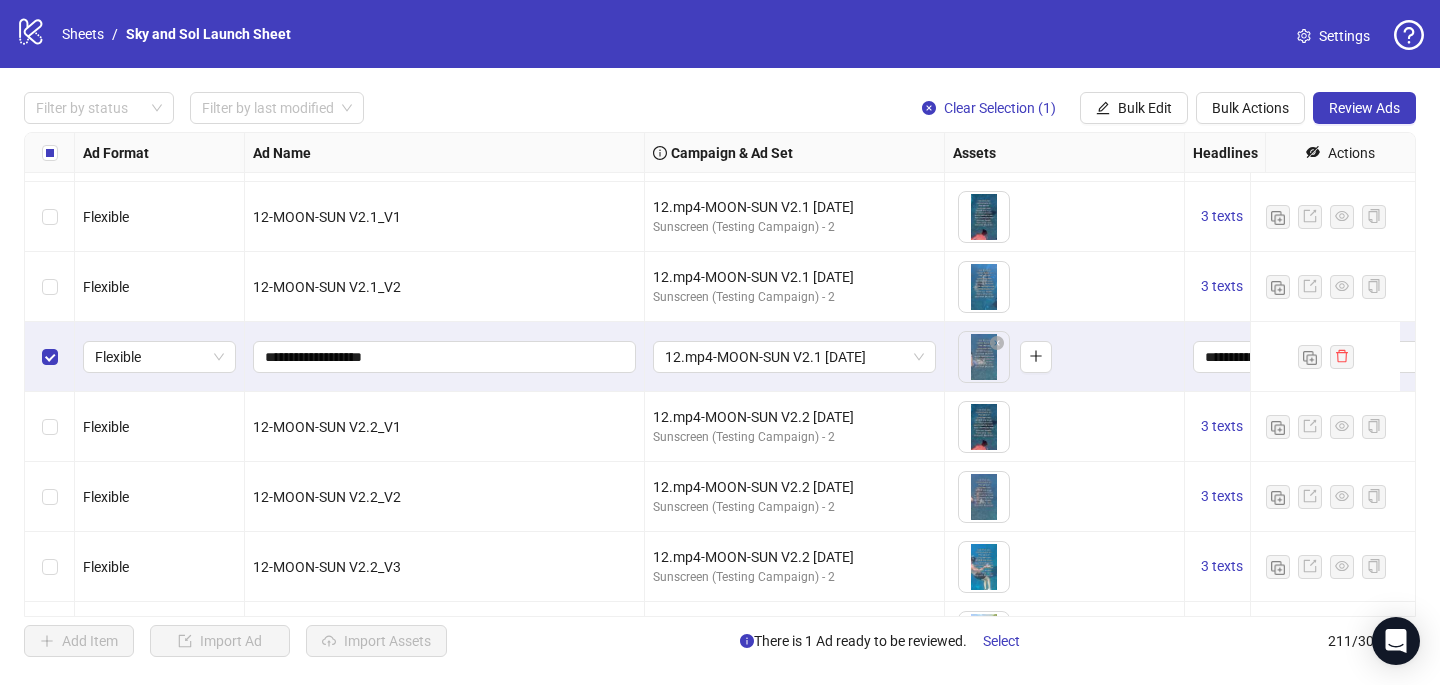 click on "12-MOON-SUN V2.1_V2" at bounding box center (444, 287) 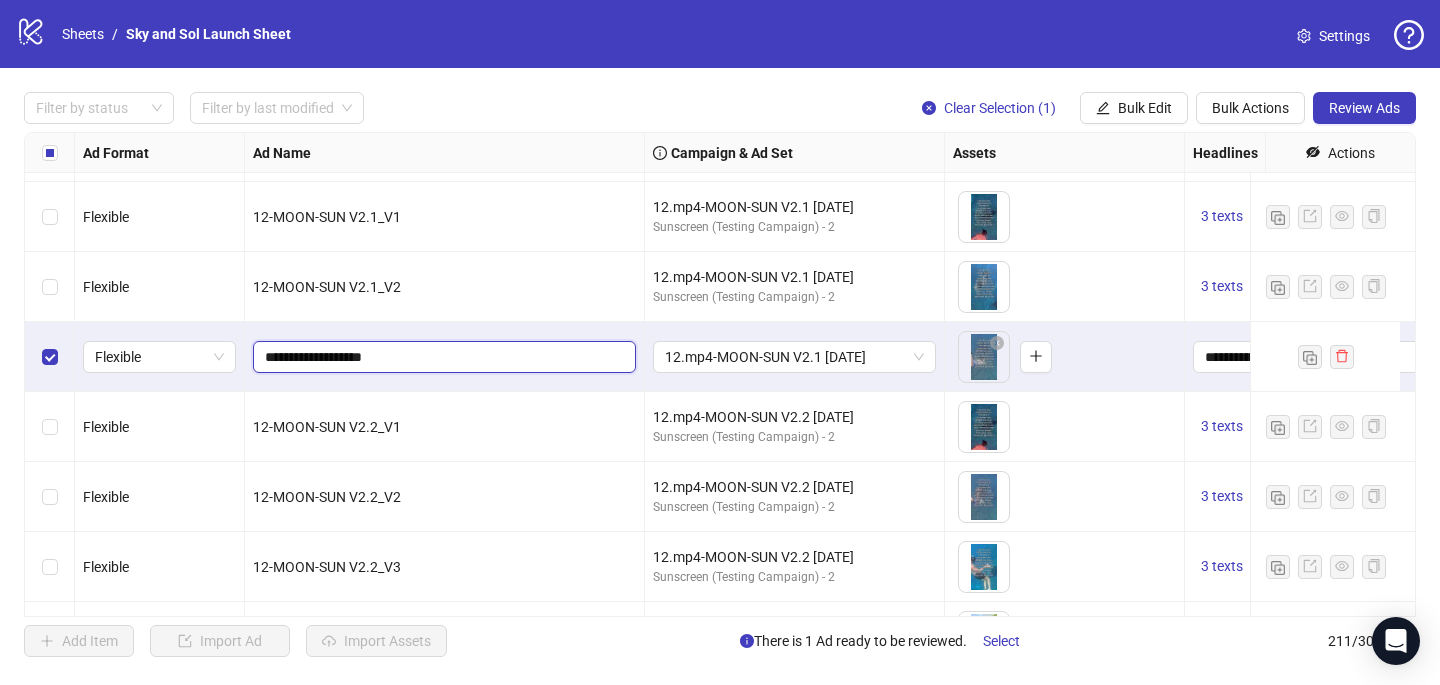 drag, startPoint x: 427, startPoint y: 356, endPoint x: 241, endPoint y: 353, distance: 186.02419 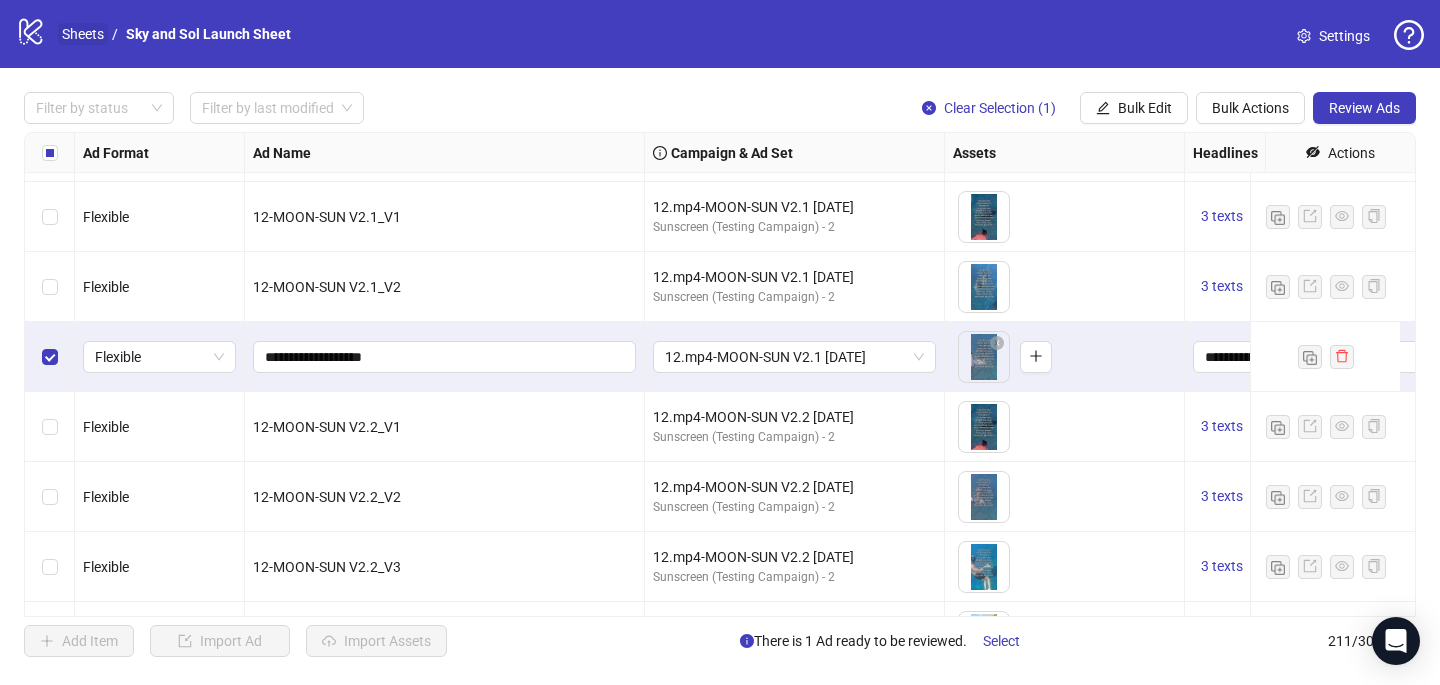 click on "Sheets" at bounding box center (83, 34) 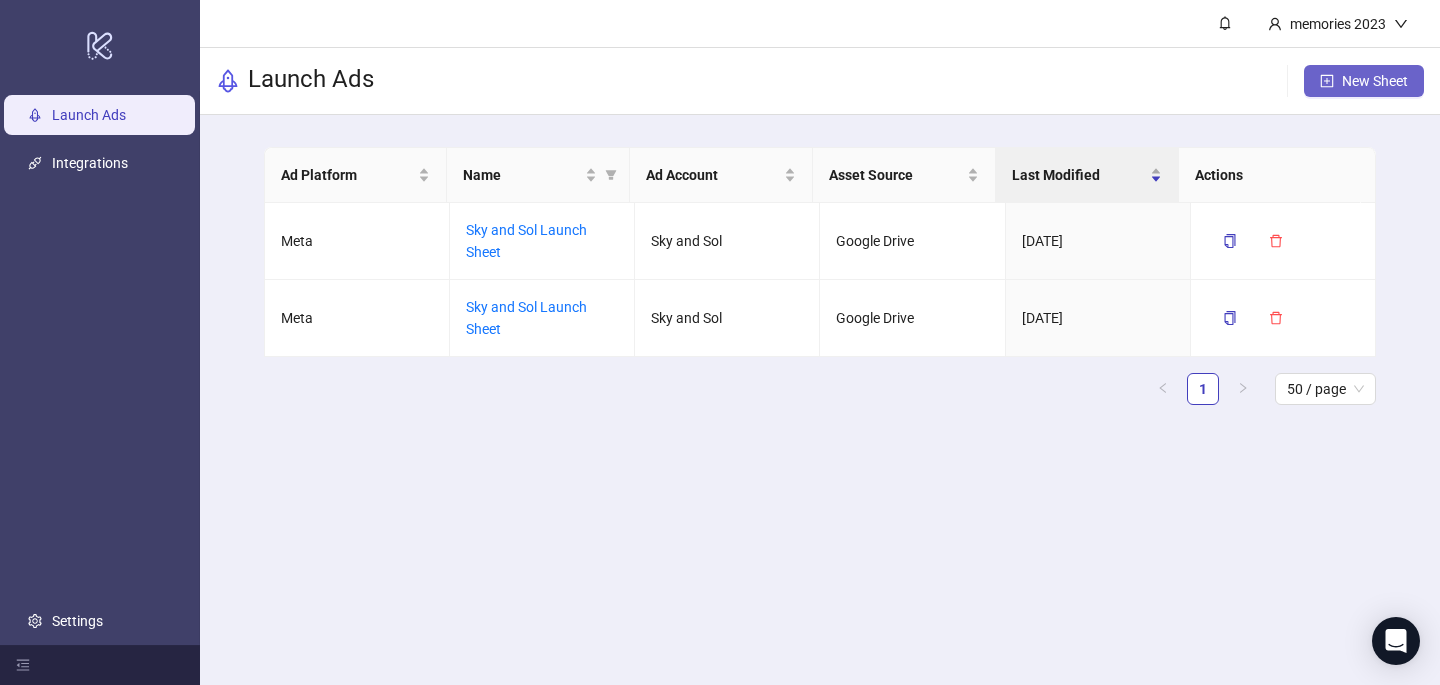 click on "New Sheet" at bounding box center [1375, 81] 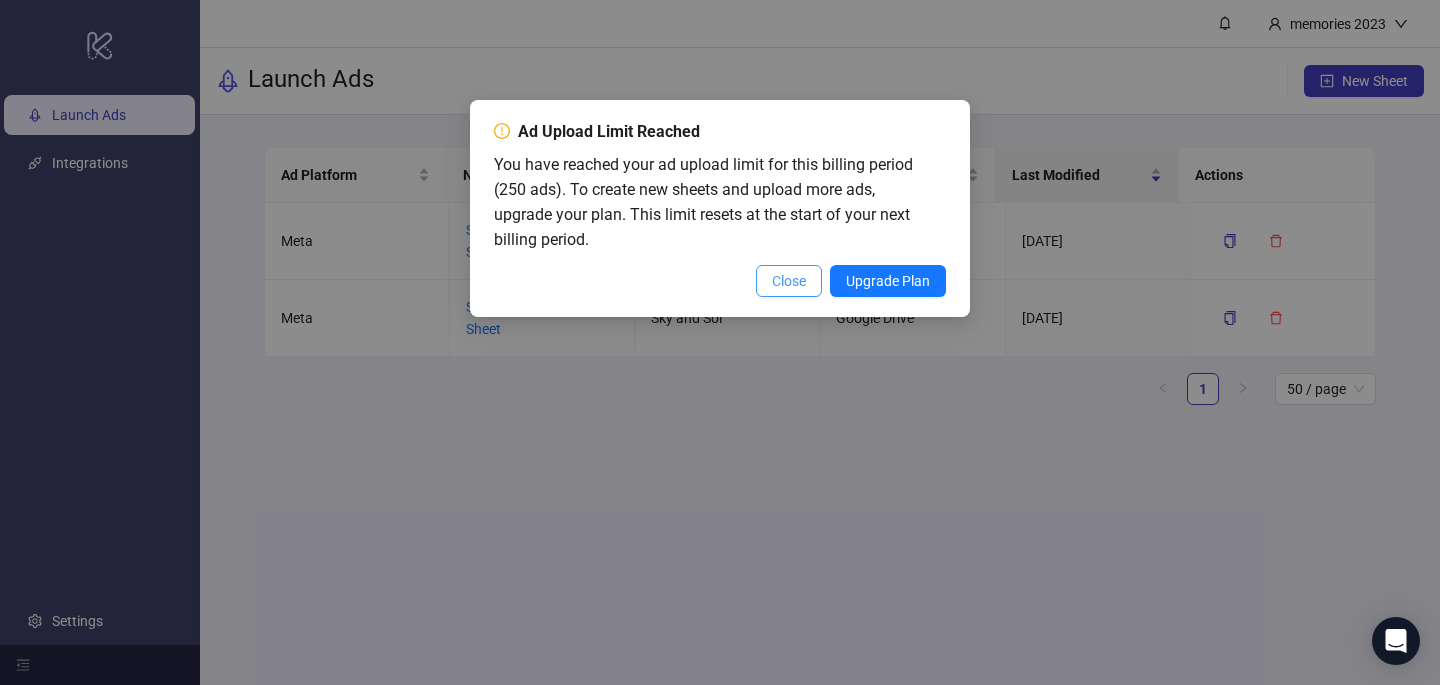 click on "Close" at bounding box center [789, 281] 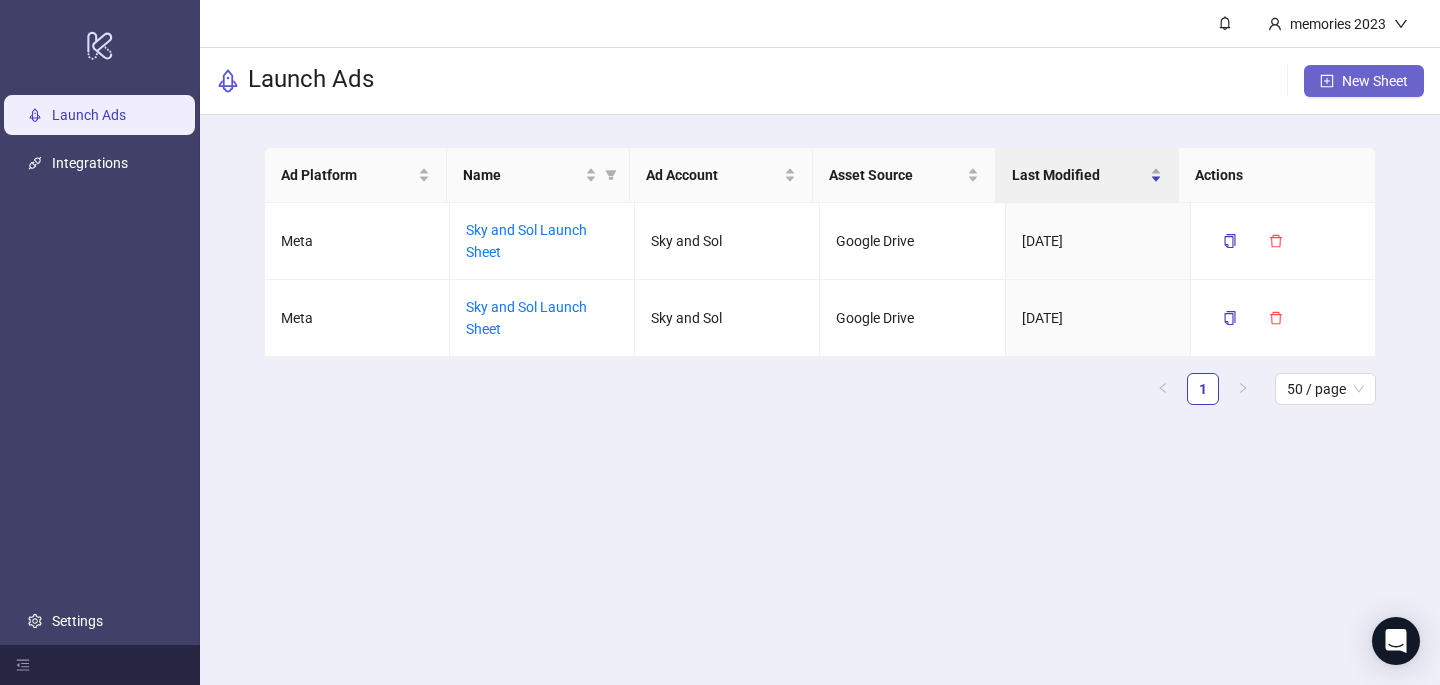 click on "New Sheet" at bounding box center (1375, 81) 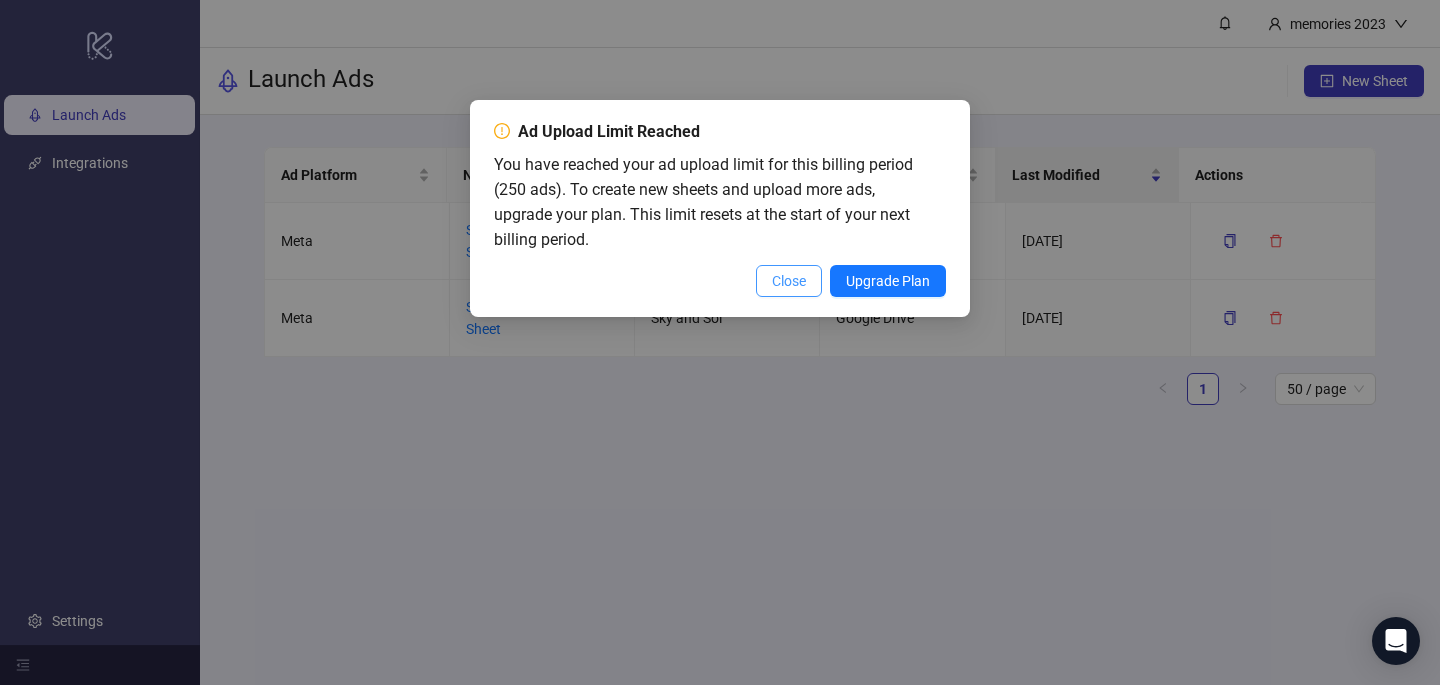 click on "Close" at bounding box center (789, 281) 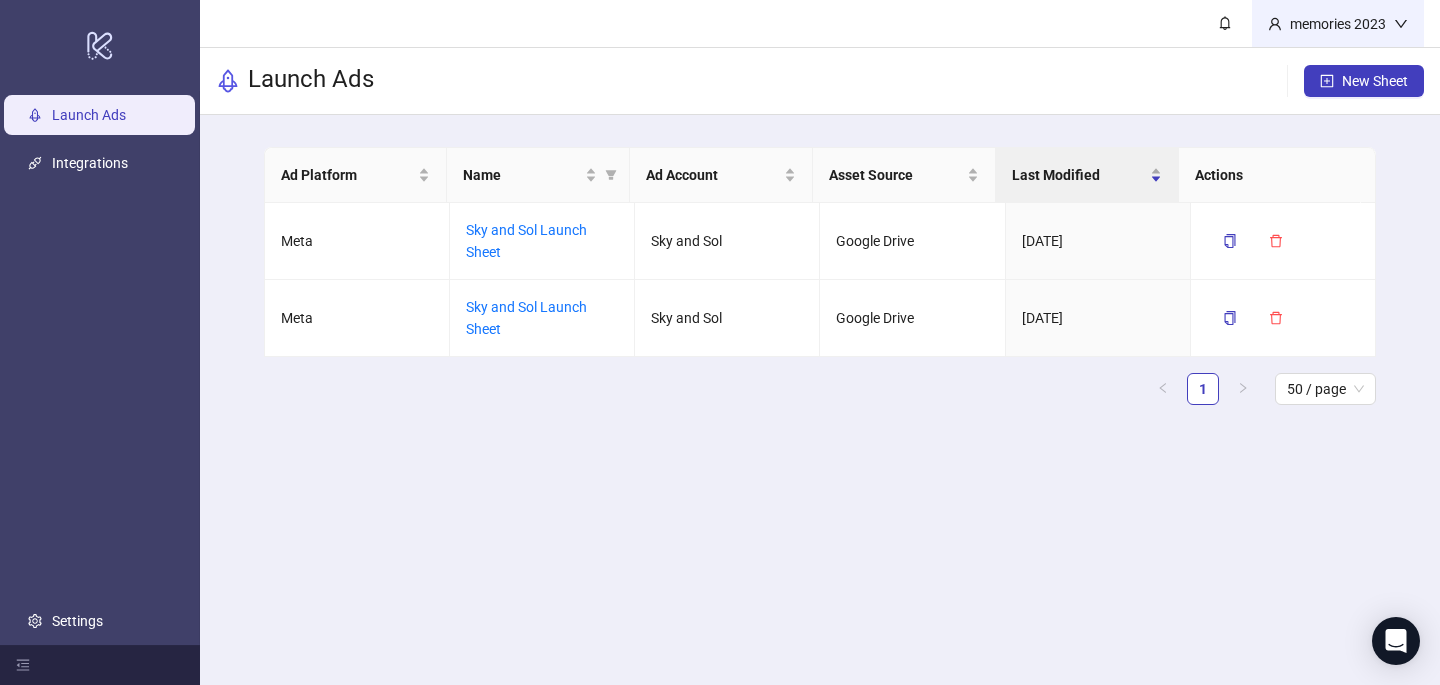 click on "memories 2023" at bounding box center (1338, 23) 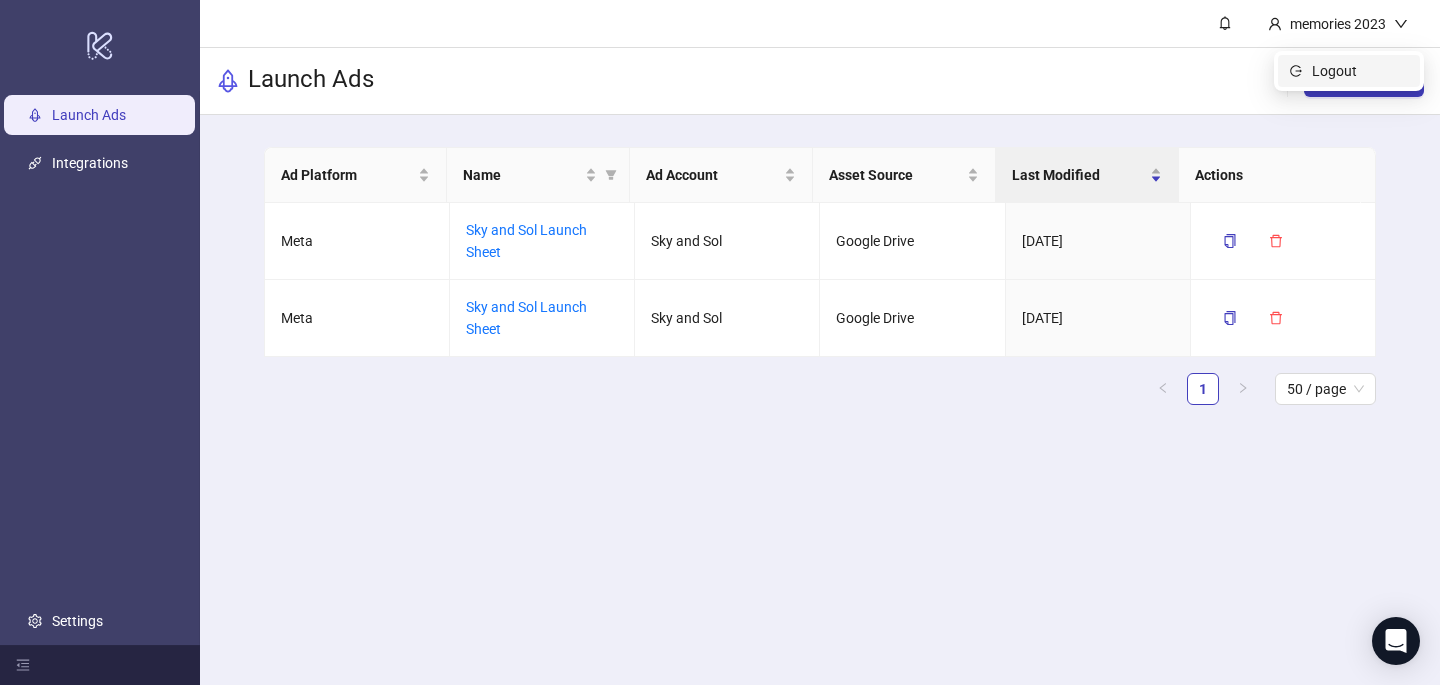 click on "Logout" at bounding box center [1349, 71] 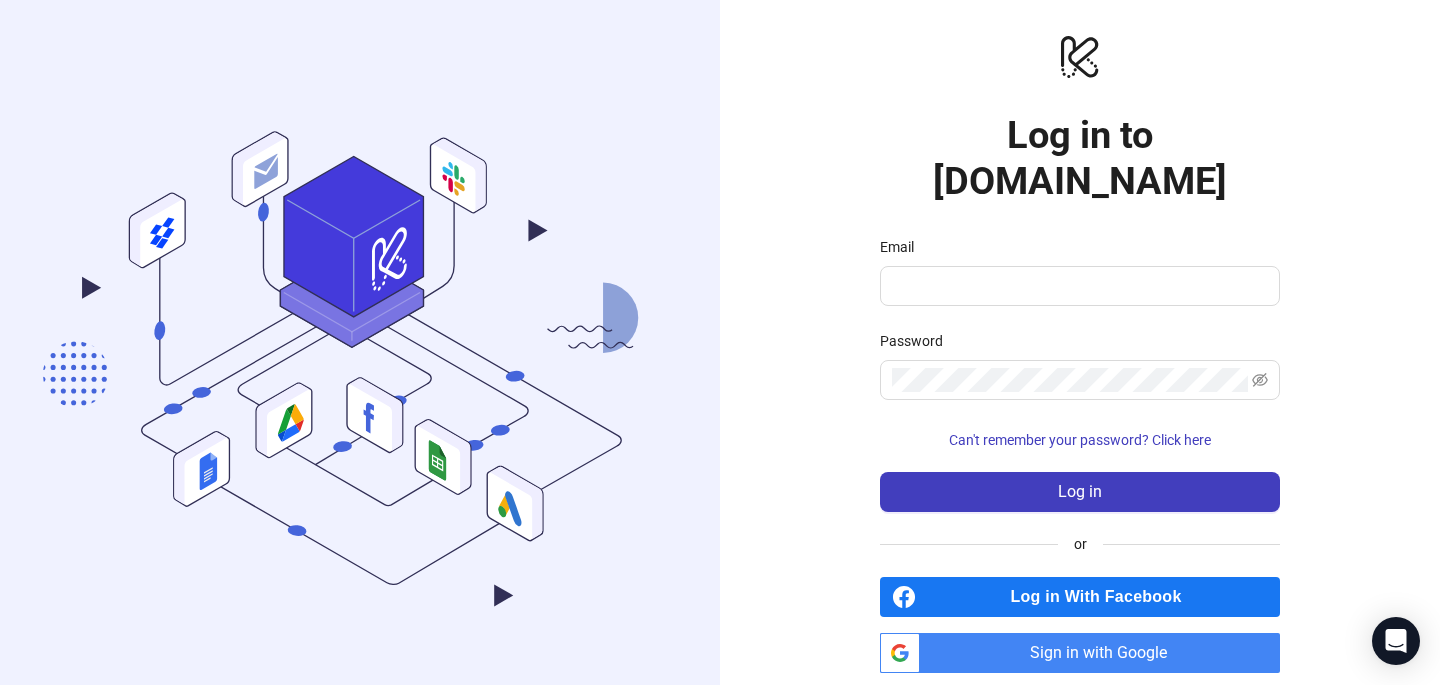click on "Sign in with Google" at bounding box center [1104, 653] 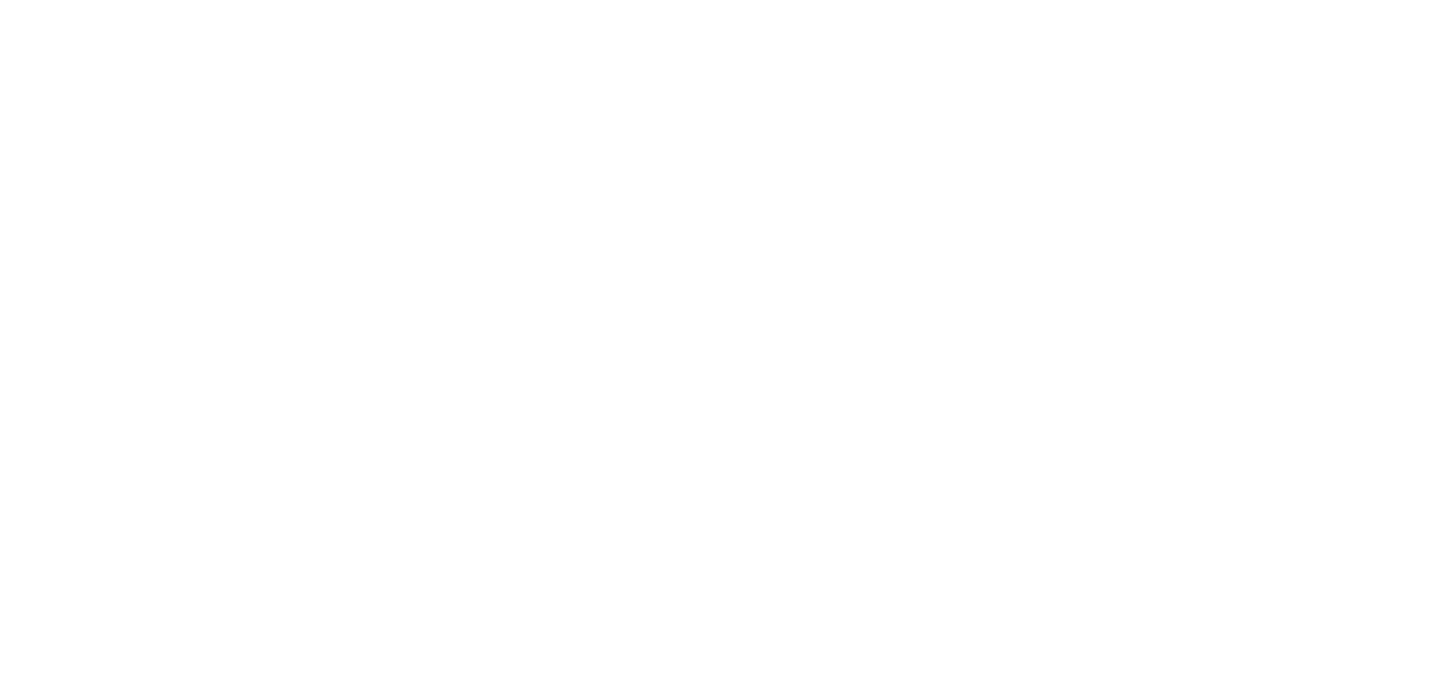 scroll, scrollTop: 0, scrollLeft: 0, axis: both 